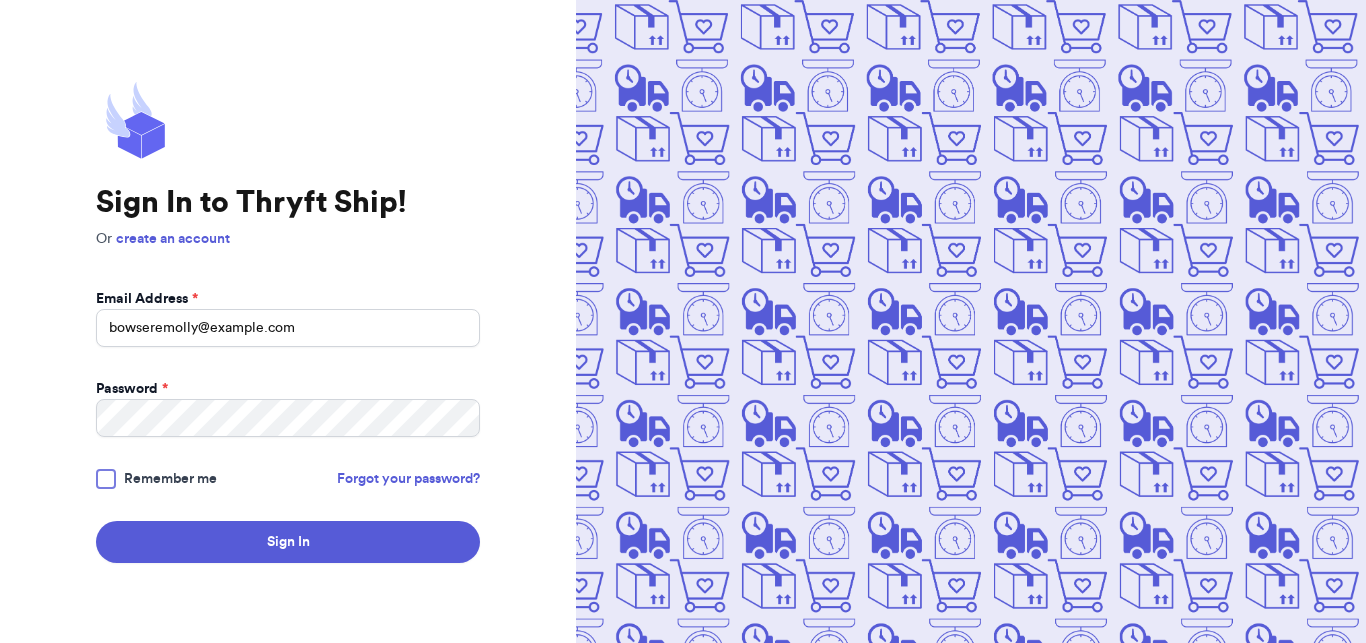 scroll, scrollTop: 0, scrollLeft: 0, axis: both 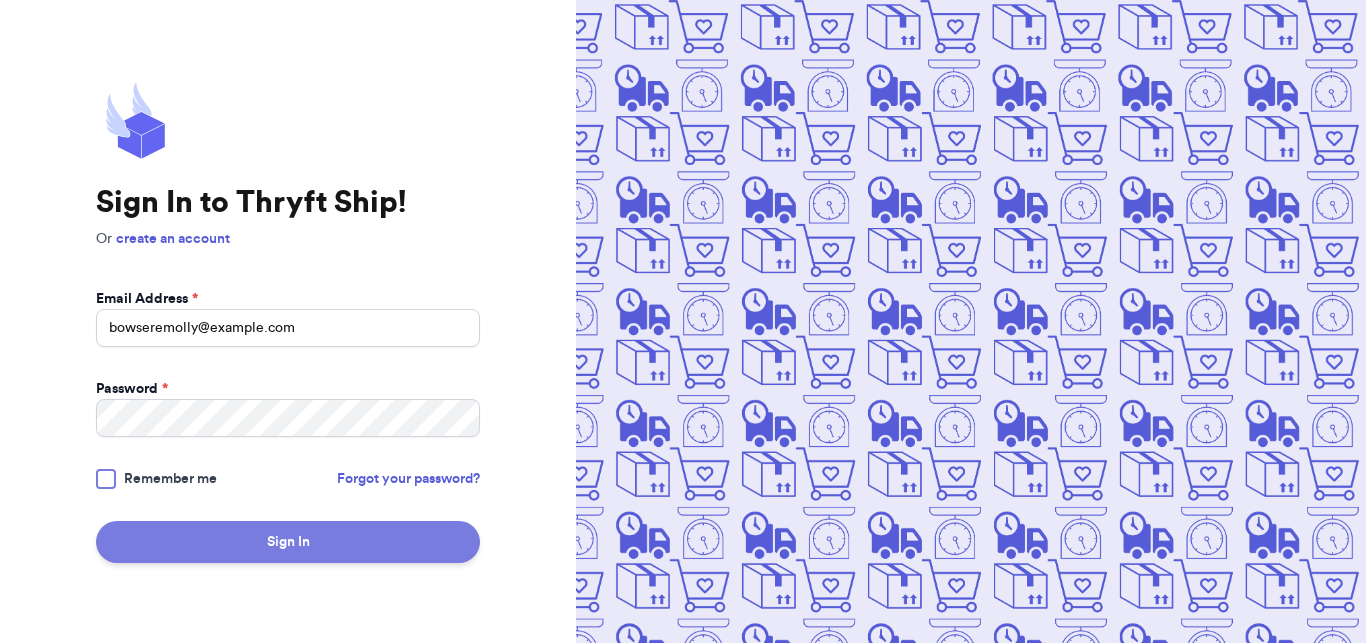 click on "Sign In" at bounding box center (288, 542) 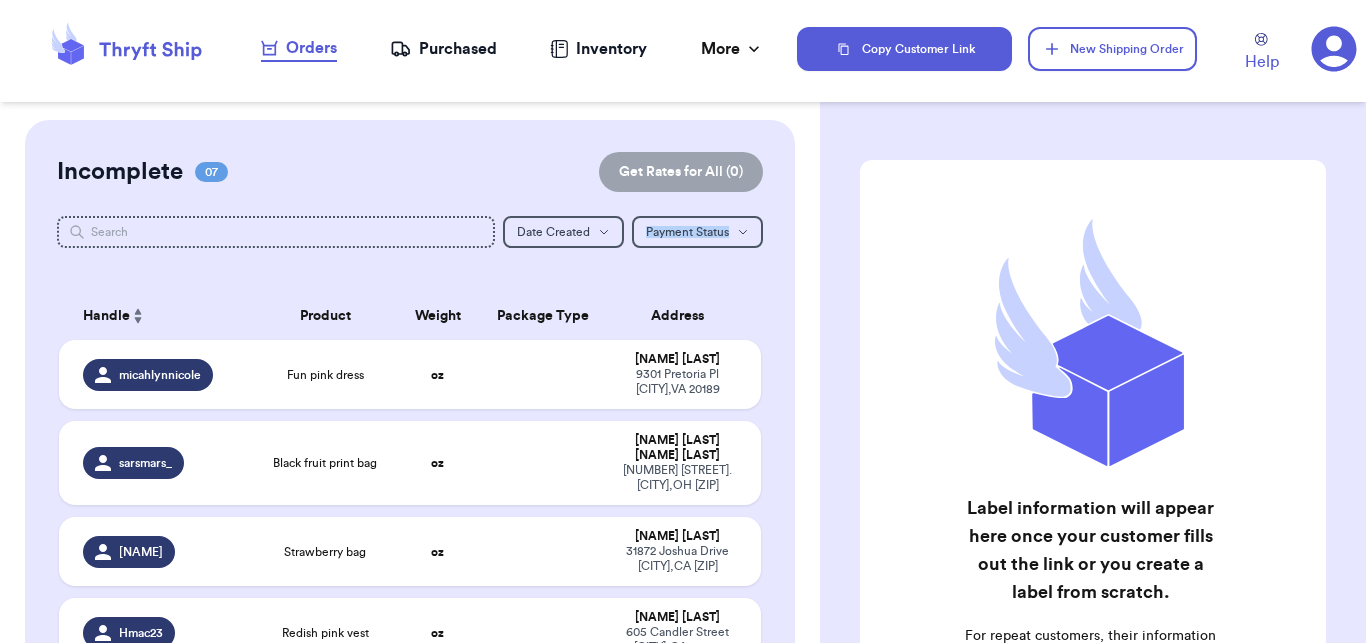 drag, startPoint x: 795, startPoint y: 208, endPoint x: 795, endPoint y: 251, distance: 43 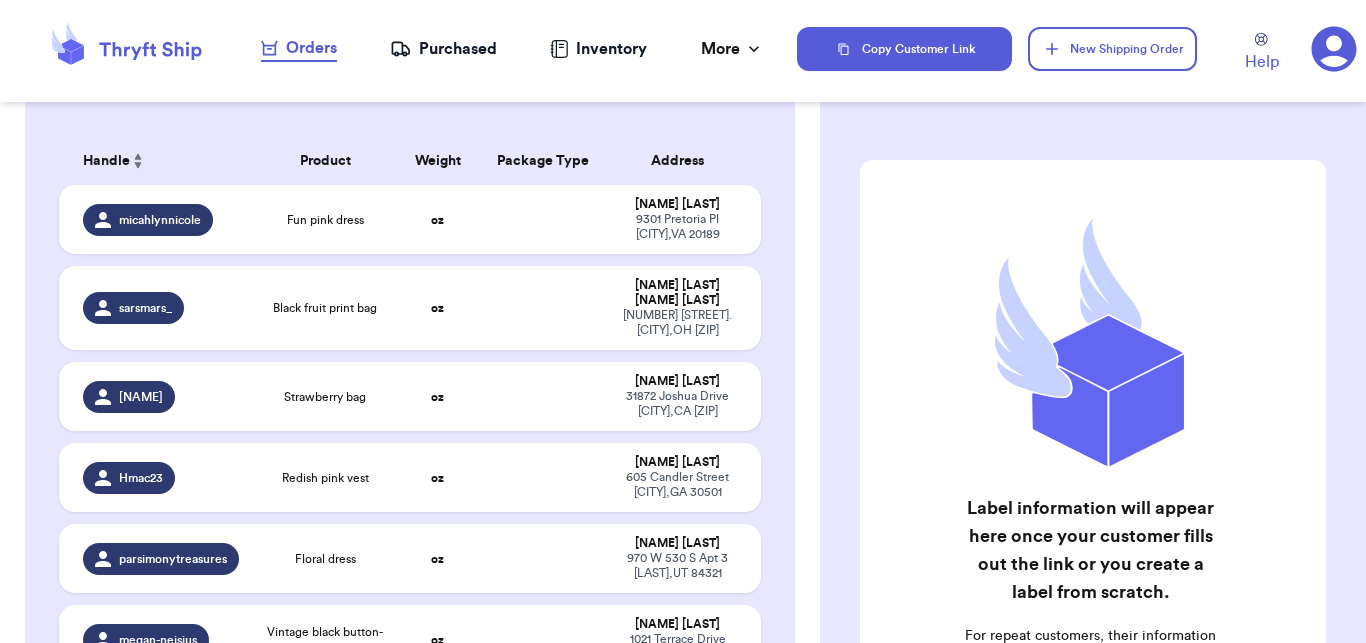 scroll, scrollTop: 187, scrollLeft: 0, axis: vertical 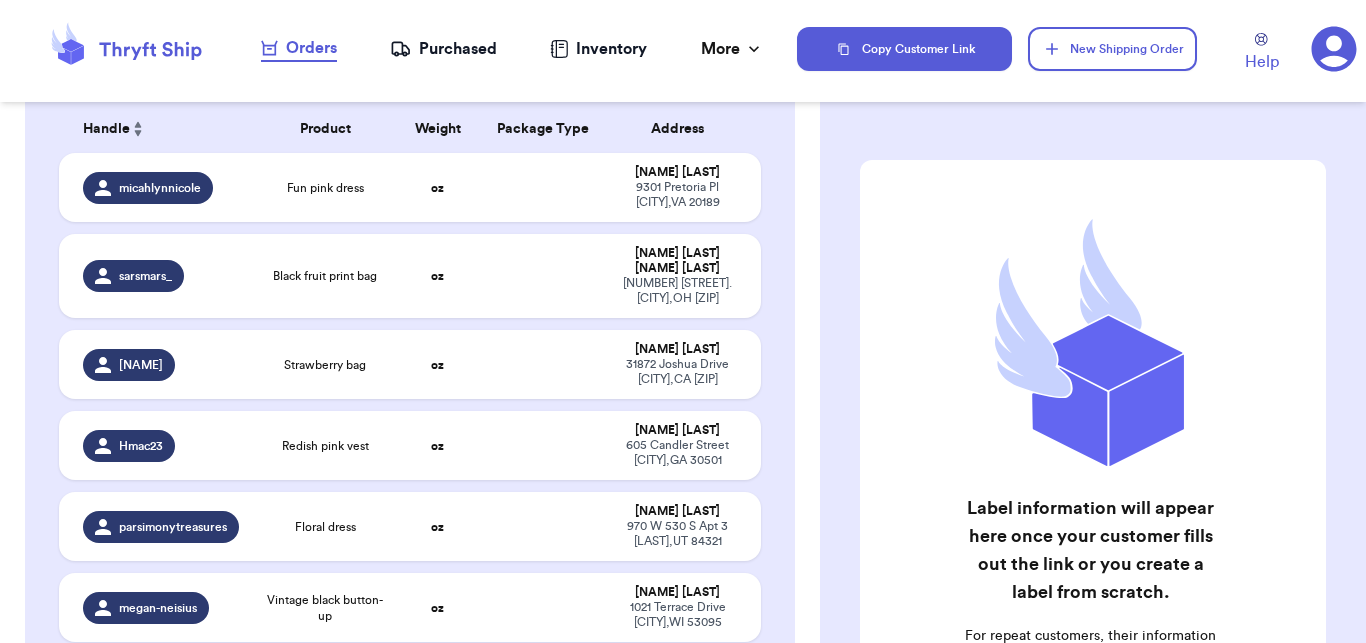 click on "Customer Link New Order Incomplete 07 Get Rates for All ( 0 ) Get Rates for All ( 0 ) Date Created Date Created Payment Status Payment Status Handle Product Weight Package Type Address micahlynnicole Fun pink dress oz Micahlyn Werner 9301 Pretoria Pl Dulles , VA [ZIP] sarsmars_ Black fruit print bag oz Sarah Martin Sarah Martin 16455 Heather Ln. Middleburg Hts. , OH [ZIP] demayarianne Strawberry bag oz Maya Salter 31872 Joshua Drive Trabuco Canyon , CA [ZIP] Hmac23 Redish pink vest oz Heather McConnell 605 Candler Street Gainesville , GA [ZIP] parsimonytreasures Floral dress oz Elizabeth Warburton 970 W 530 S Apt 3 Logan , UT [ZIP] megan-neisius Vintage black button-up oz Megan Neisius 1021 Terrace Drive West Bend , WI [ZIP] franklin_seeks_wings green striped silk blouse oz Frankie Marchan 605 Jones Ferry Rd Carrboro , NC [ZIP] Ready to Purchase Checkout ( 0 ) Checkout ( 0 ) Handle Product Weight Package Type Cost username Striped Sweater xx oz Box" at bounding box center (410, 503) 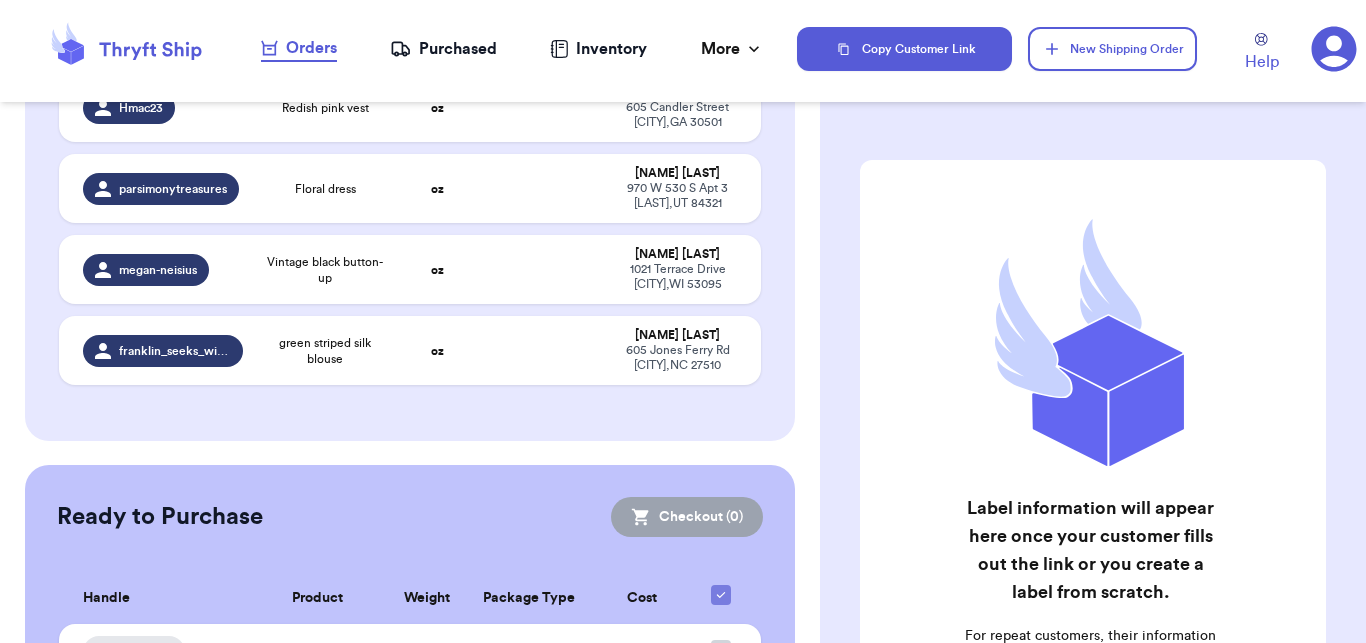 scroll, scrollTop: 521, scrollLeft: 0, axis: vertical 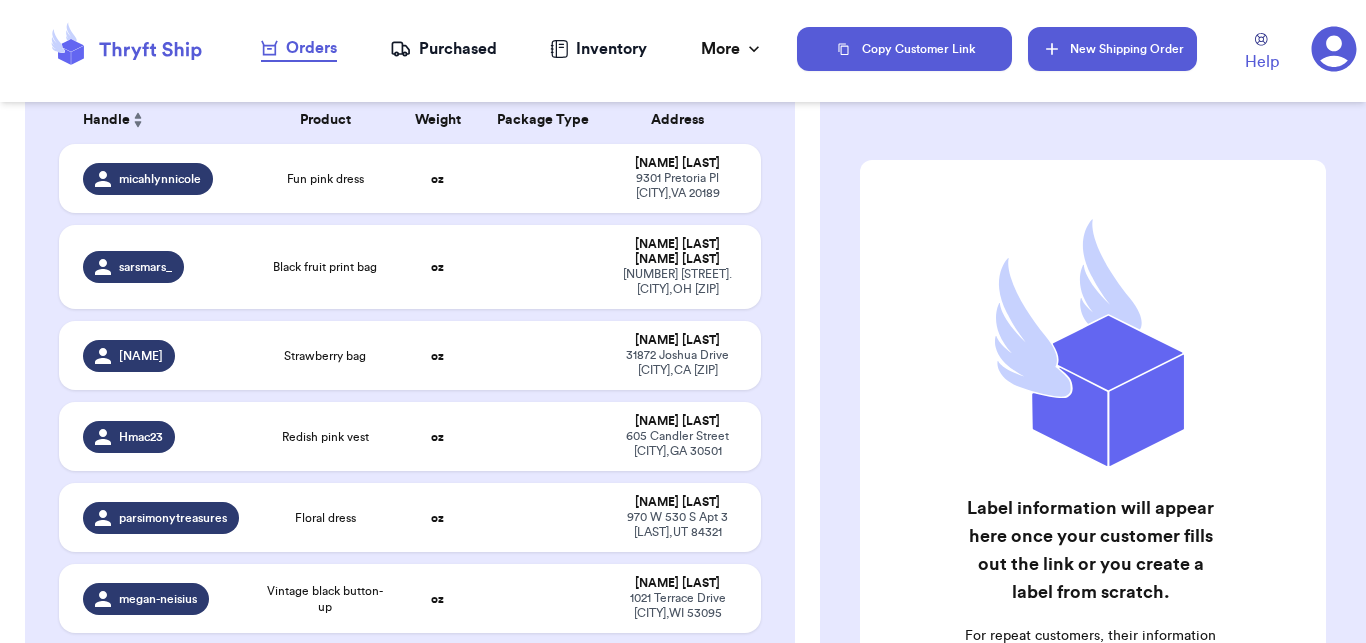 click 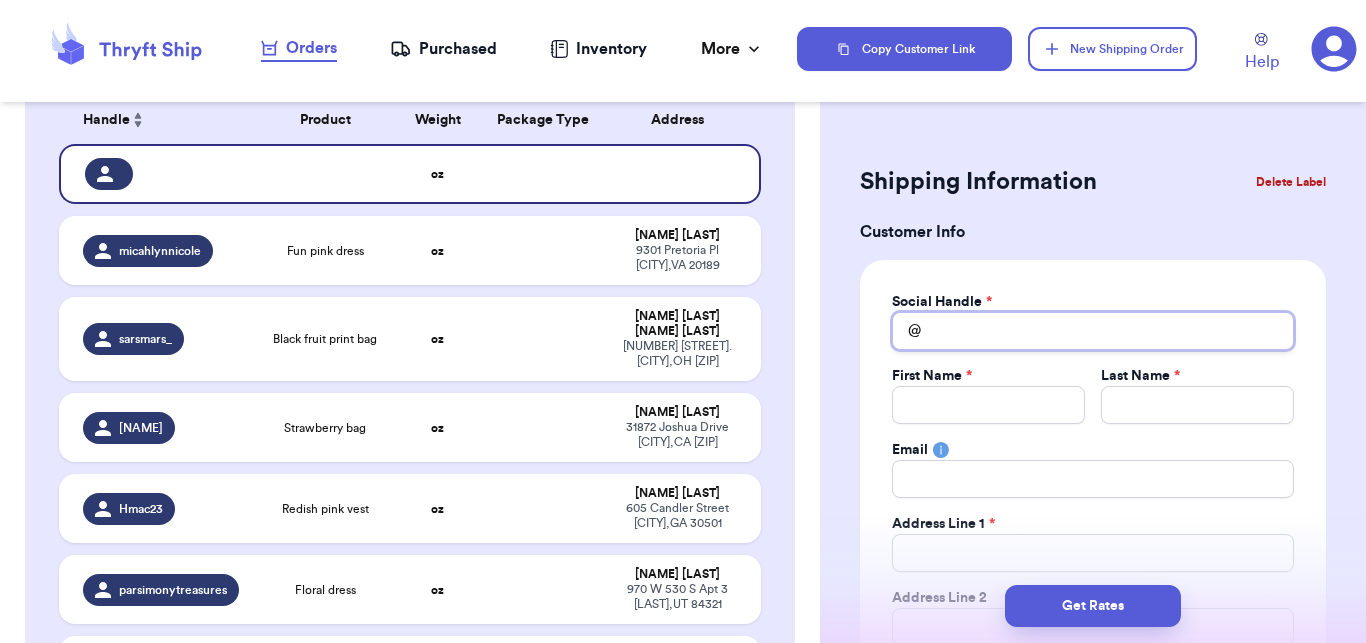 click on "Total Amount Paid" at bounding box center [1093, 331] 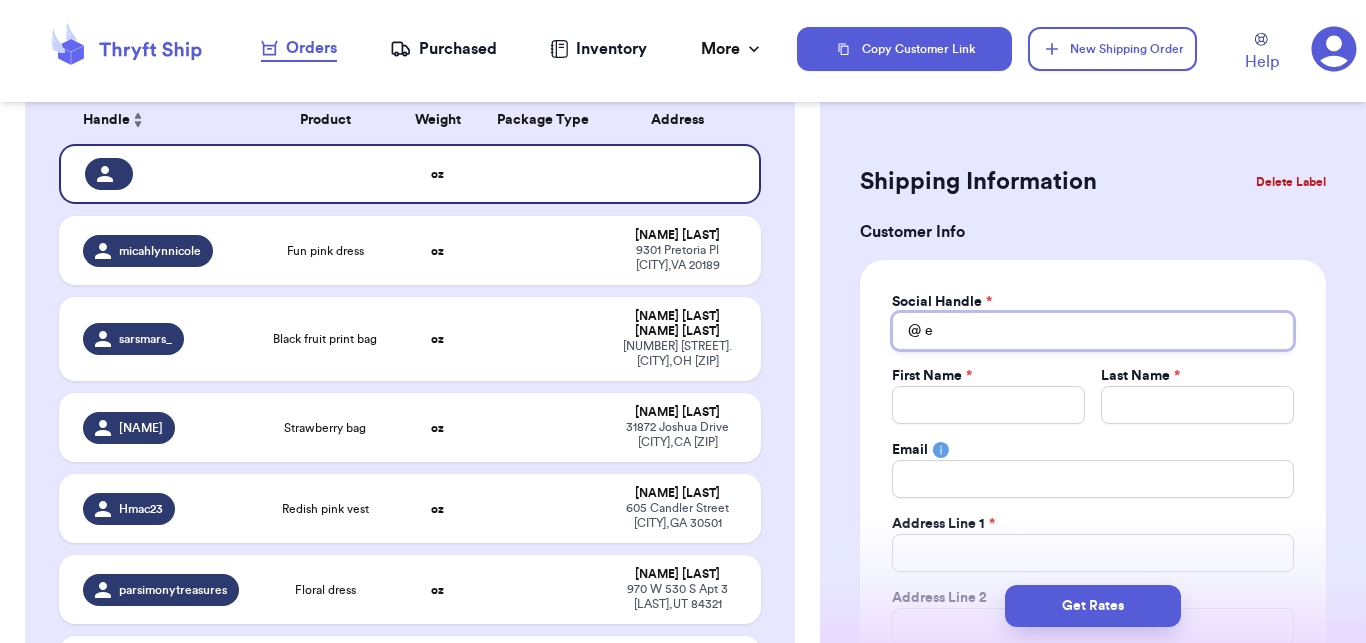 type 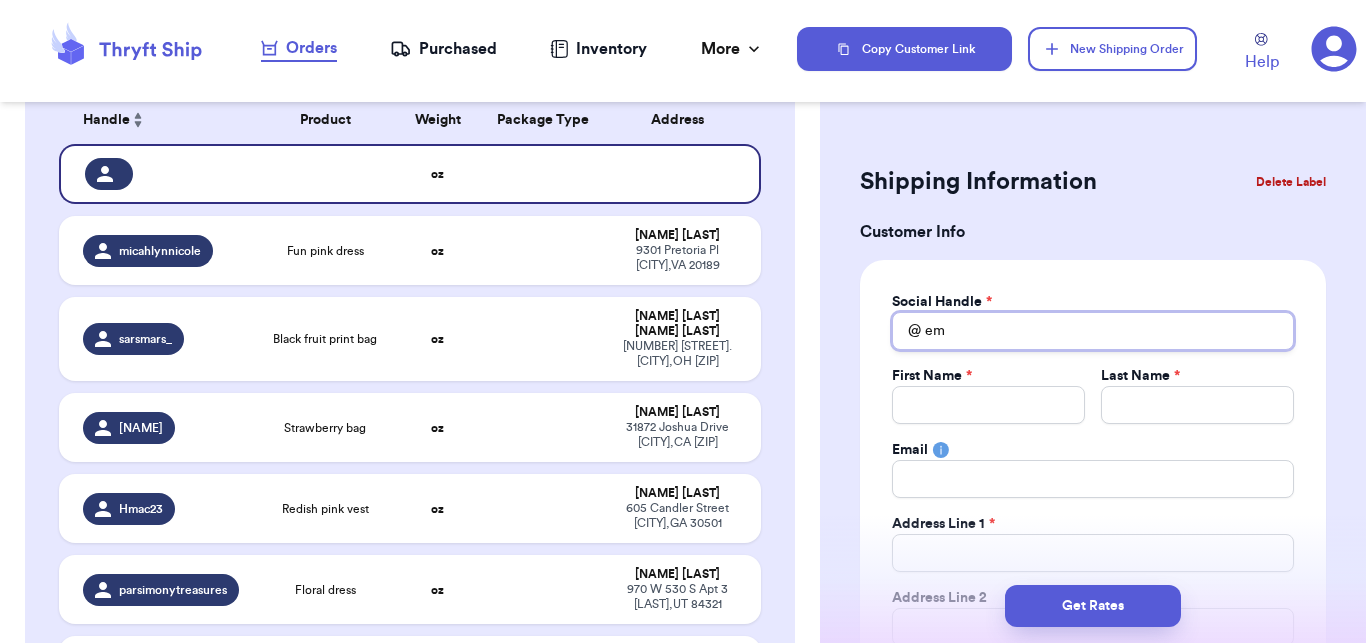 type 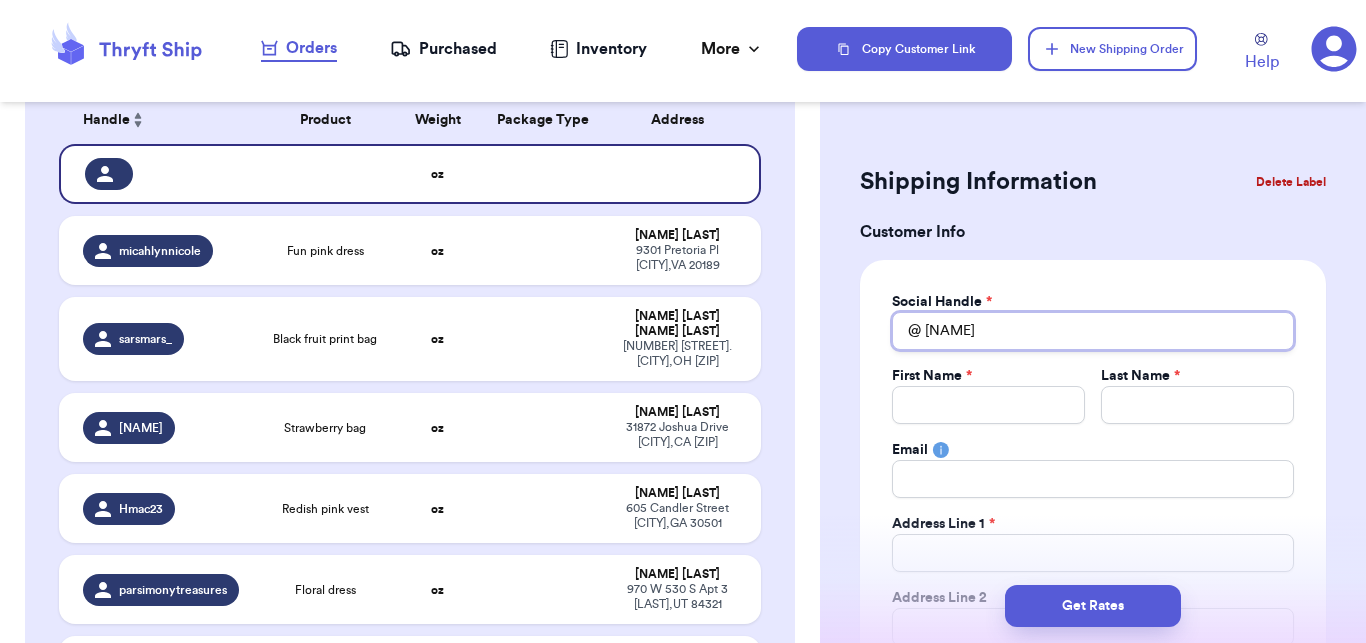 type 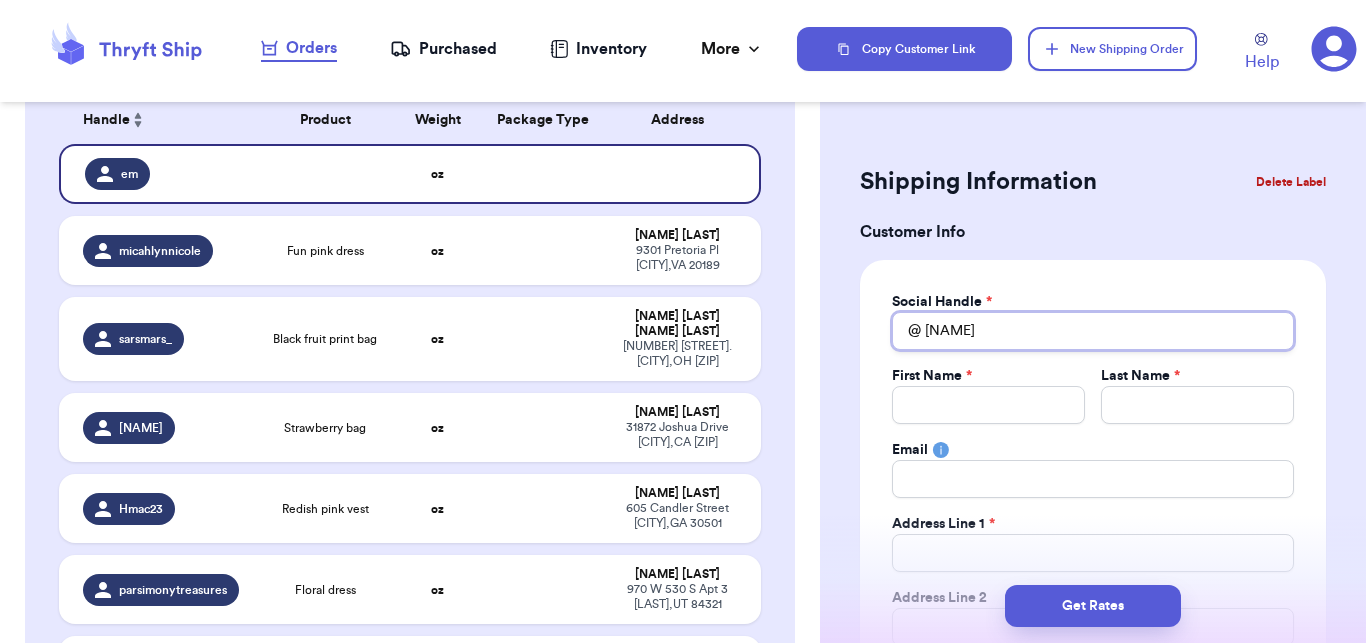 type 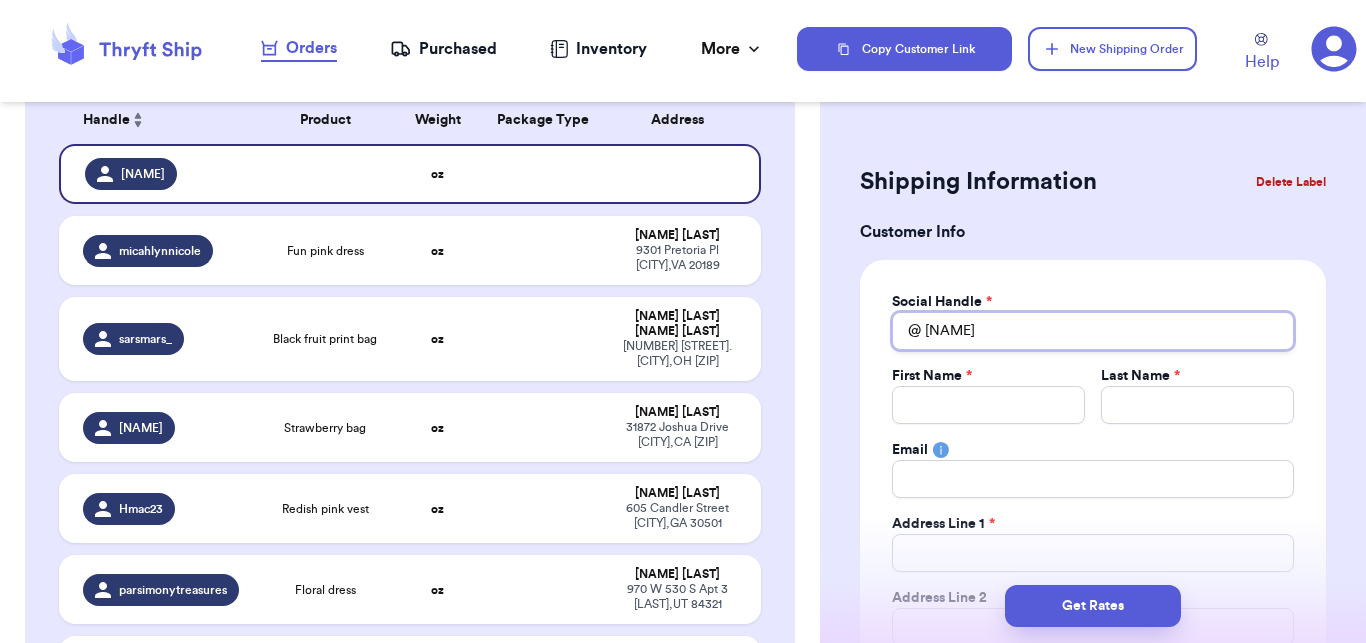type on "emmas" 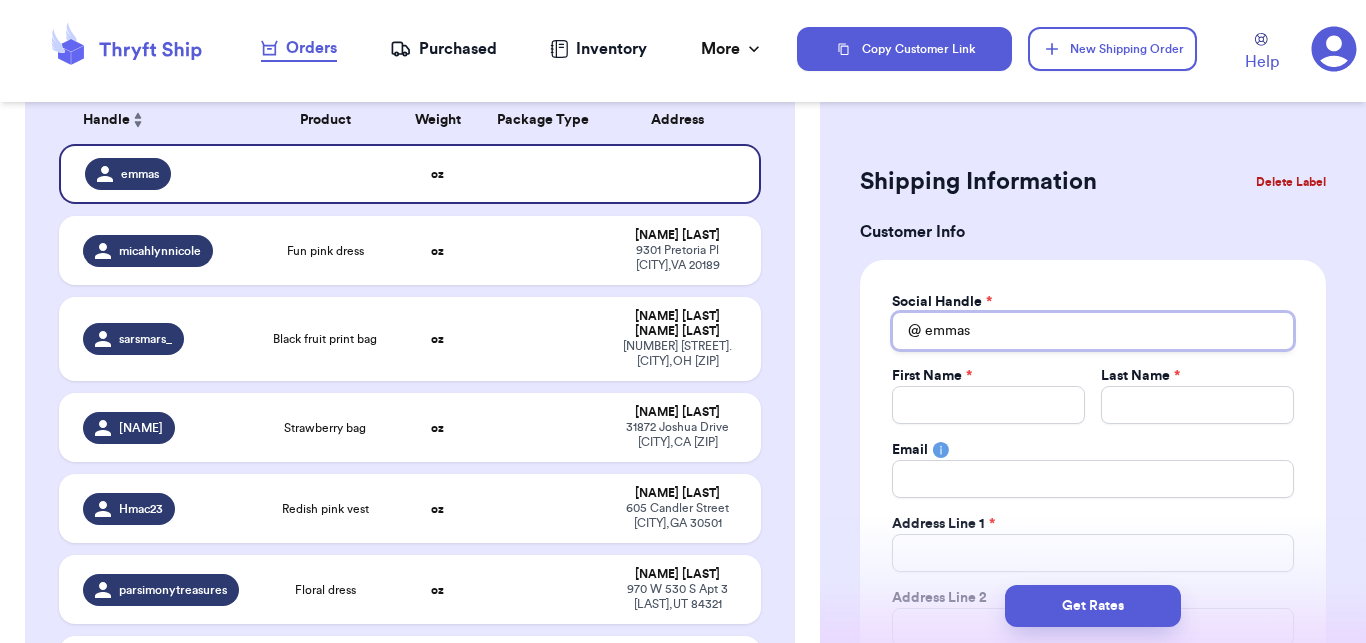 type 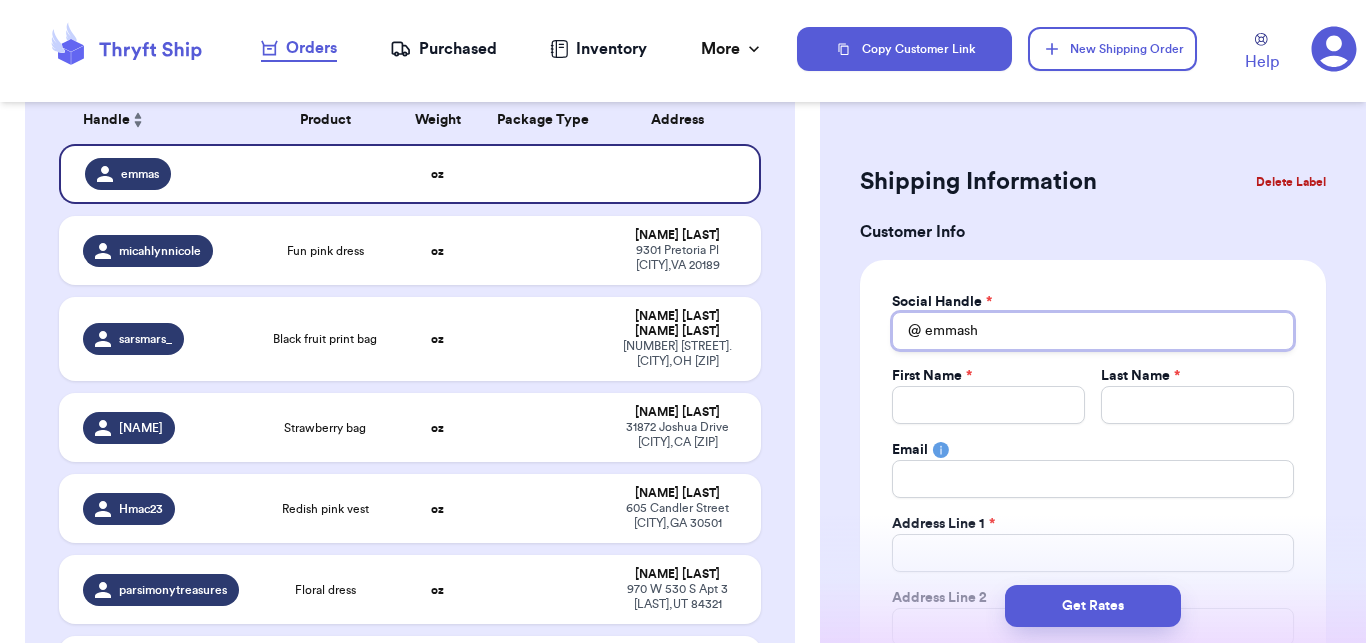 type 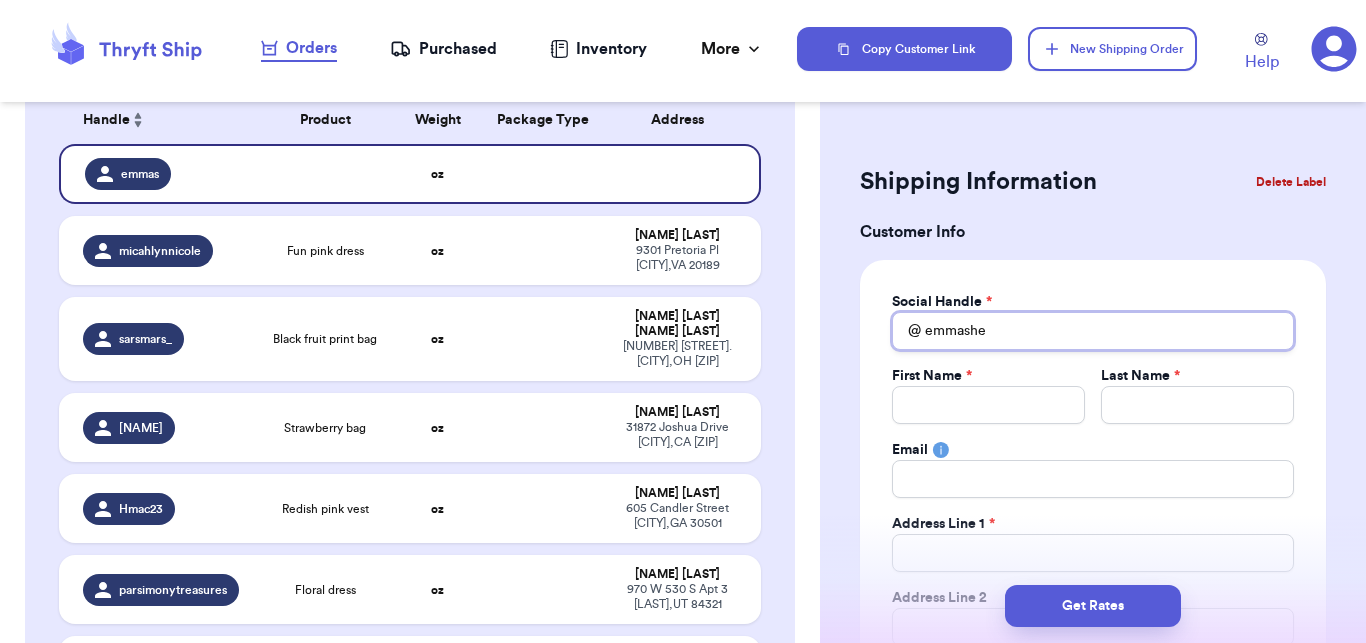 type 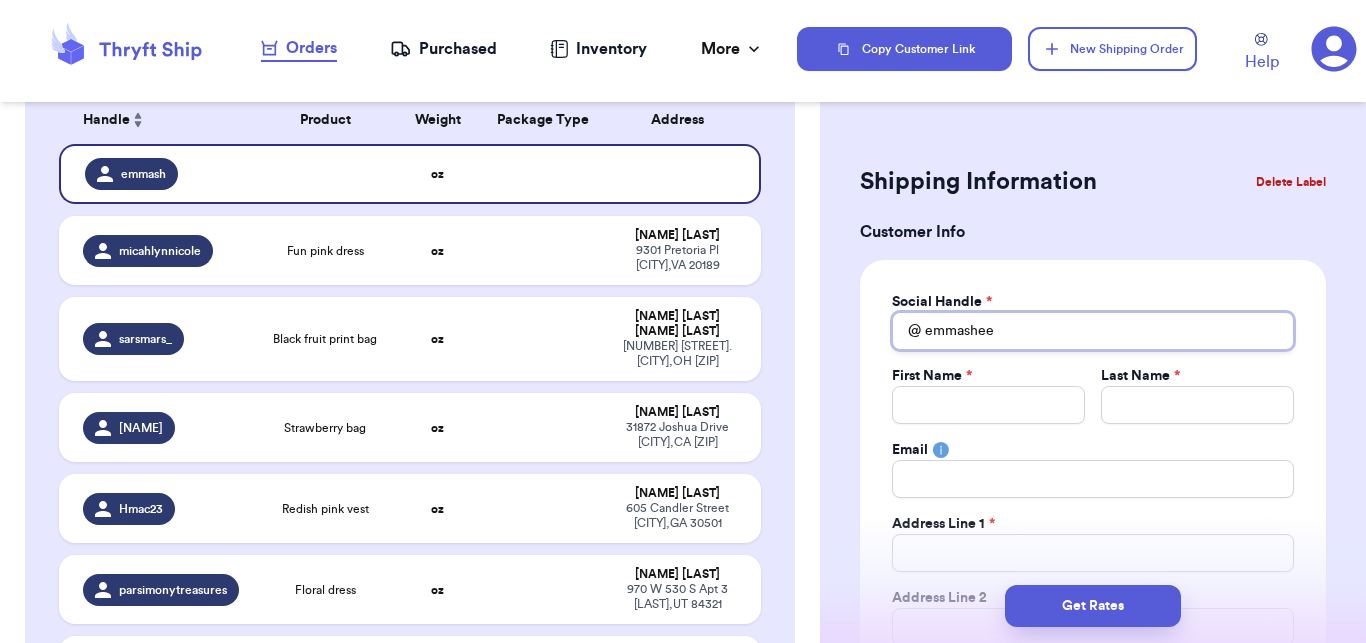 type 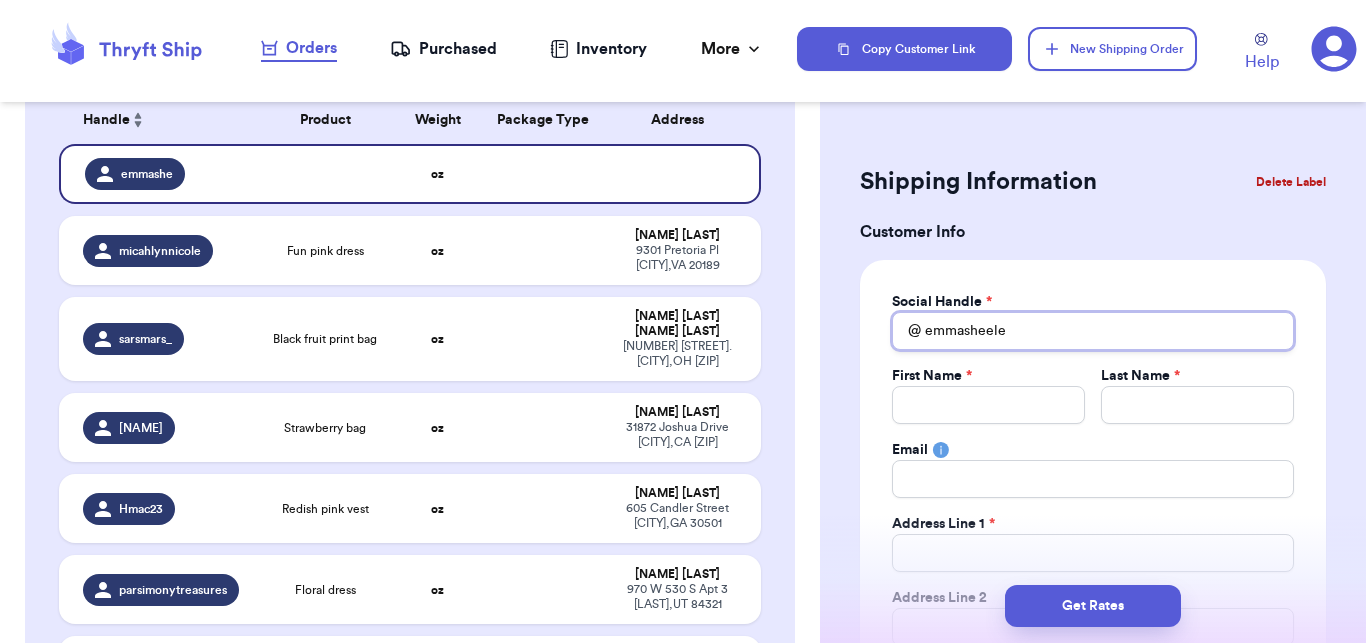 type 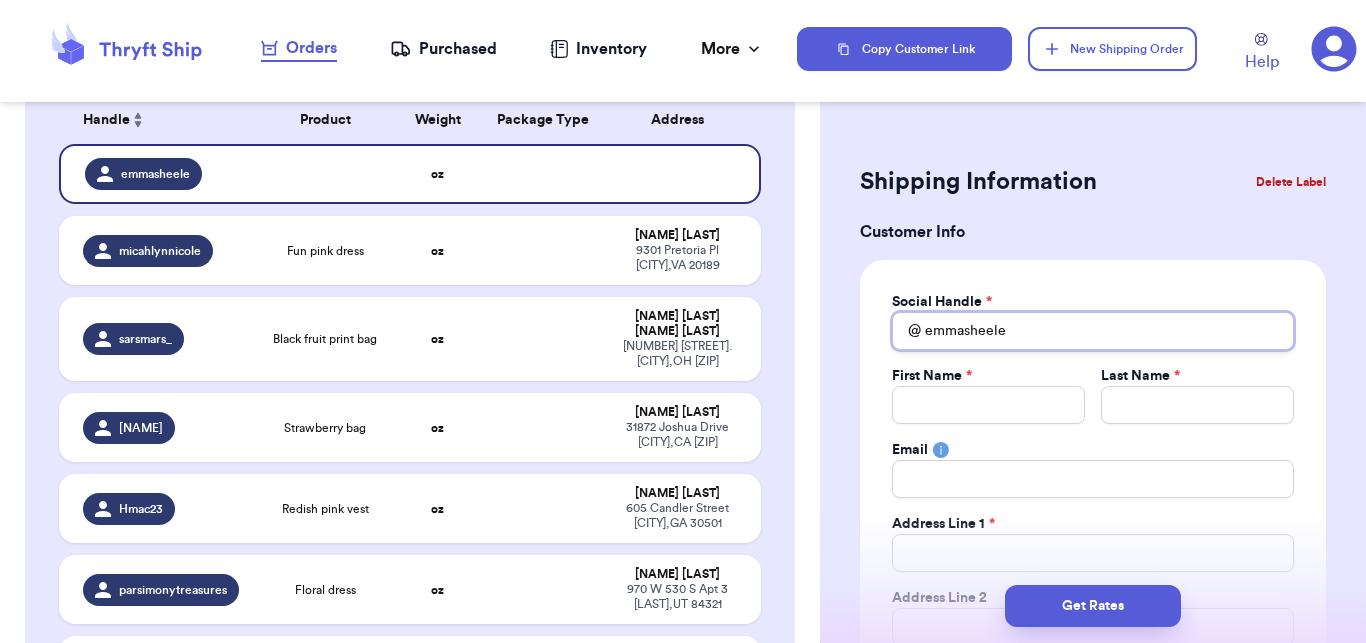 type 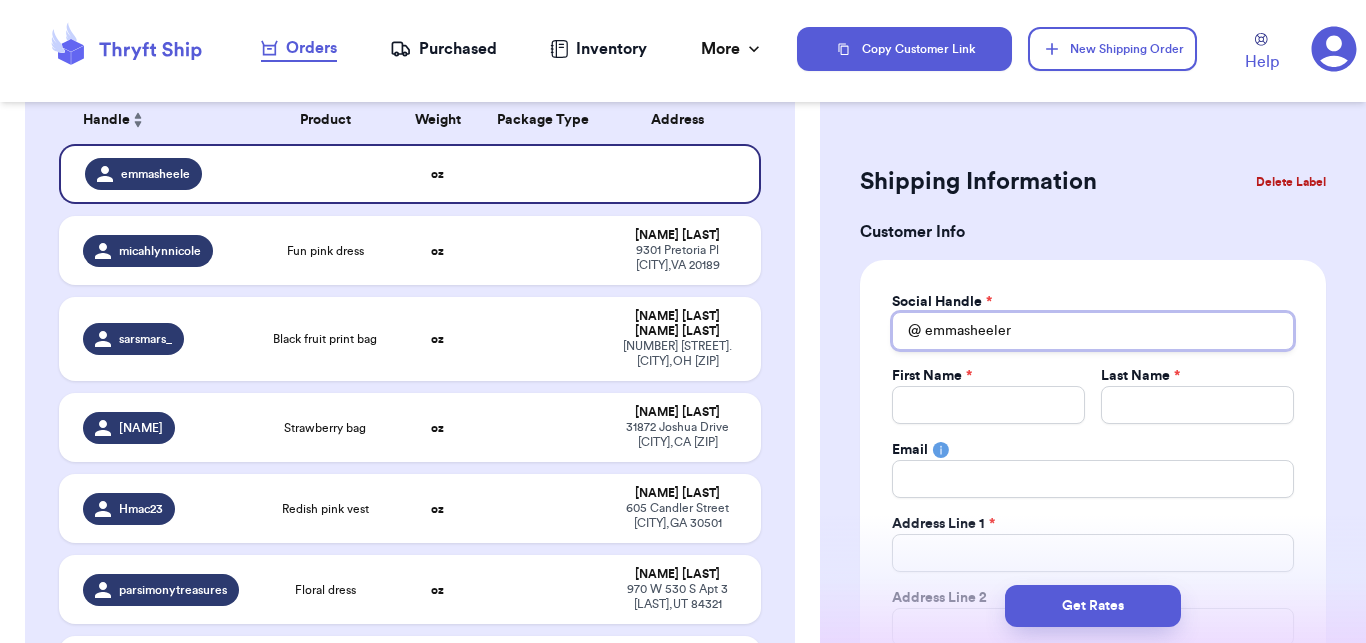 type 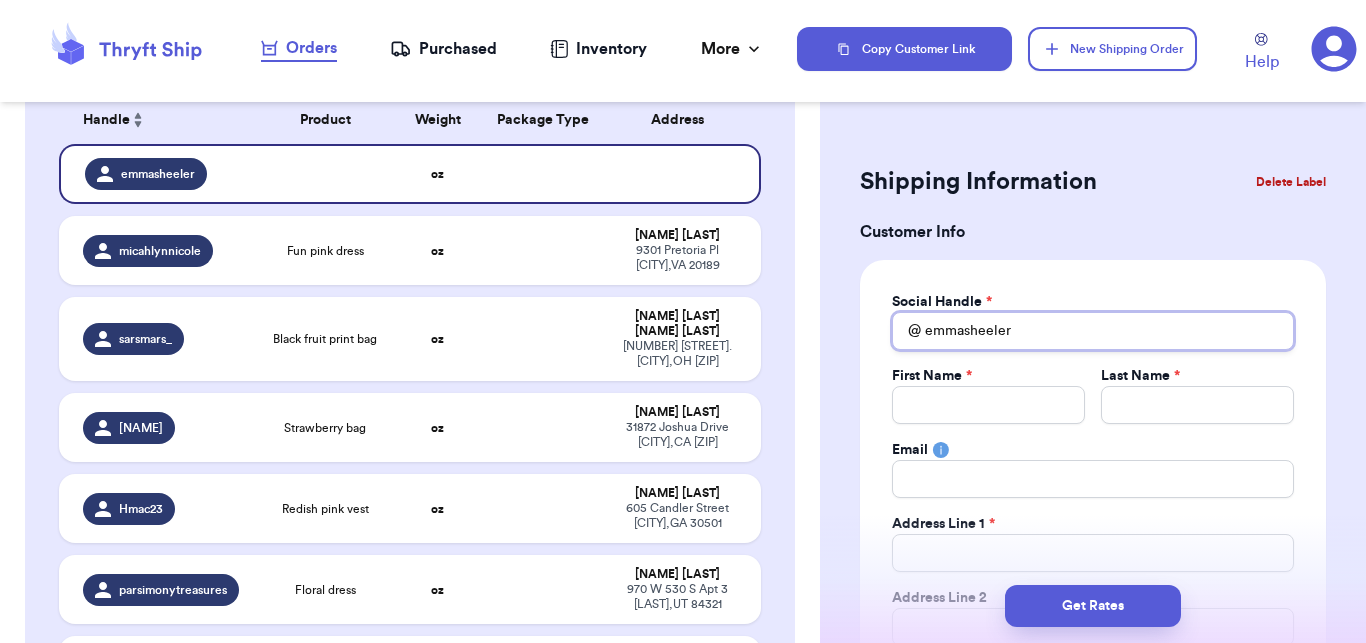 click on "emmasheeler" at bounding box center [1093, 331] 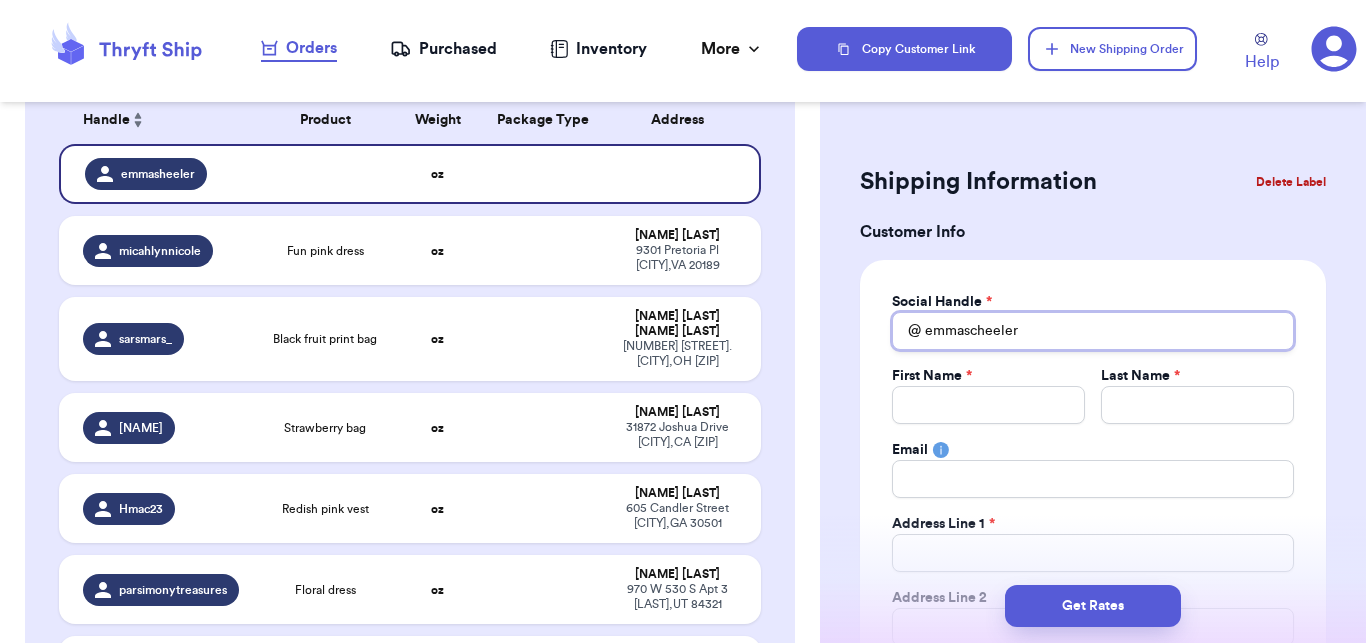 type 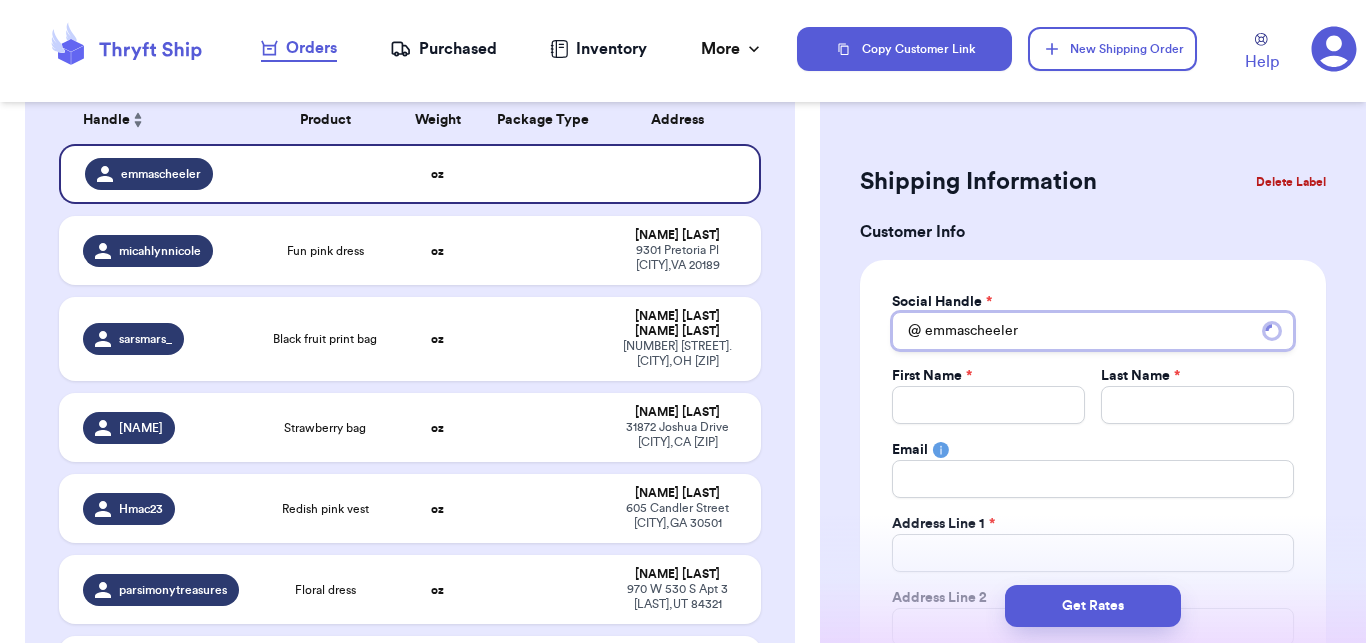 type on "emmascheeler" 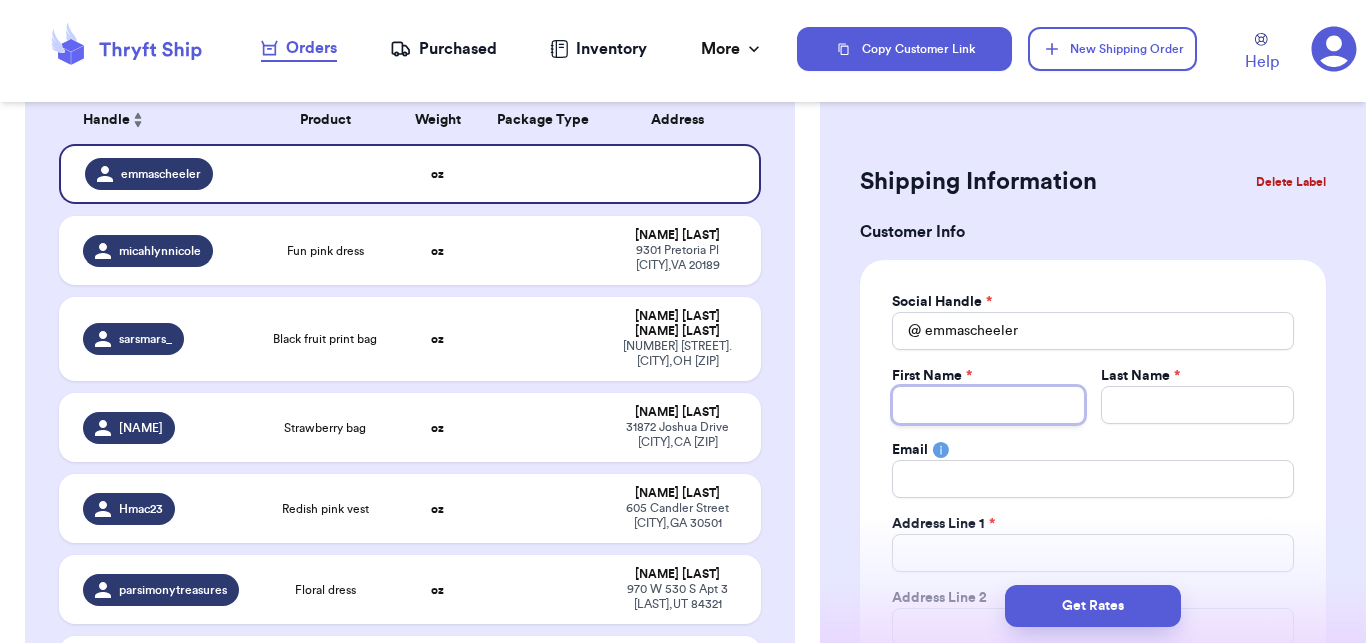 click on "Total Amount Paid" at bounding box center [988, 405] 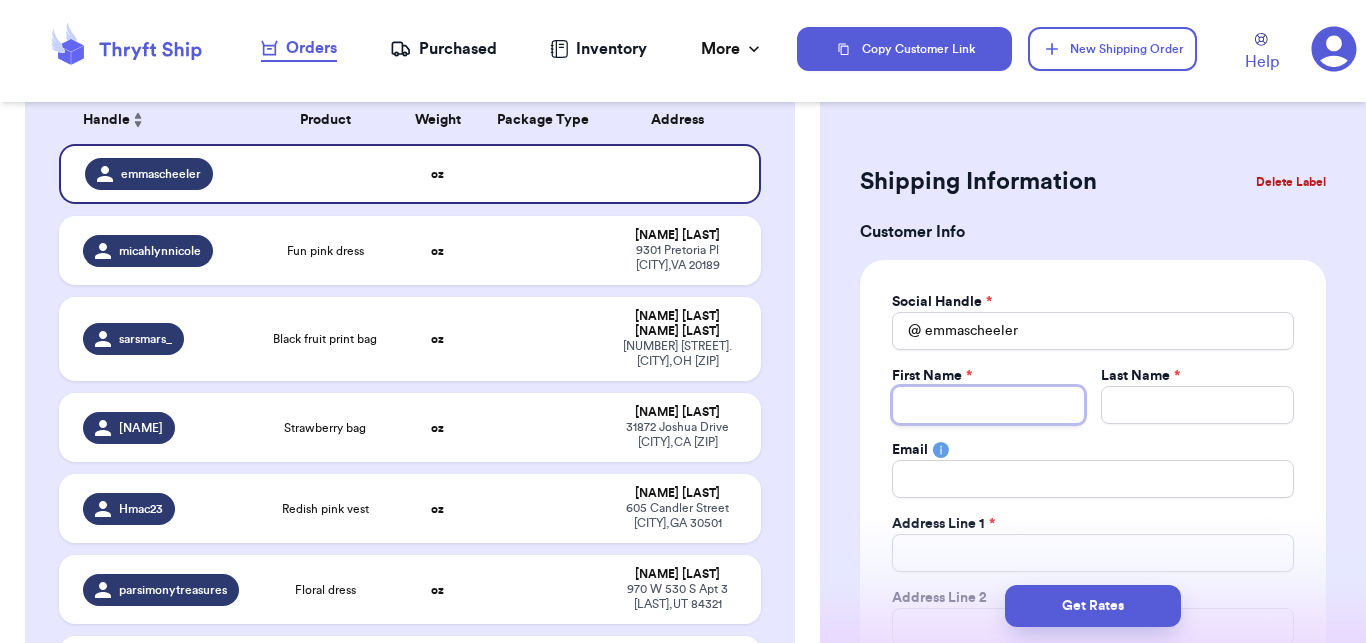 type on "E" 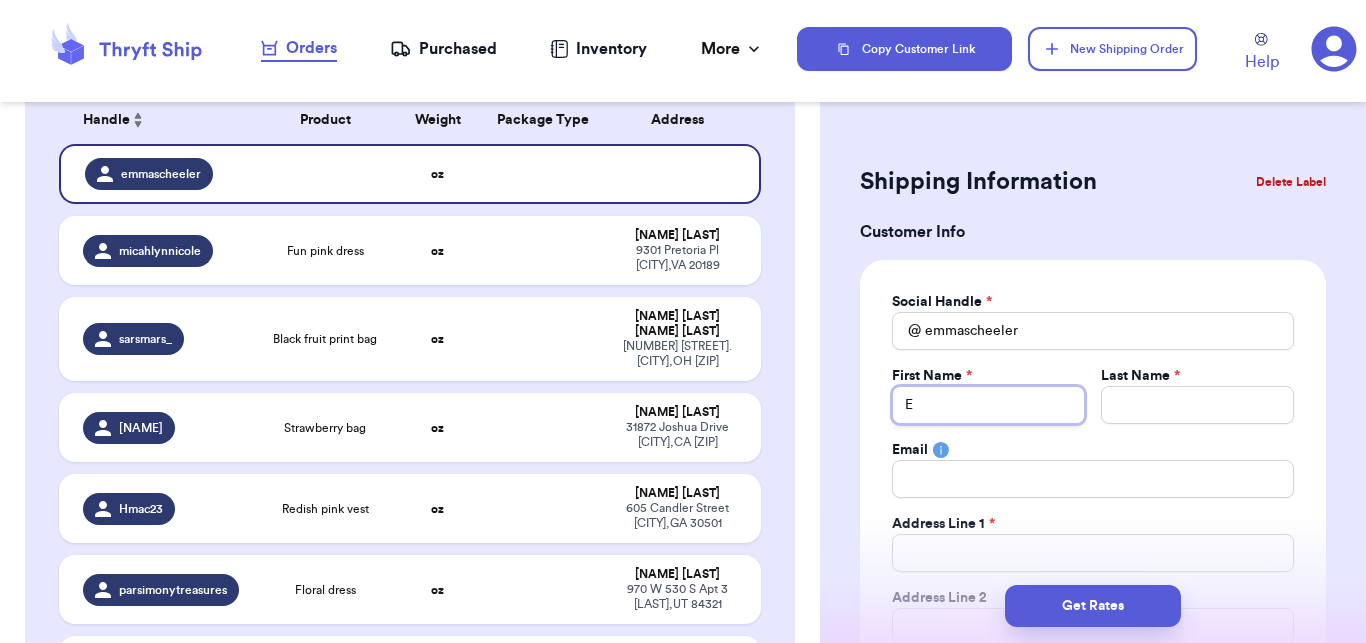 type on "[NAME]" 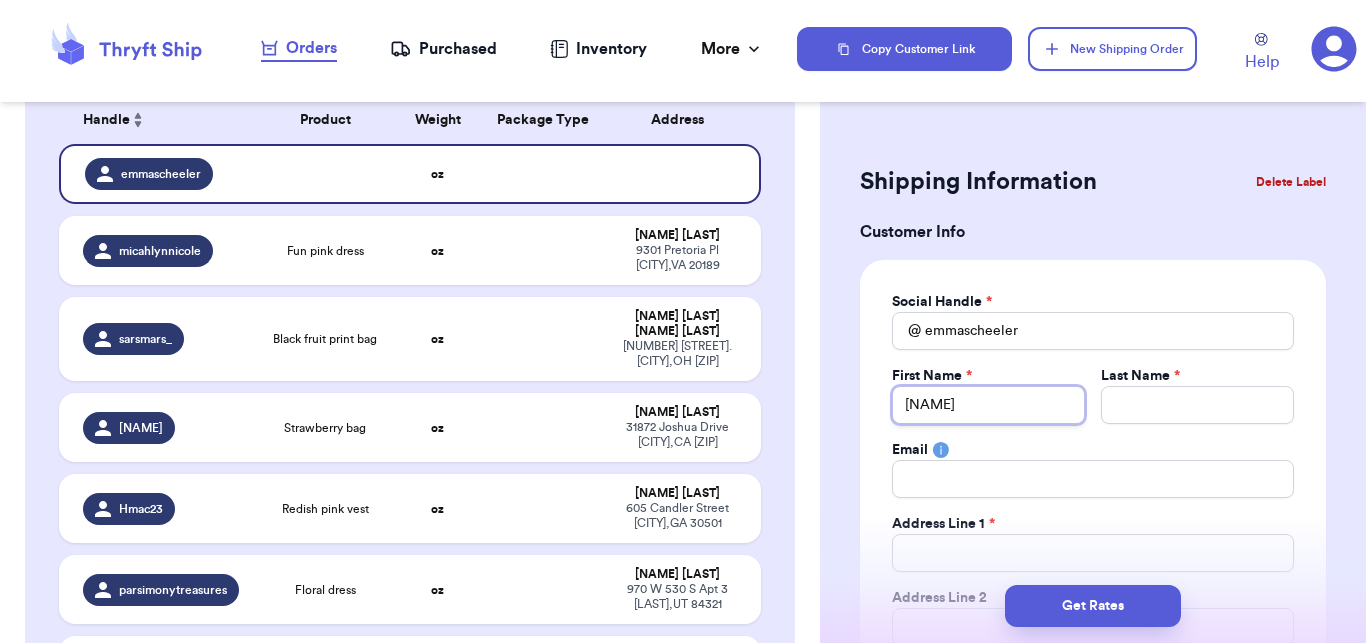 type on "[NAME]" 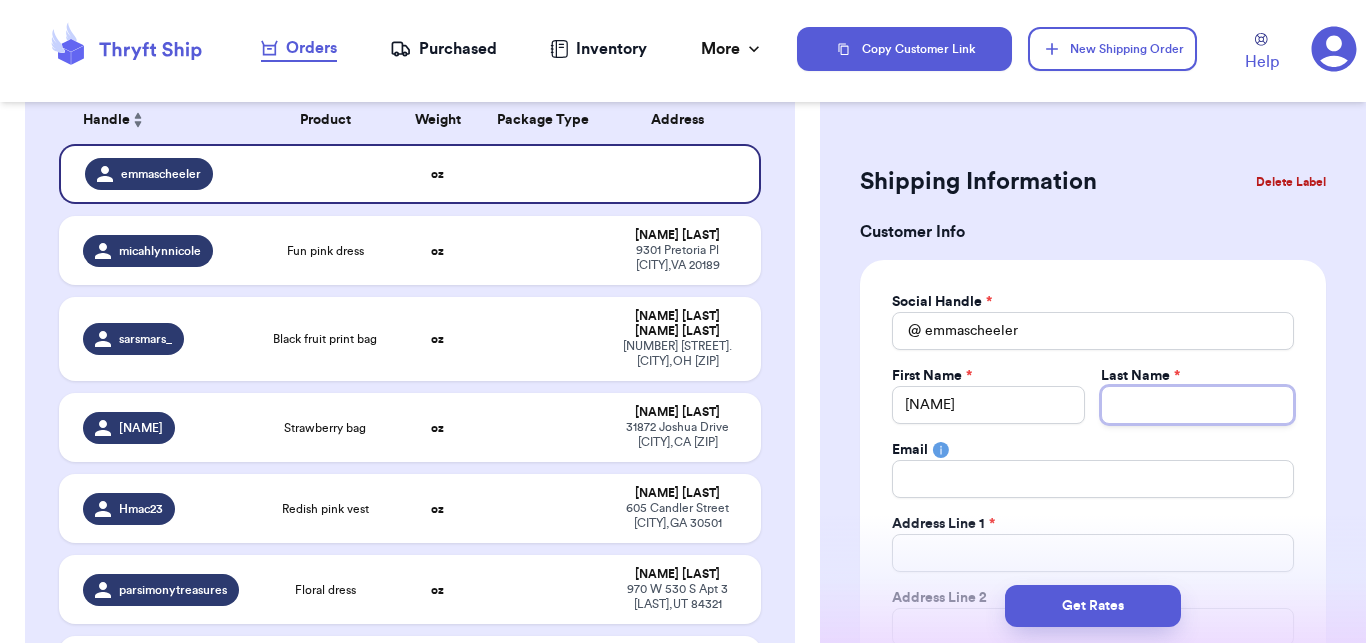 type 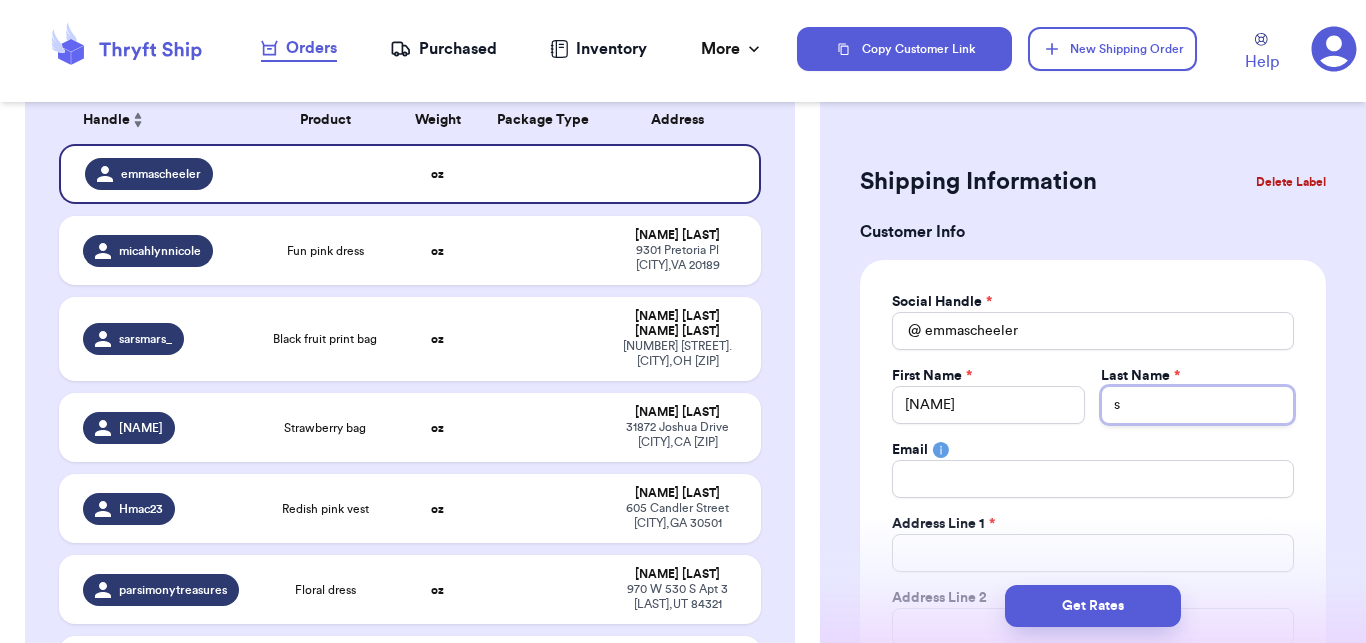type 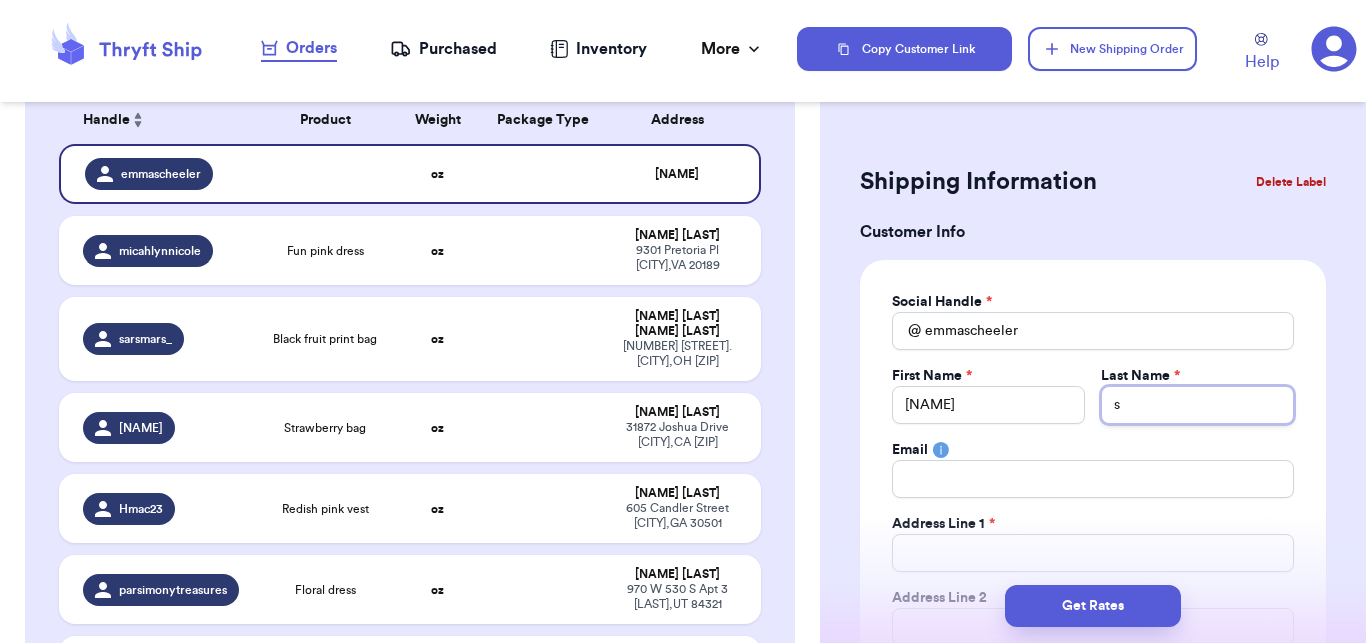 type 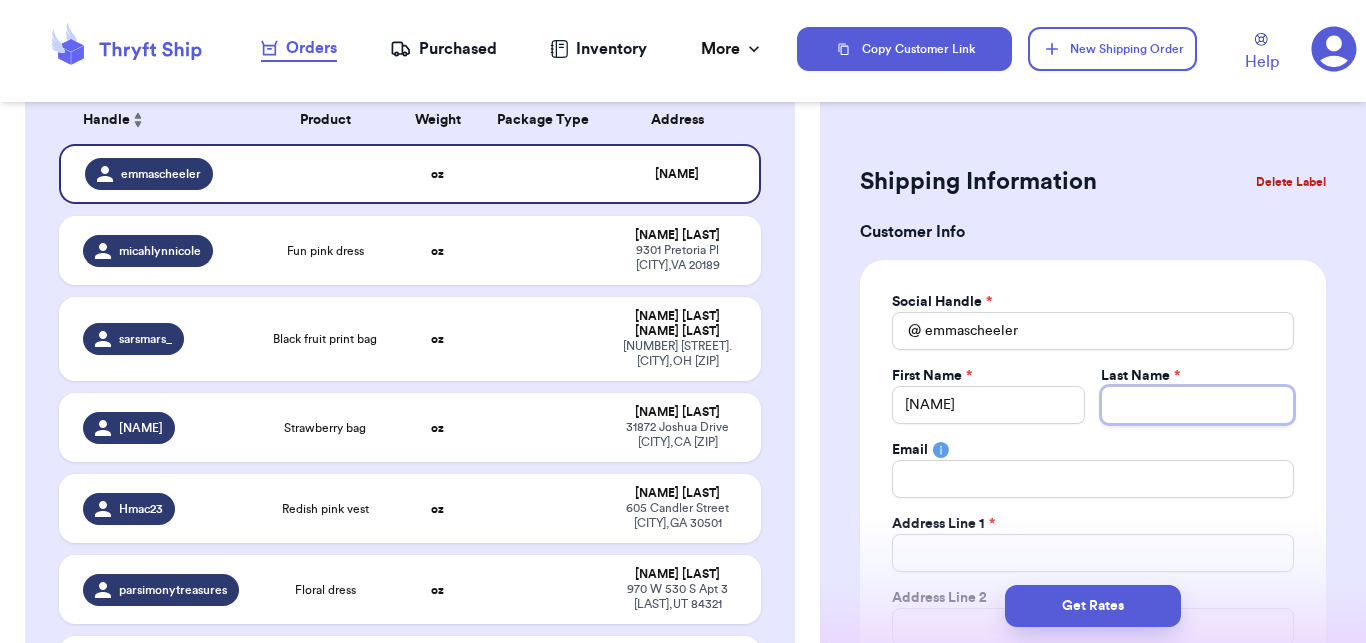 type 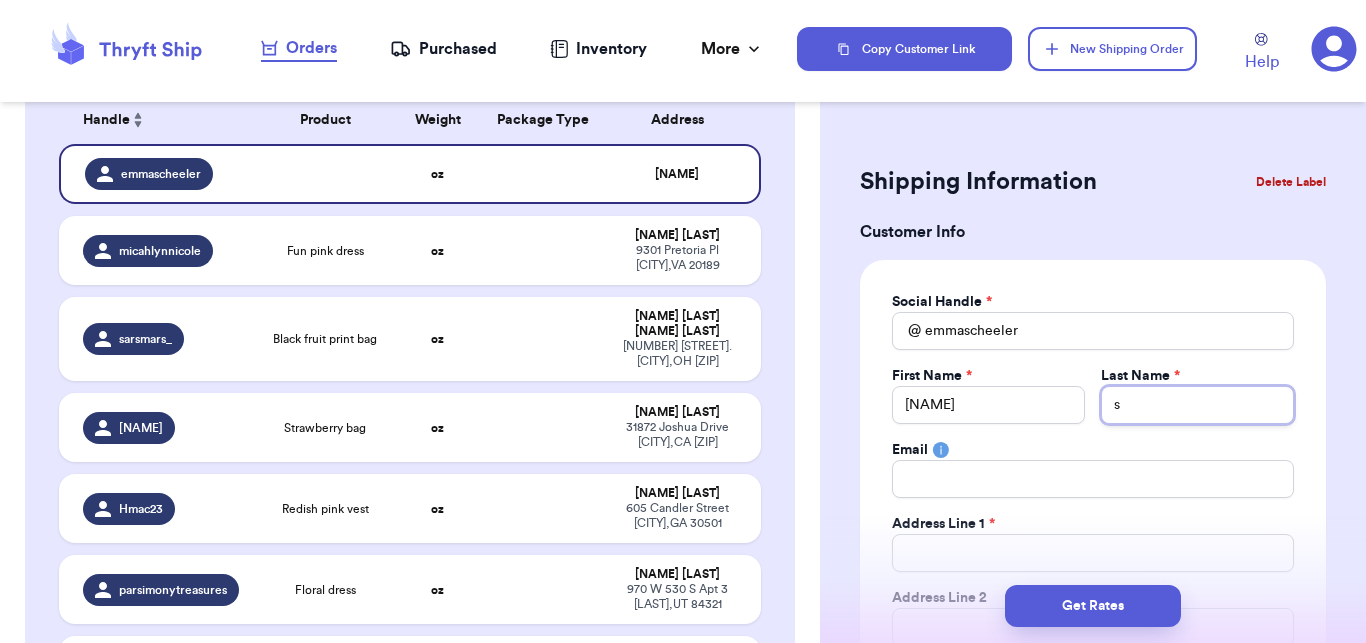 type 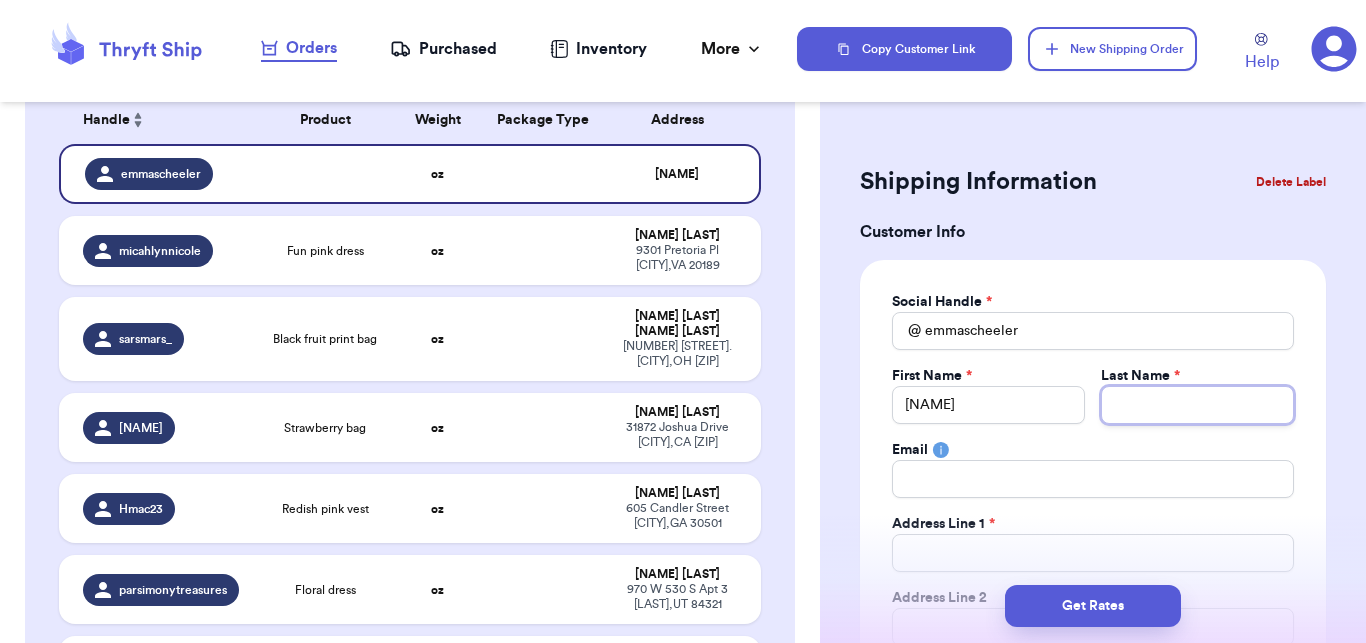 type on "S" 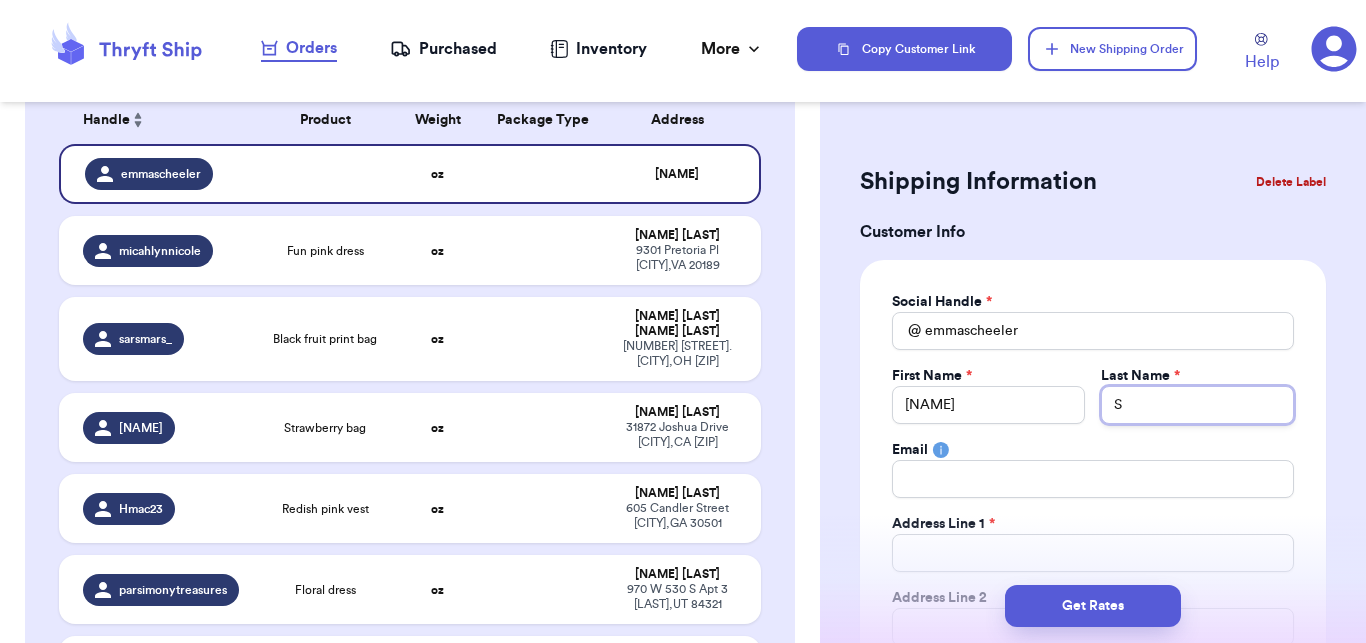 type on "[LAST]" 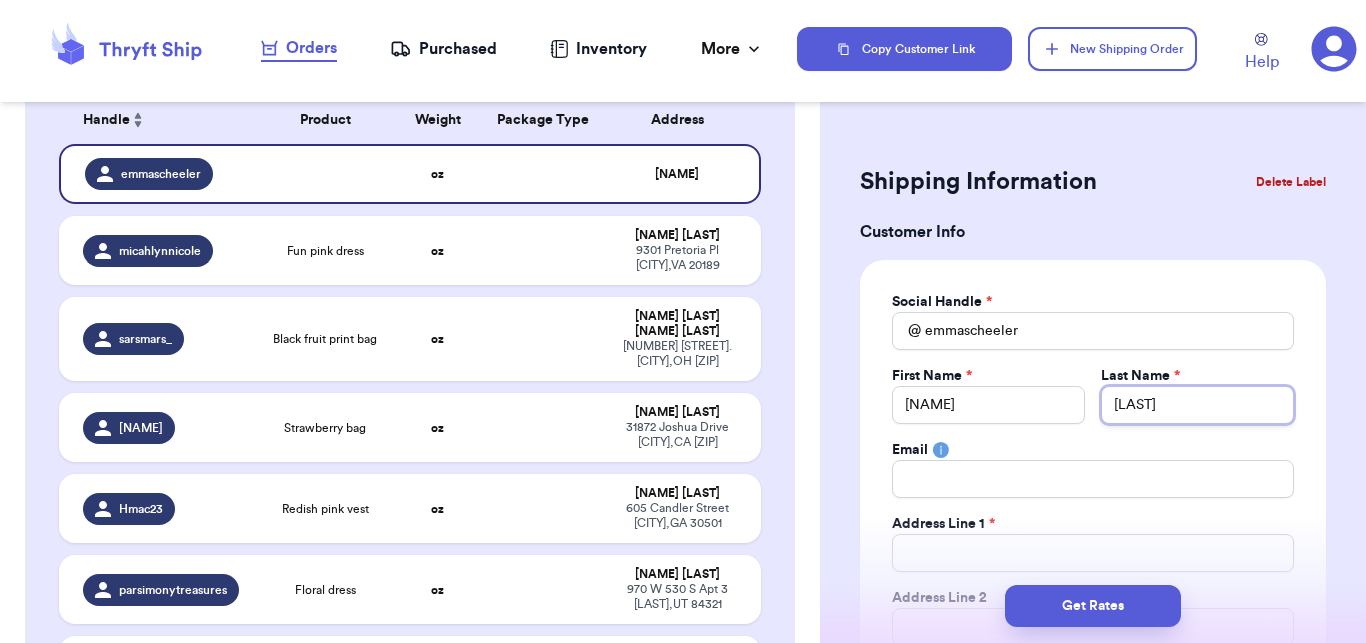 type 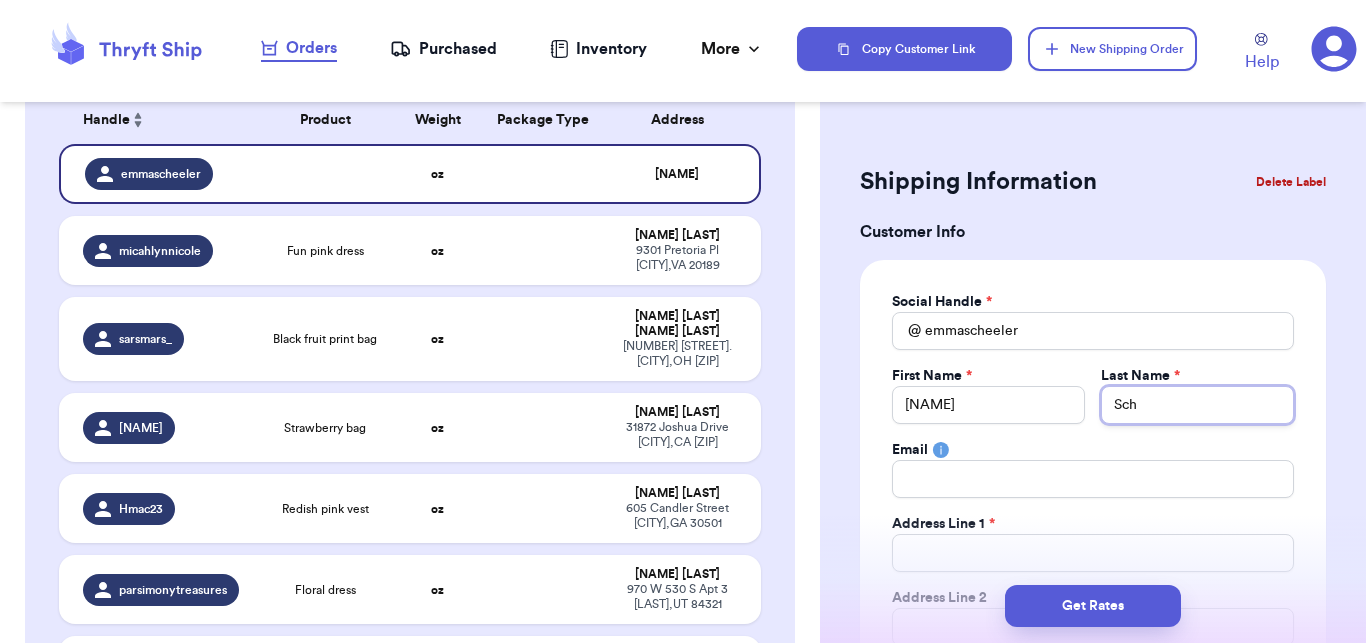 type 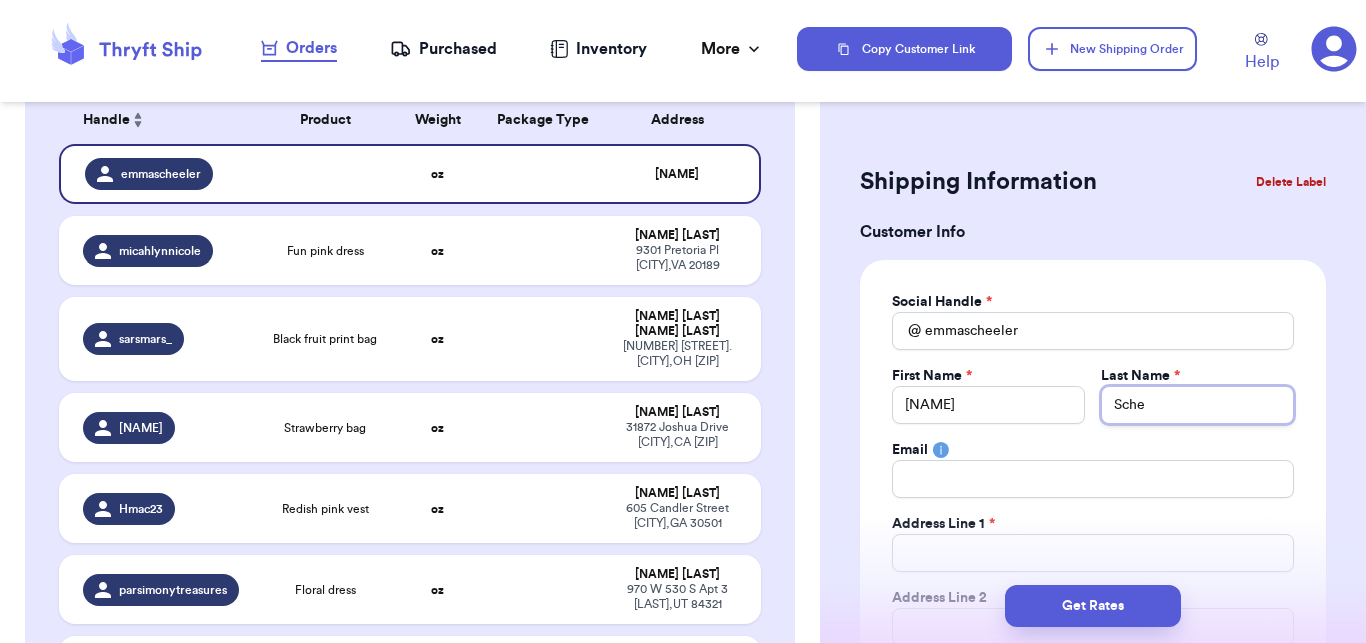 type on "[LAST]" 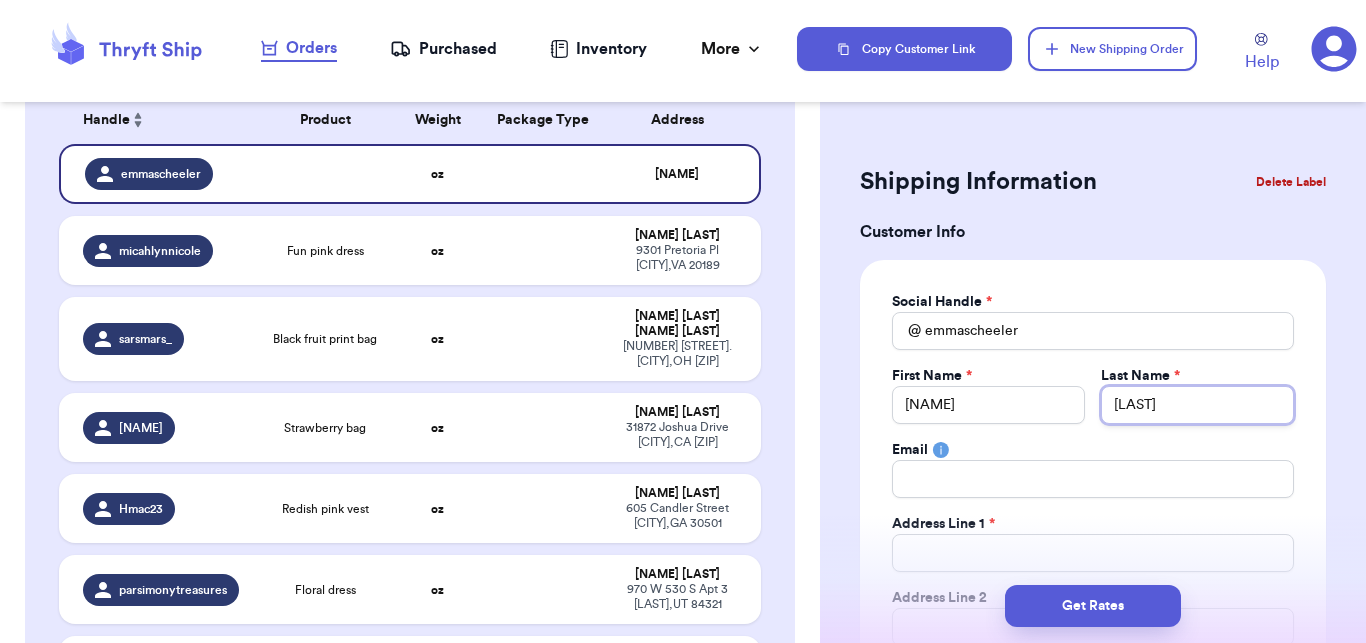 type on "[LAST]" 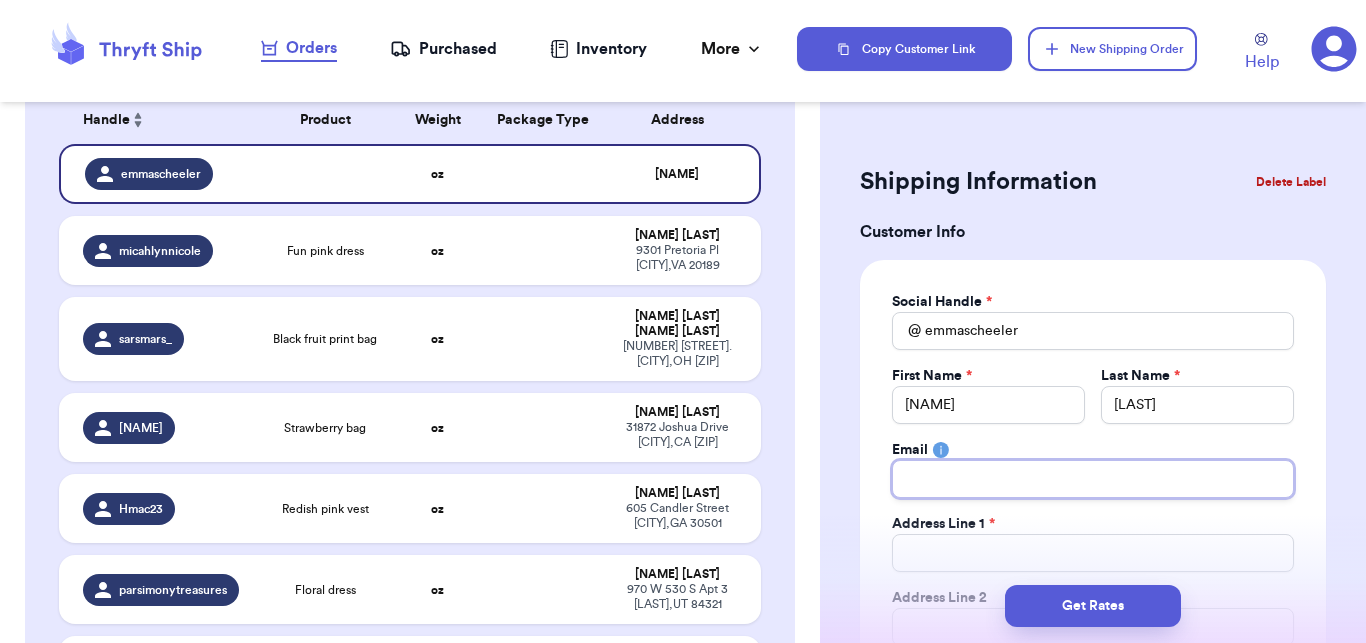 type 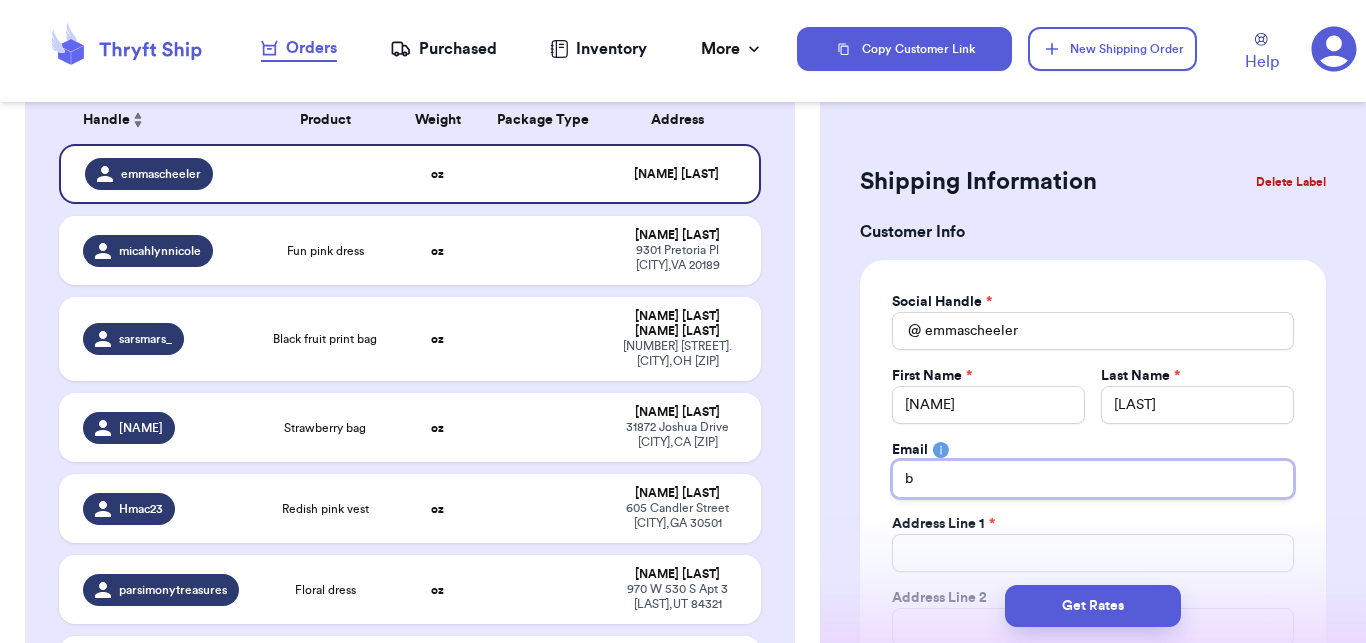 type 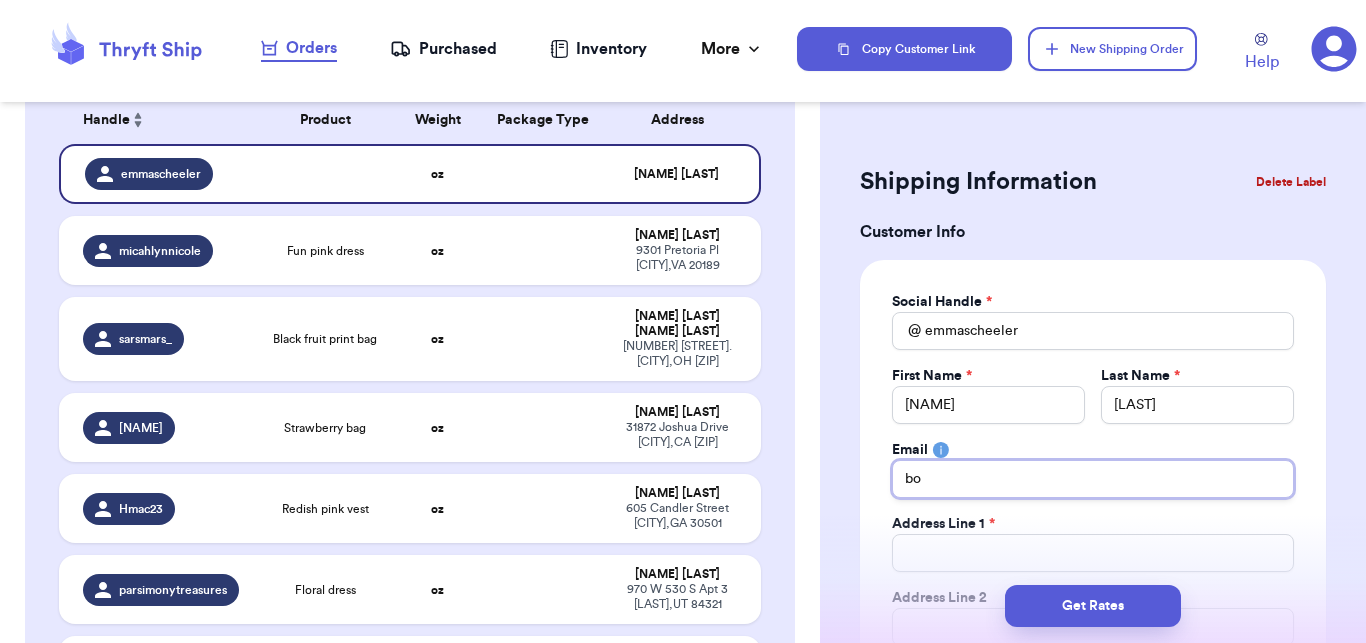 type on "bow" 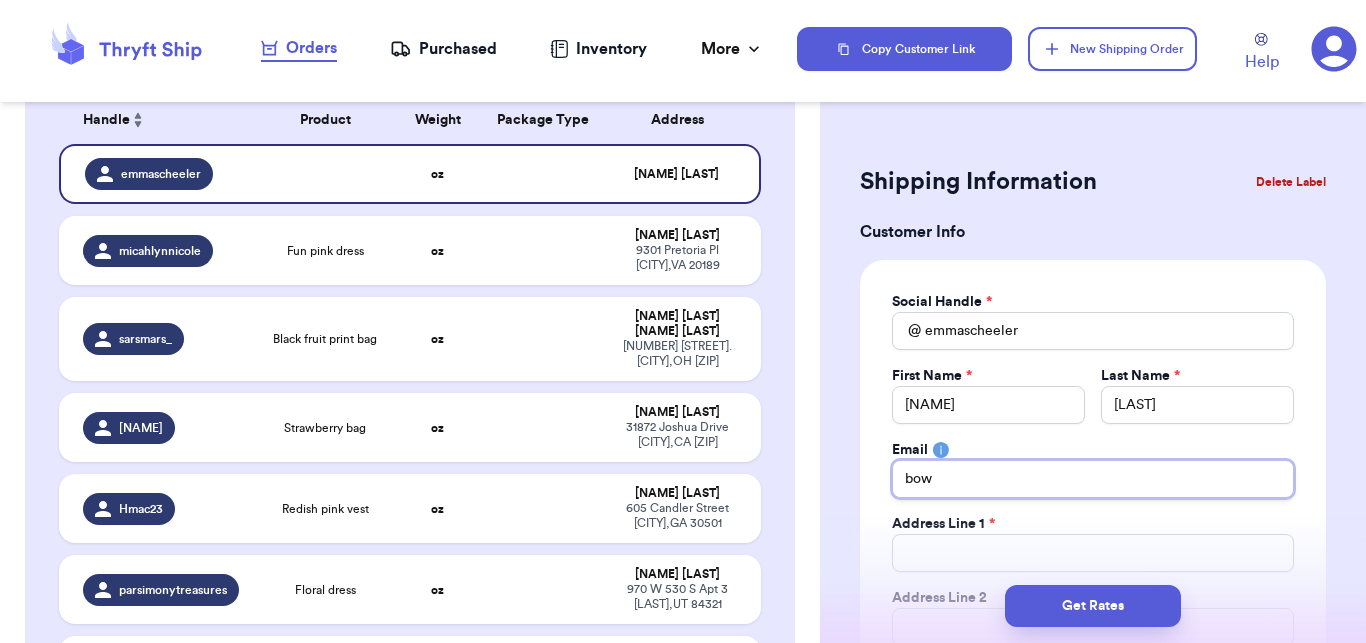 type on "bowseremolly@example.com" 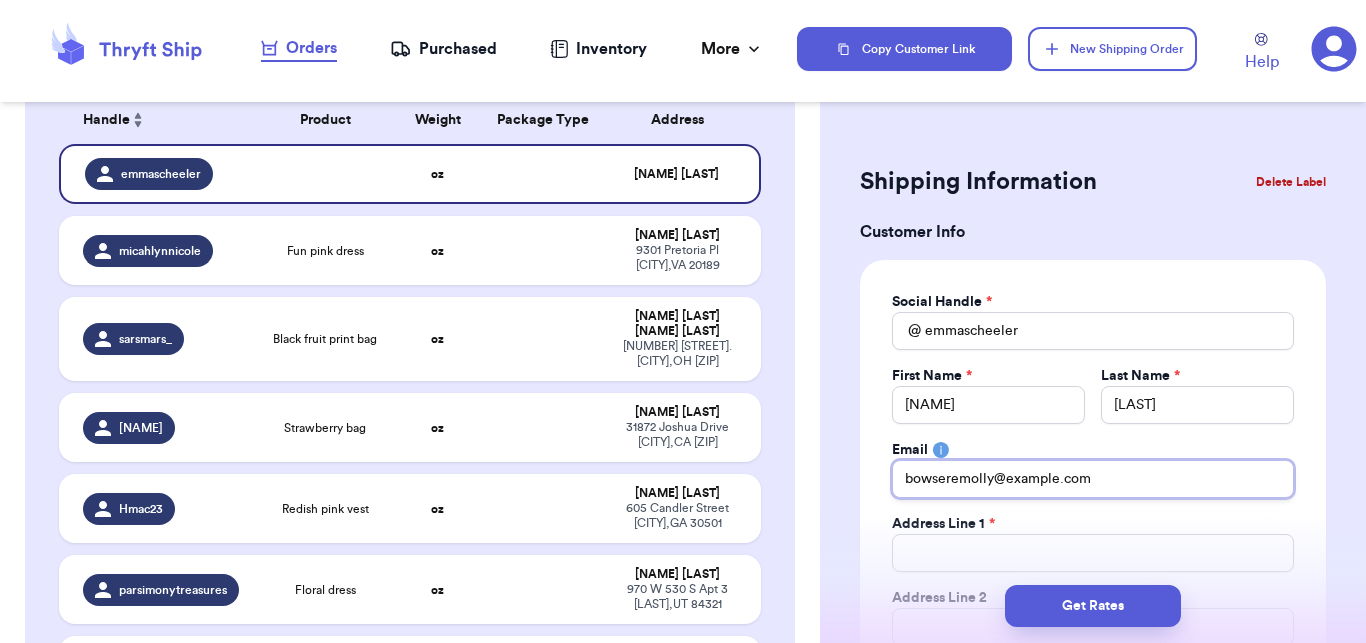 type on "bowseremolly@example.com" 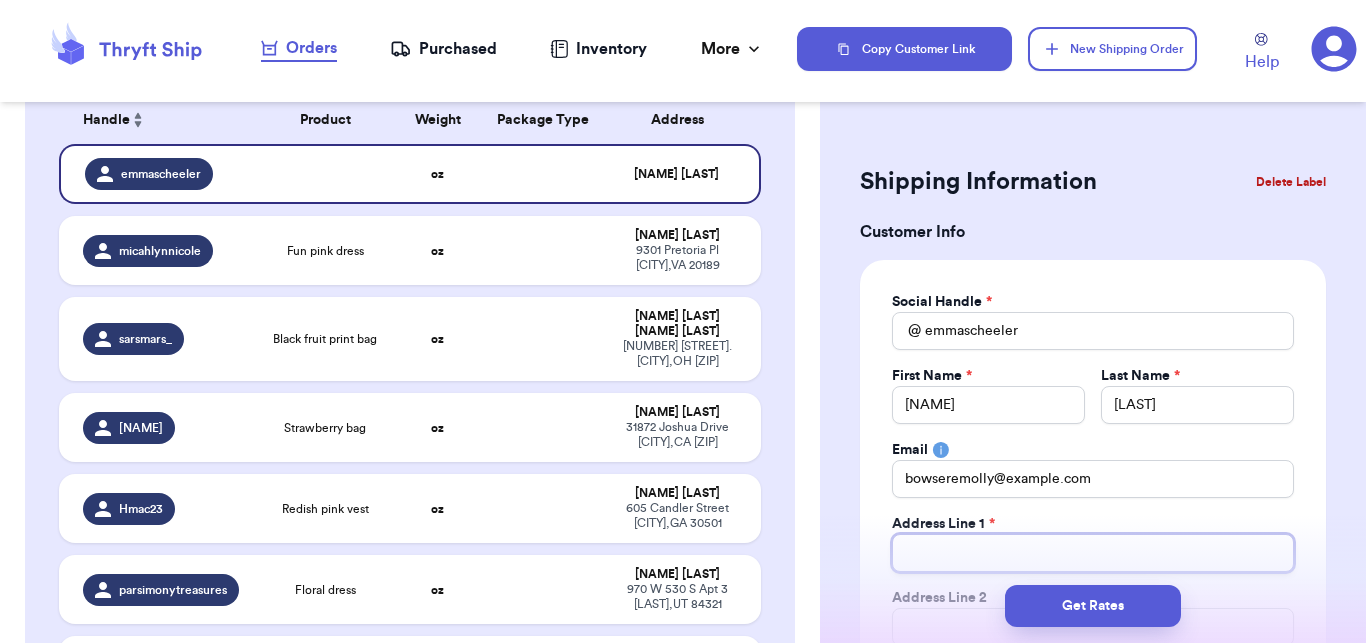 type 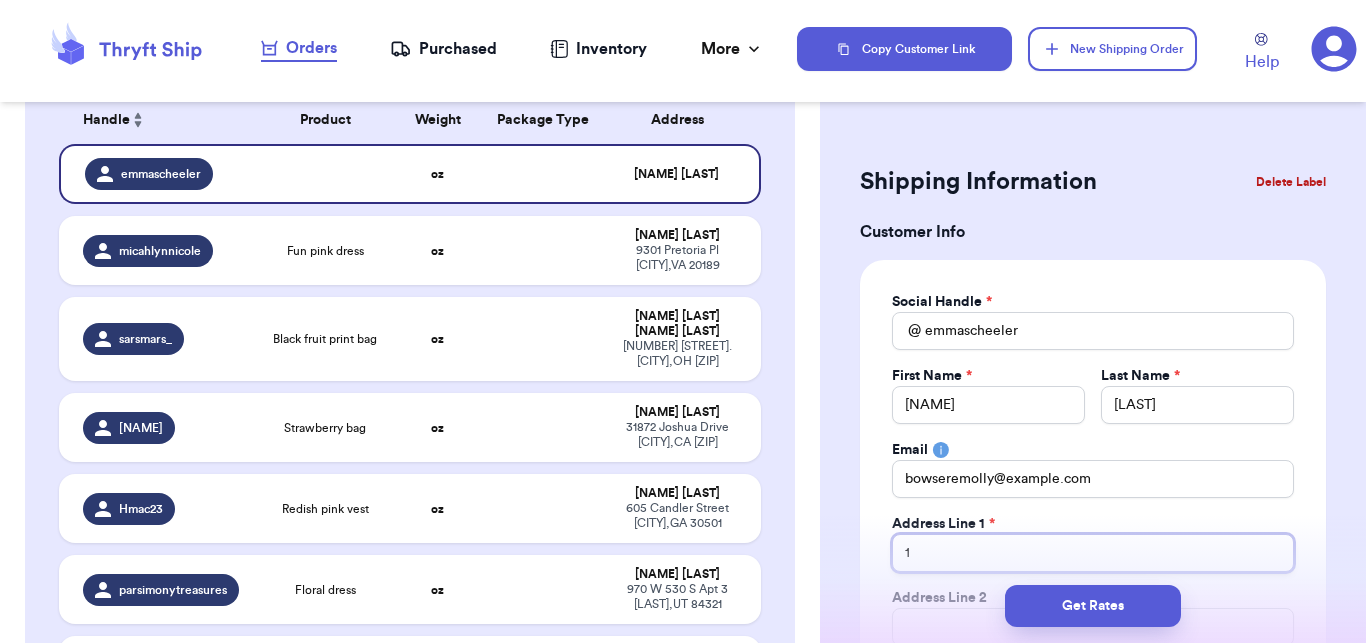 type on "18" 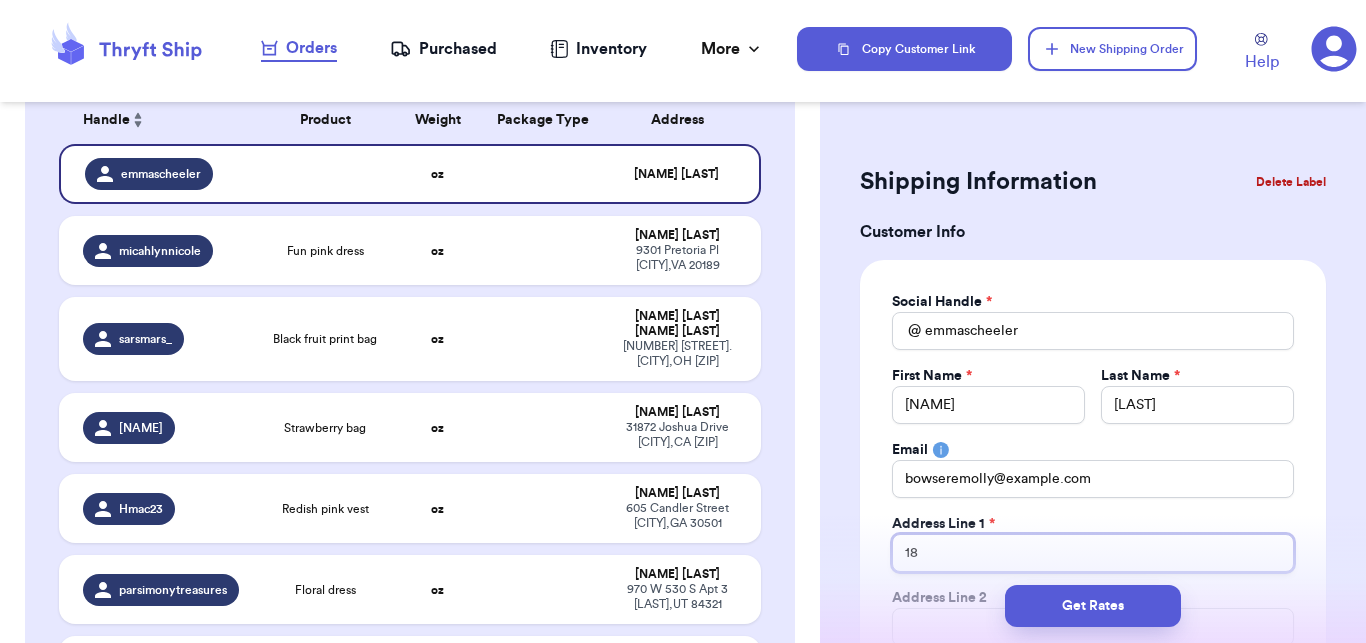 type on "182" 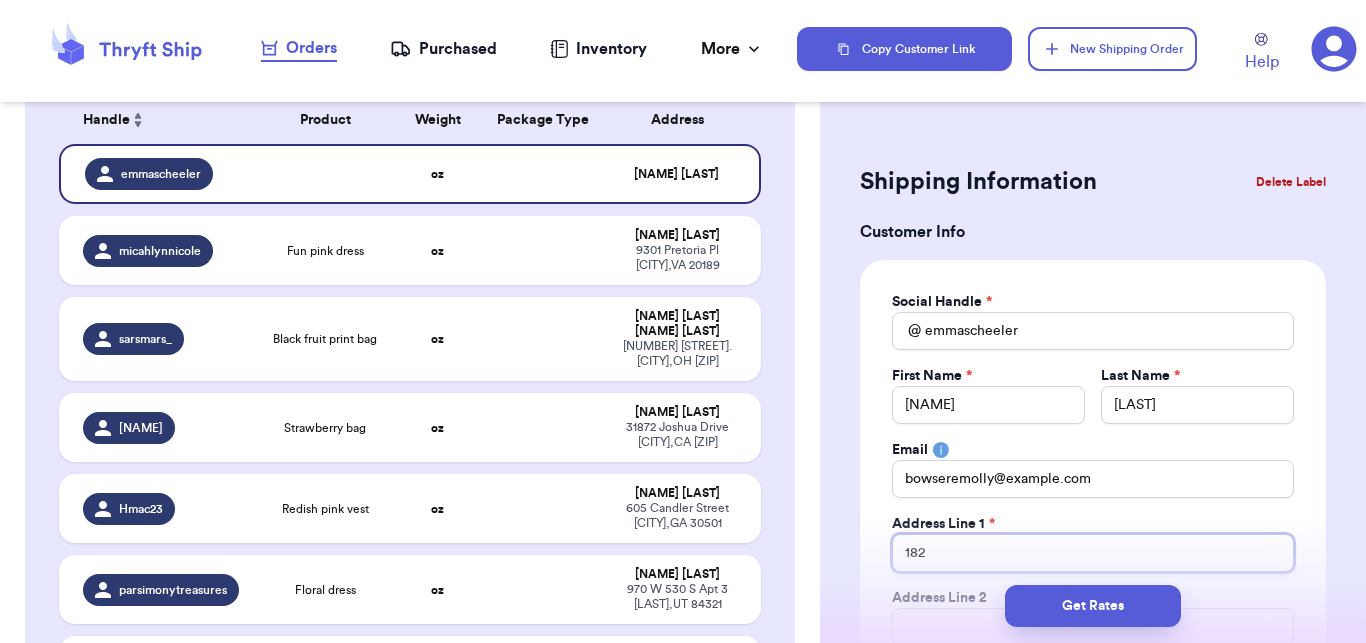 type on "1825" 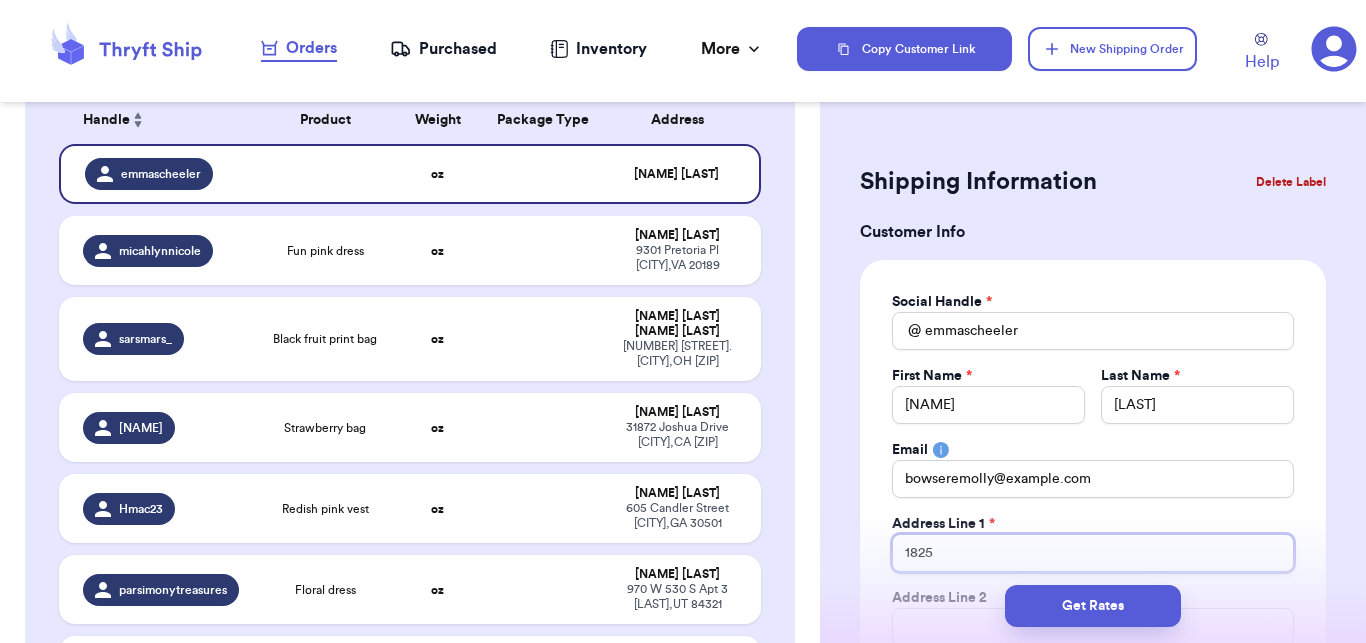 type on "1825" 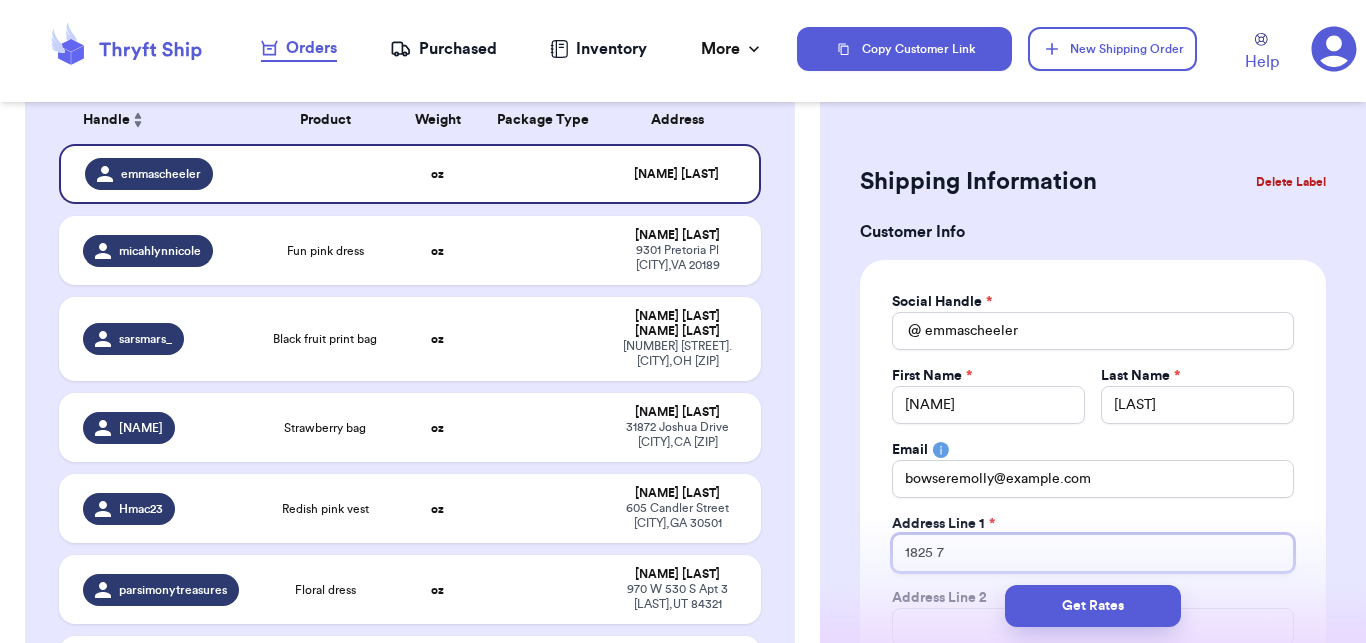 type 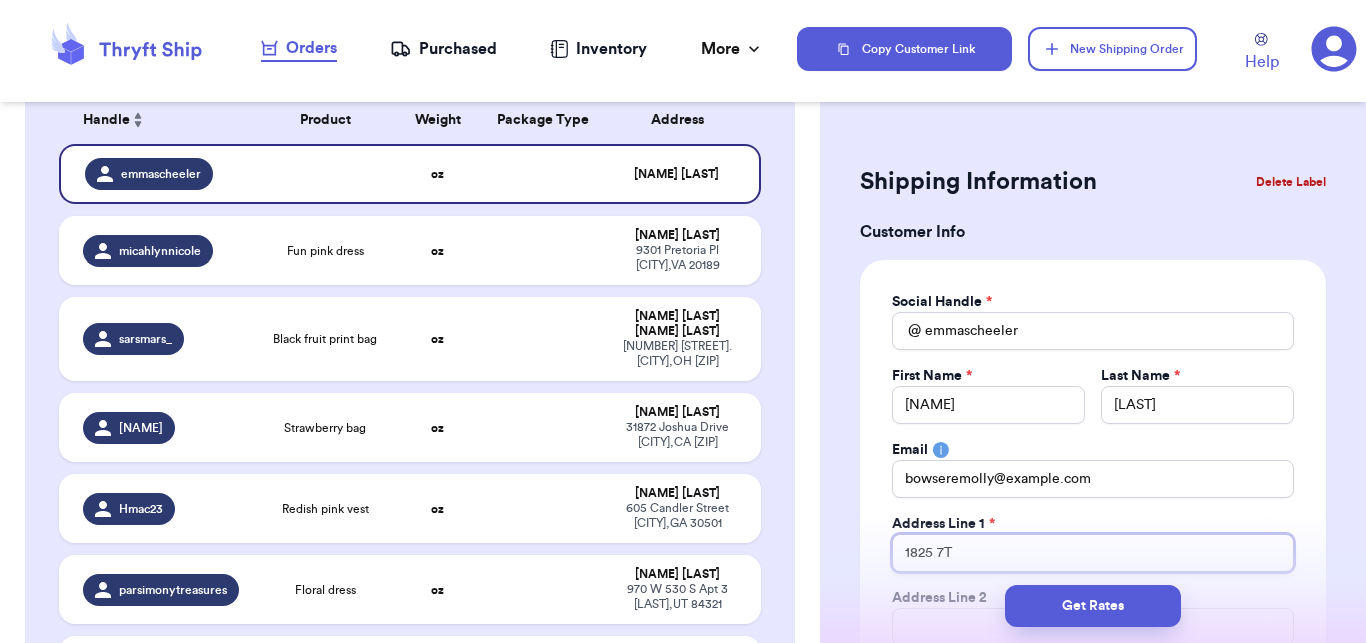 type on "1825 7TH" 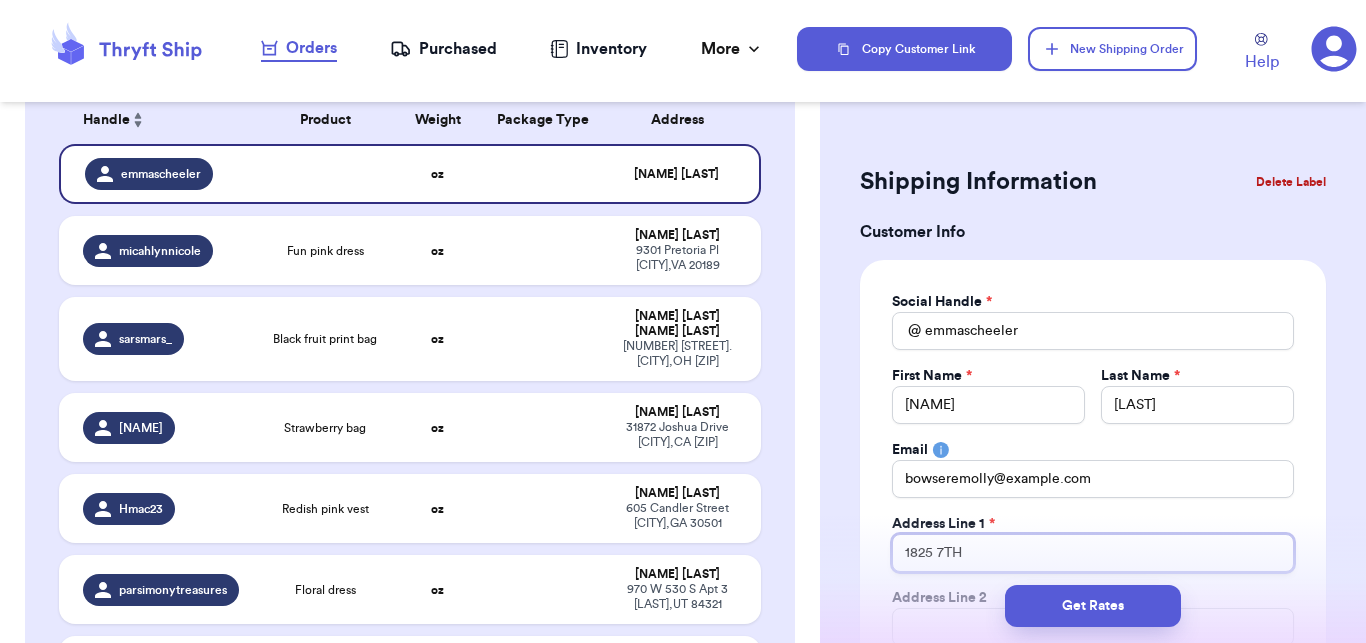 type 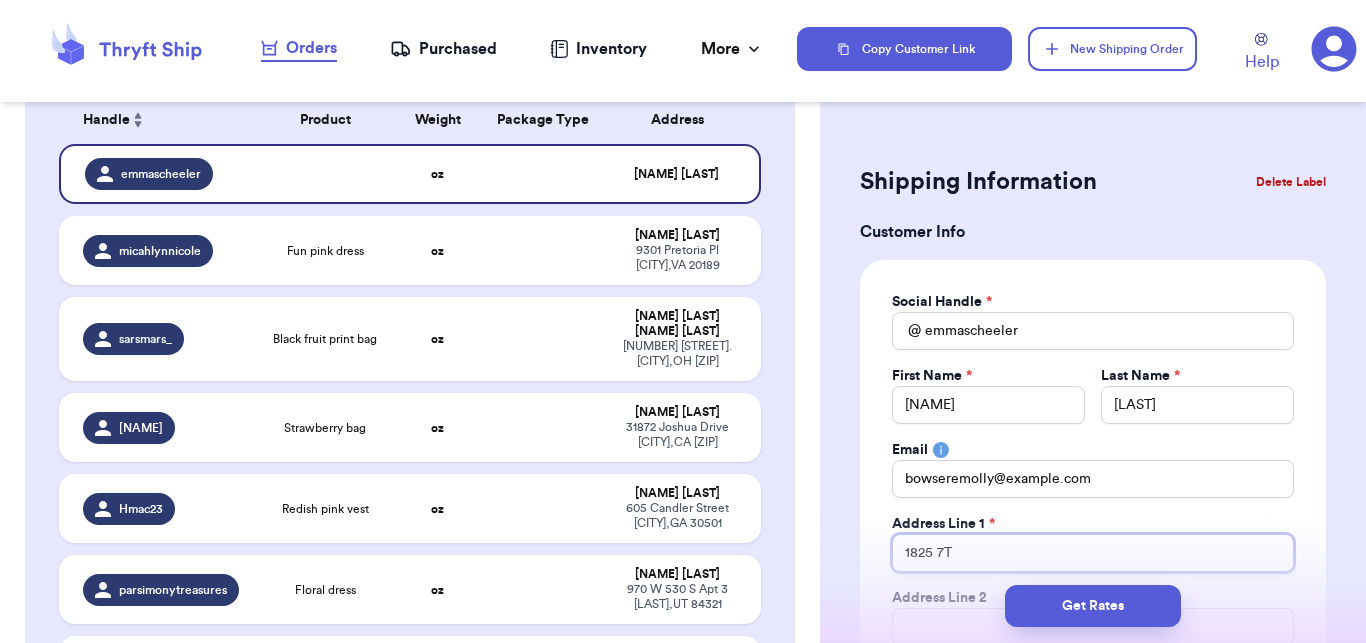 type on "1825 7" 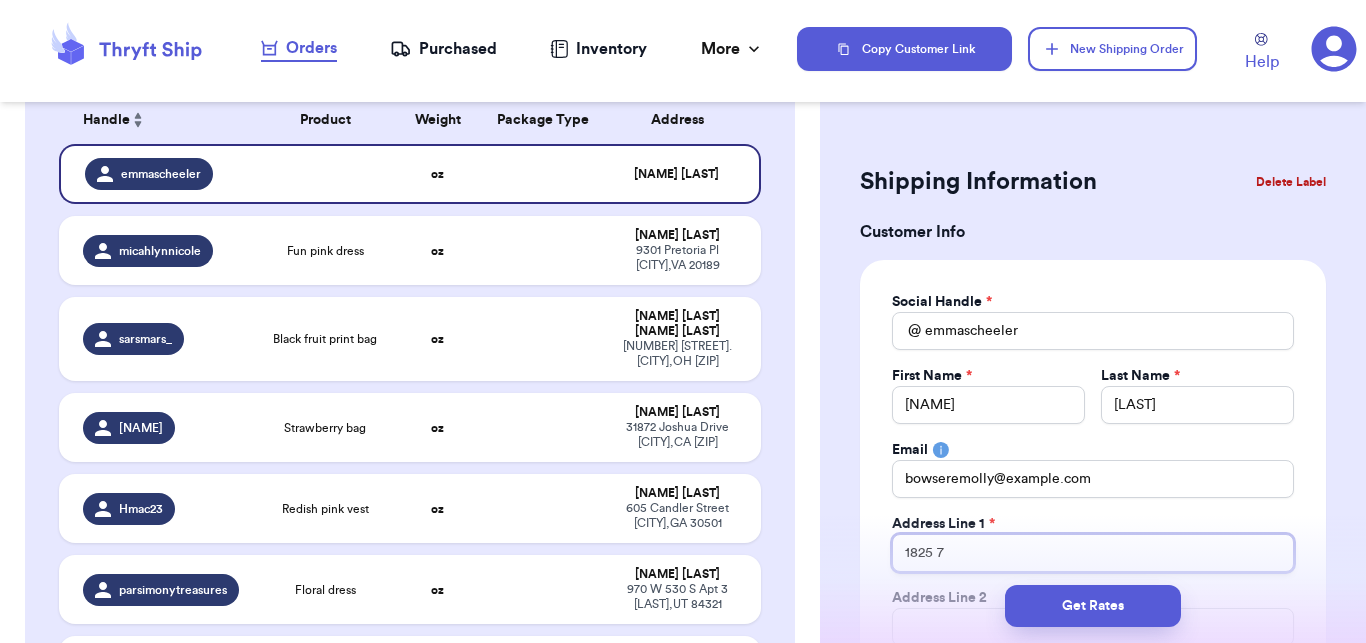 type on "1825 7t" 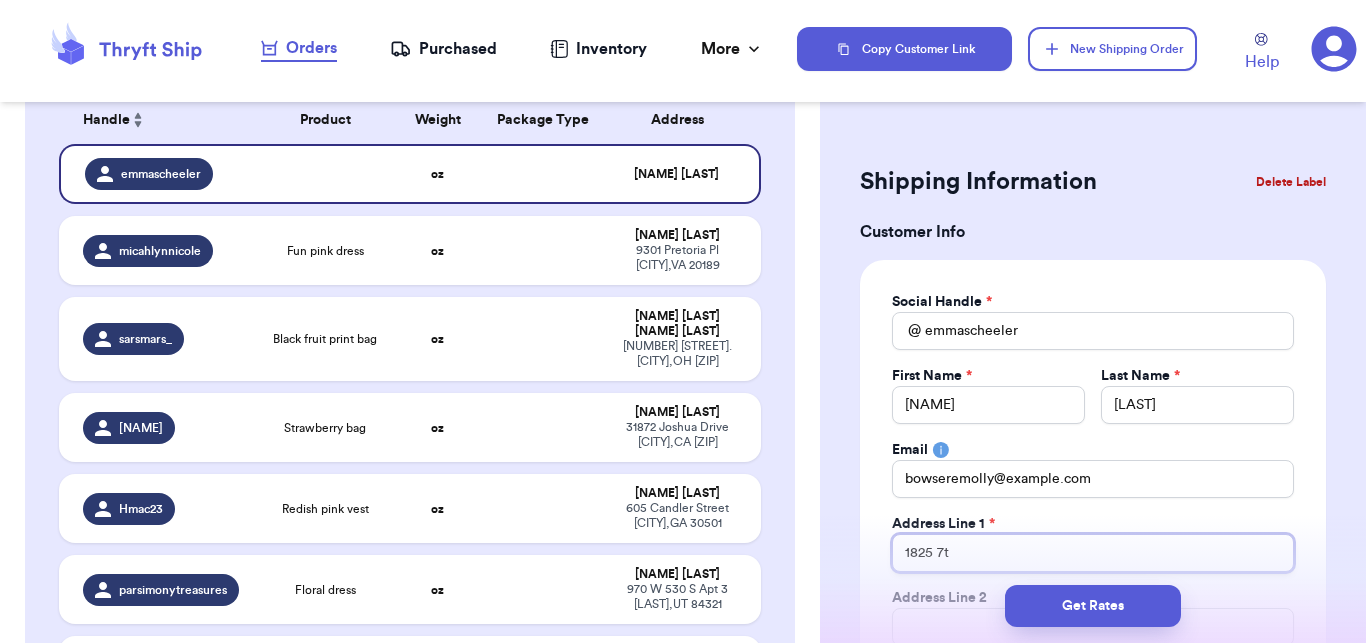 type on "1825 7th" 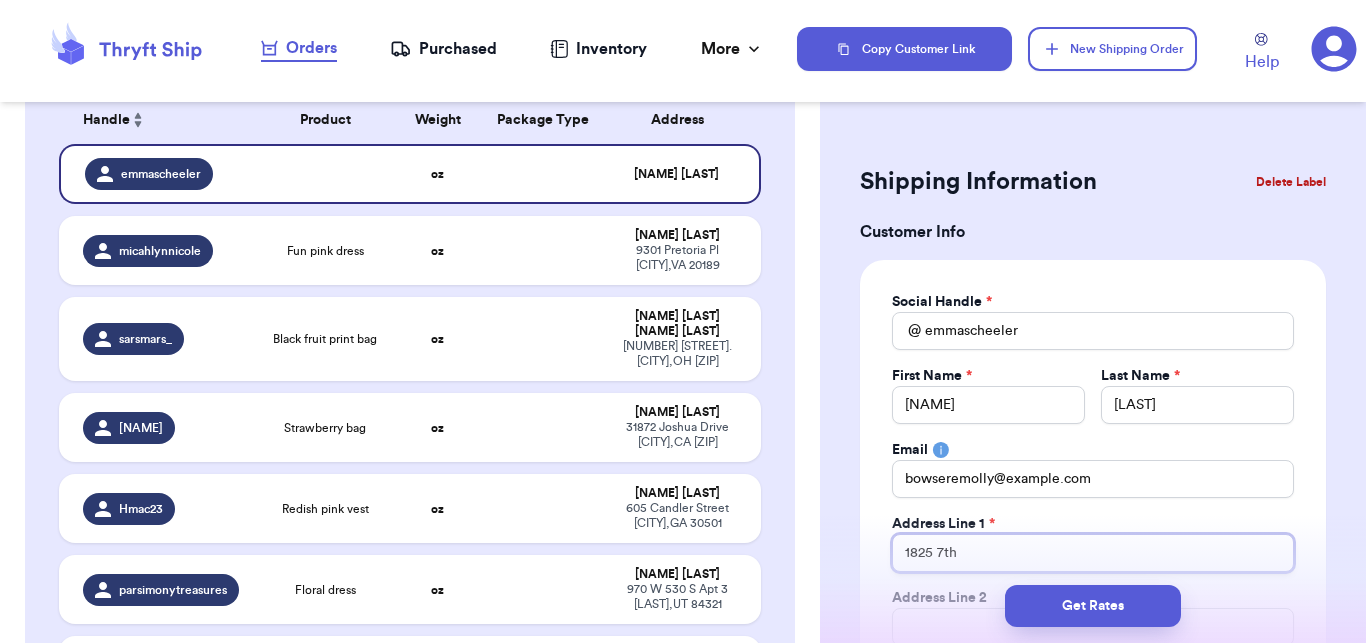 type 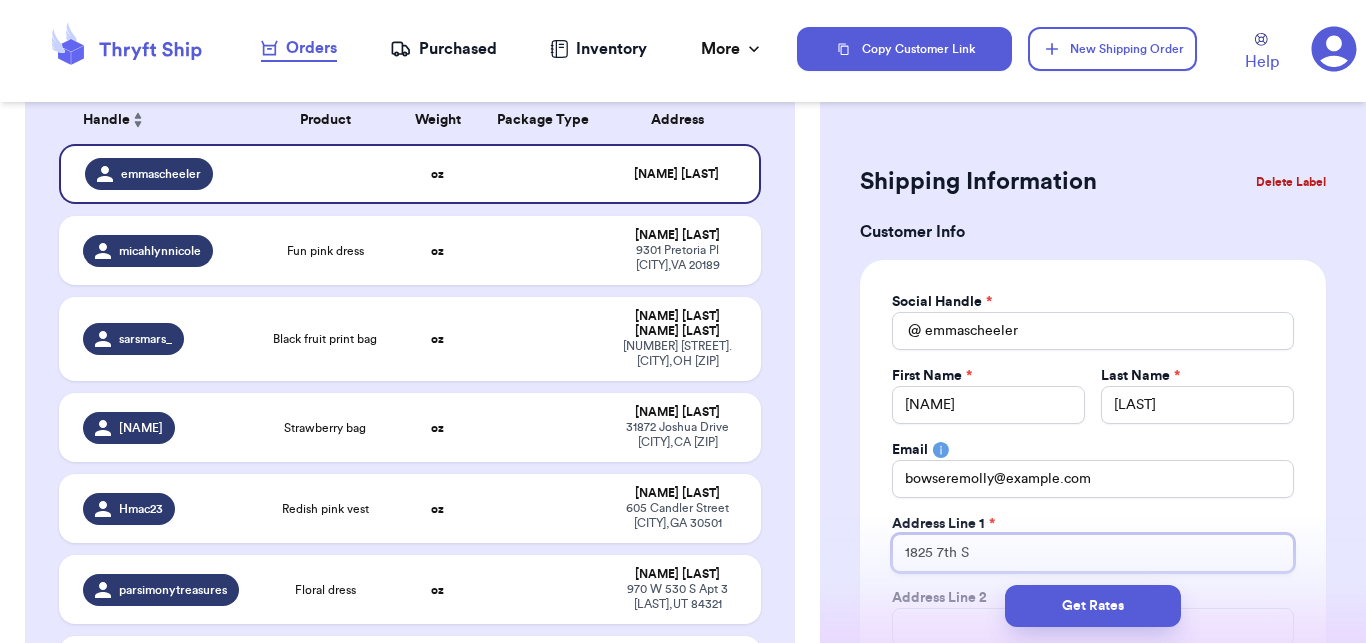 type on "1825 7th St" 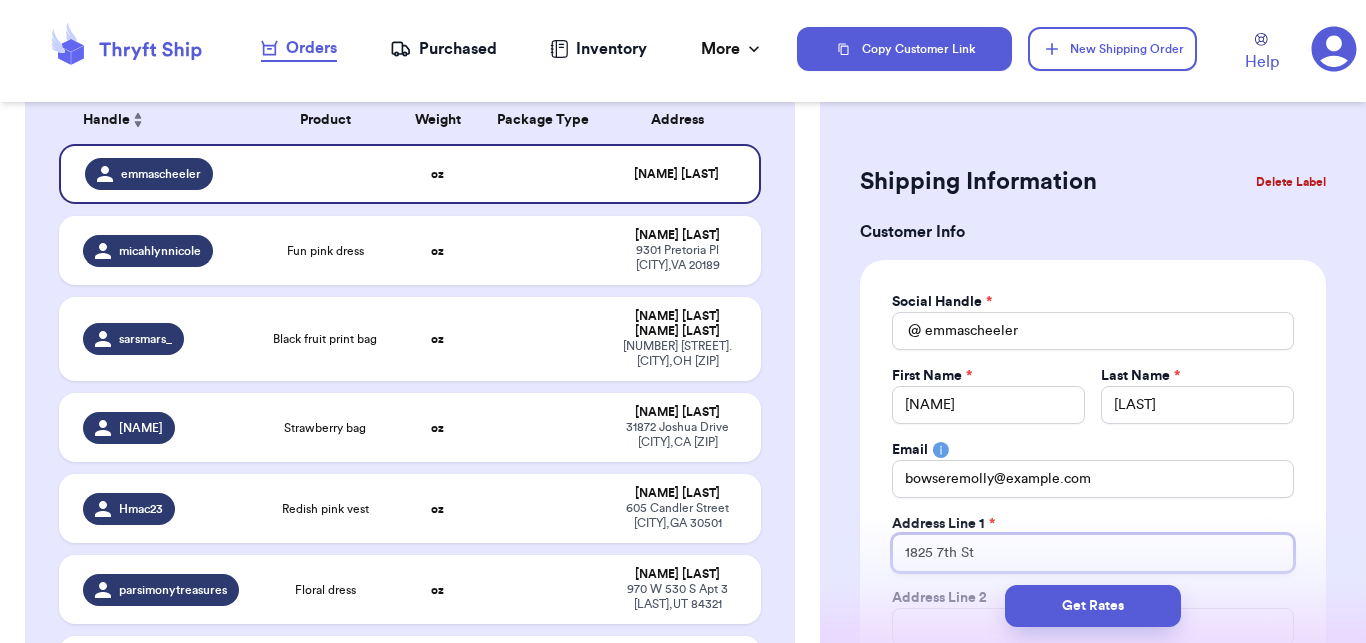 type on "1825 7th St" 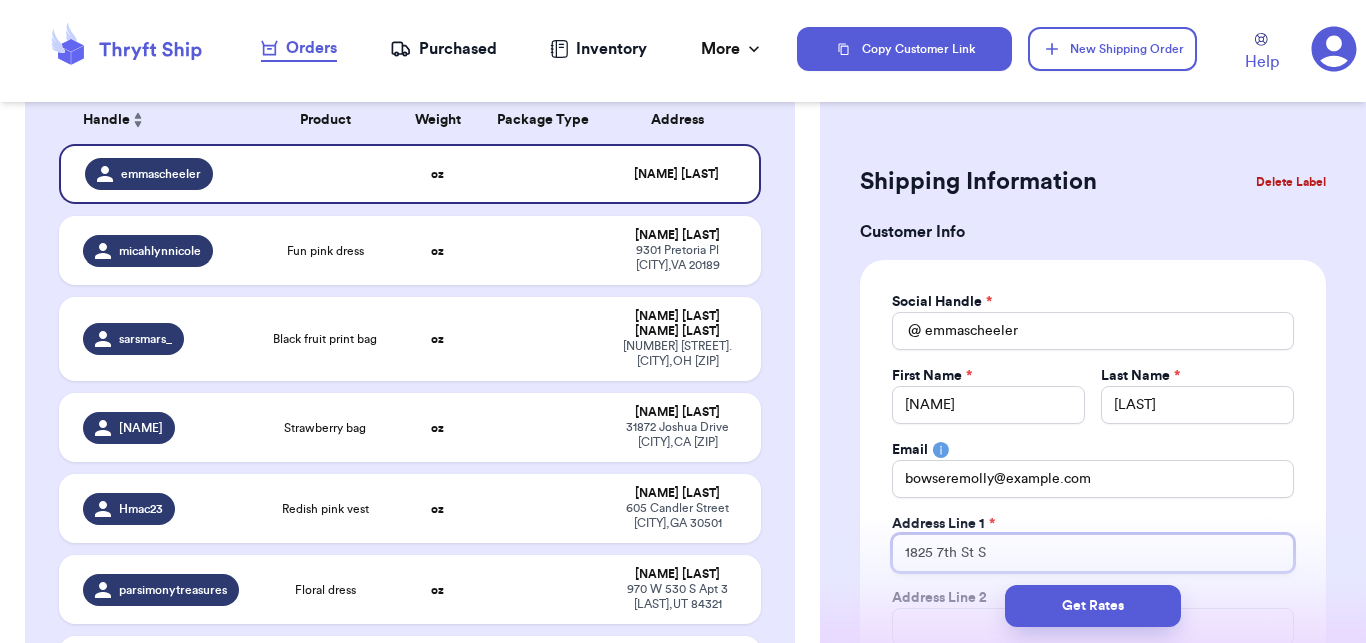 type on "1825 7th St SW" 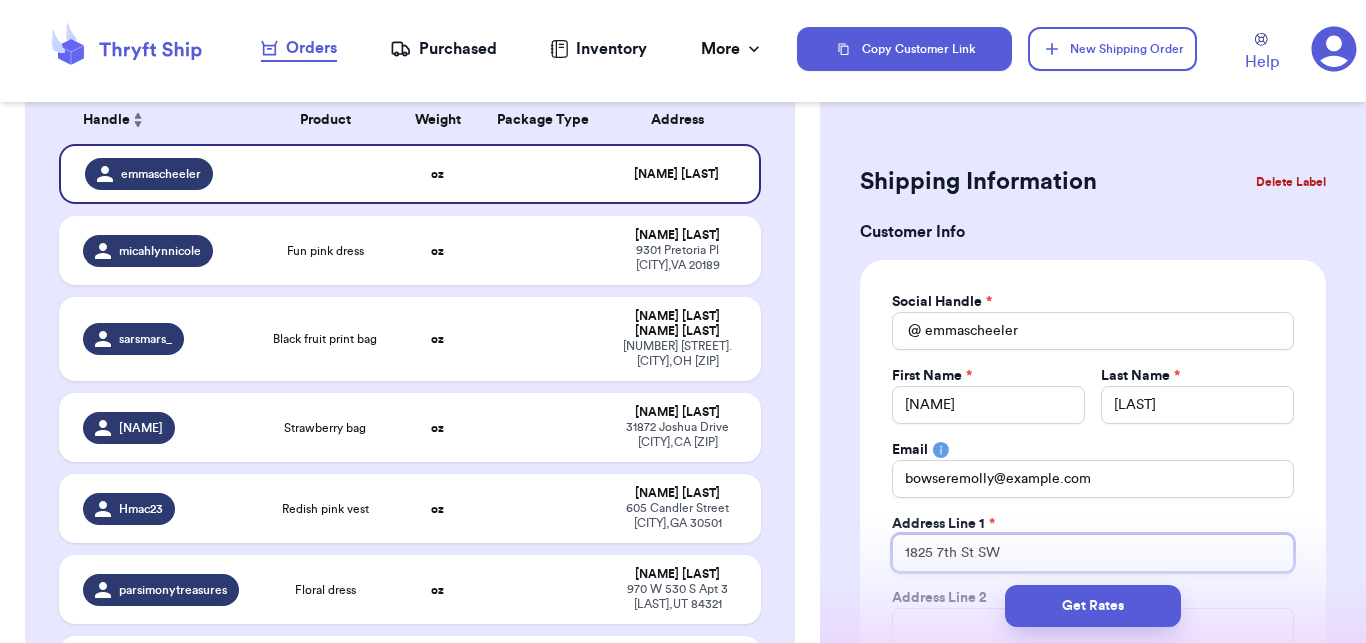 type on "1825 7th St SW" 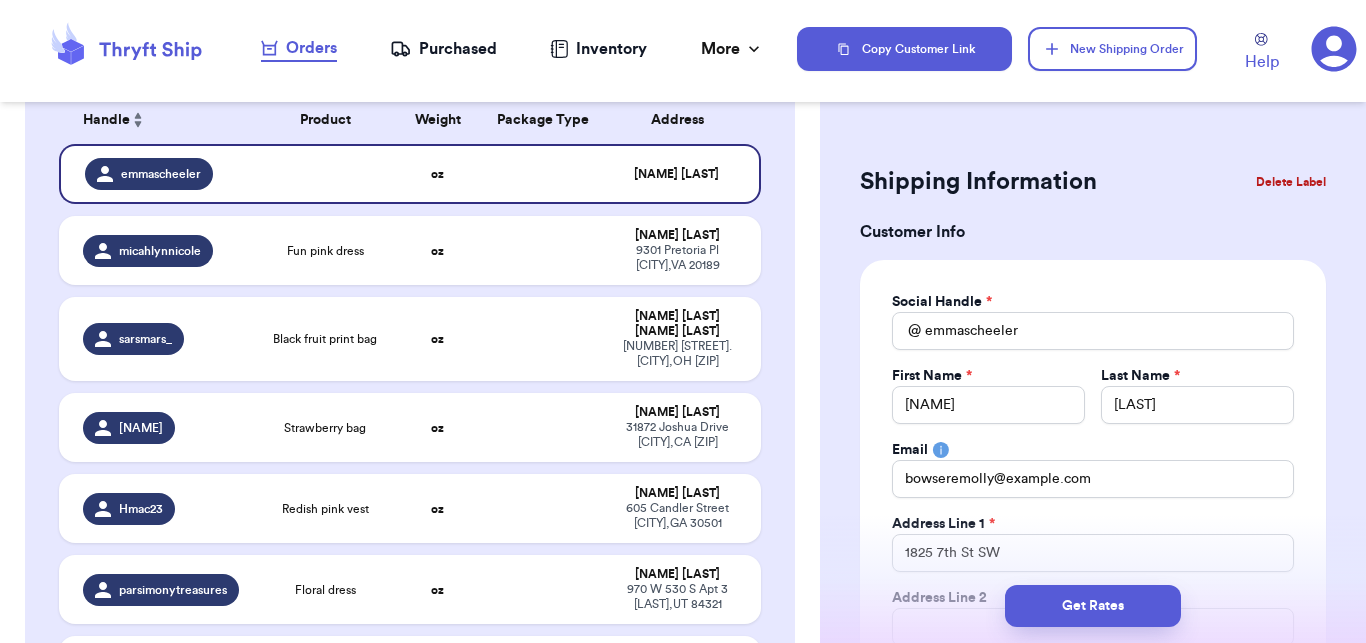 scroll, scrollTop: 77, scrollLeft: 0, axis: vertical 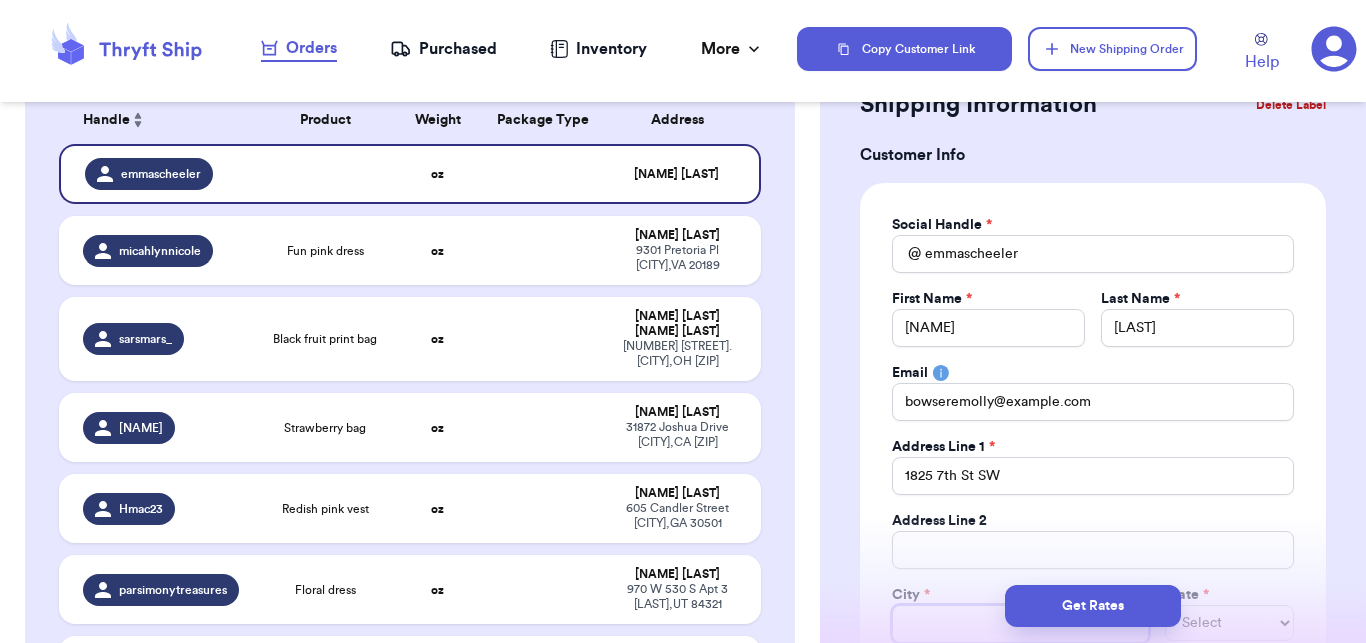type 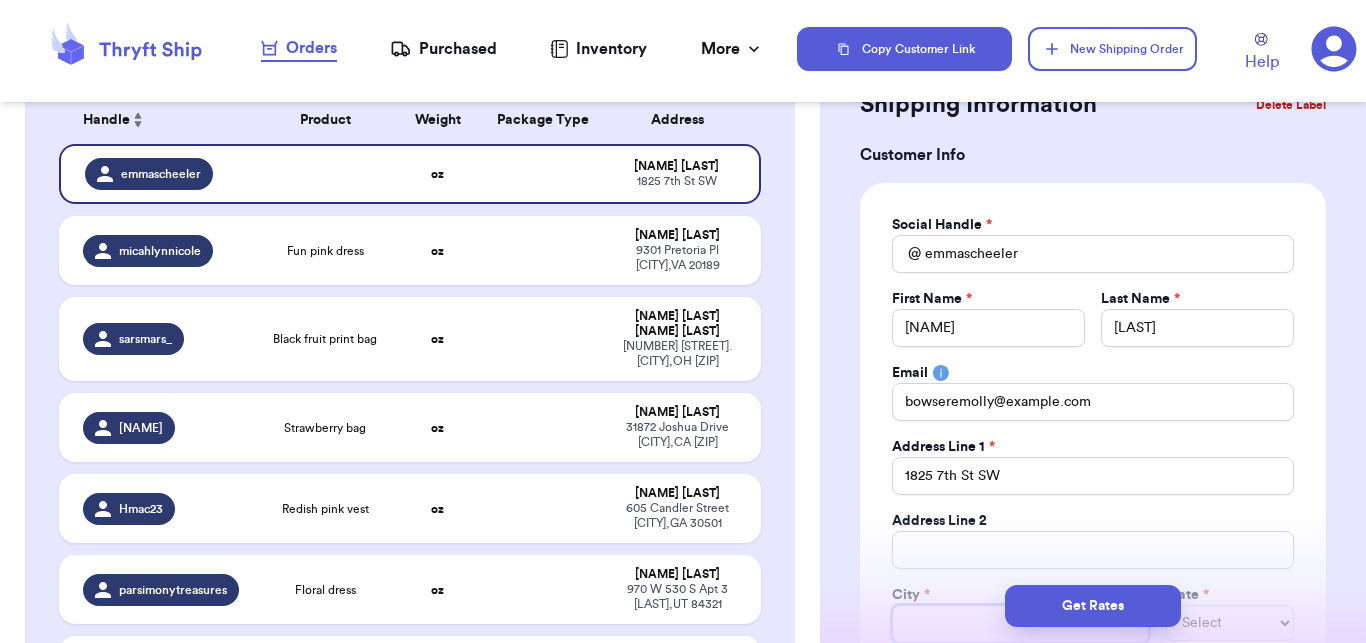type on "M" 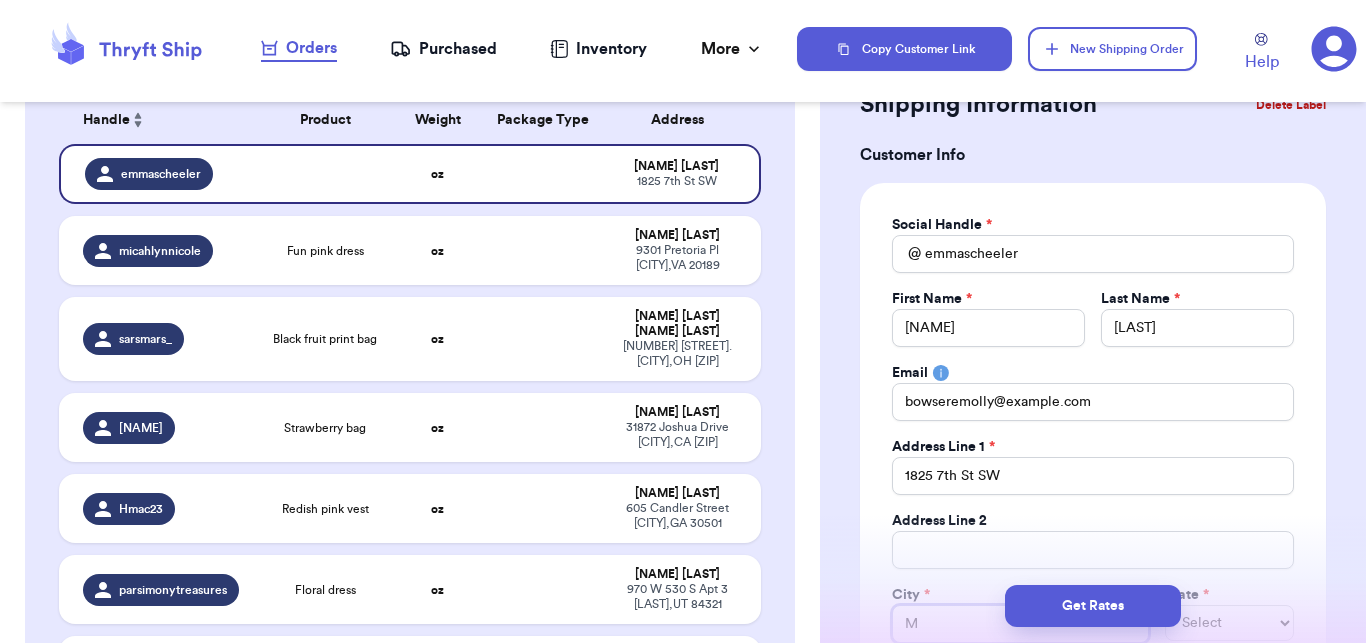 type 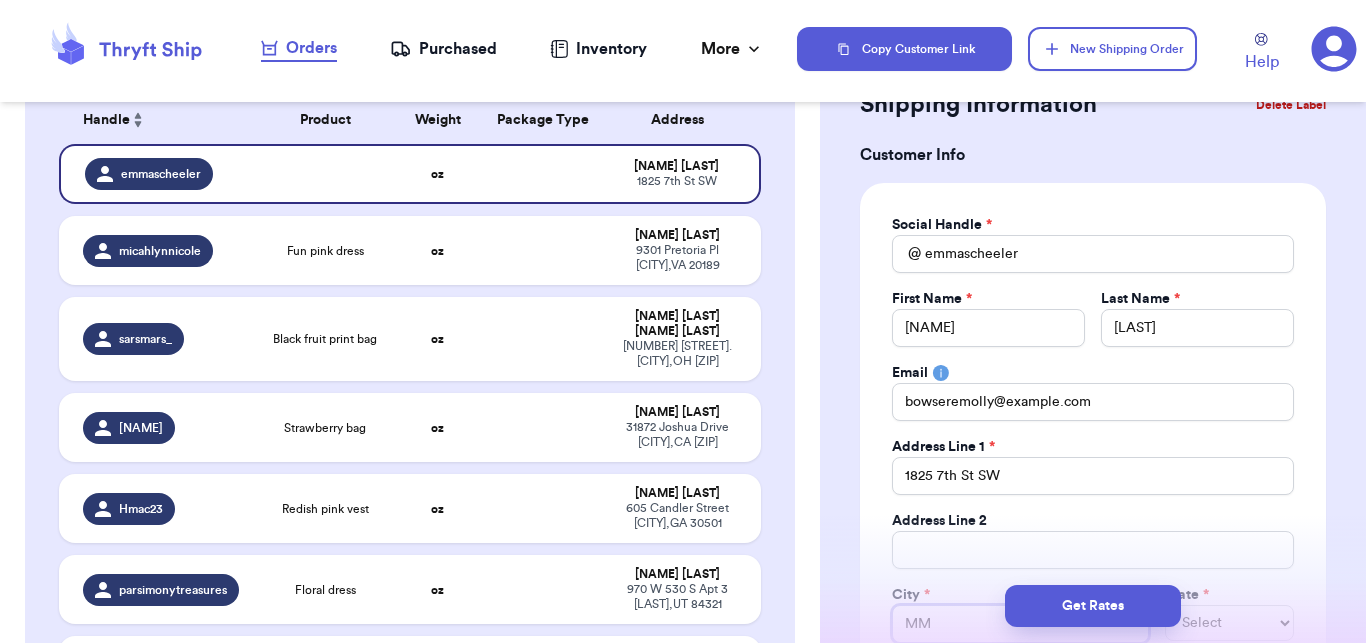 type 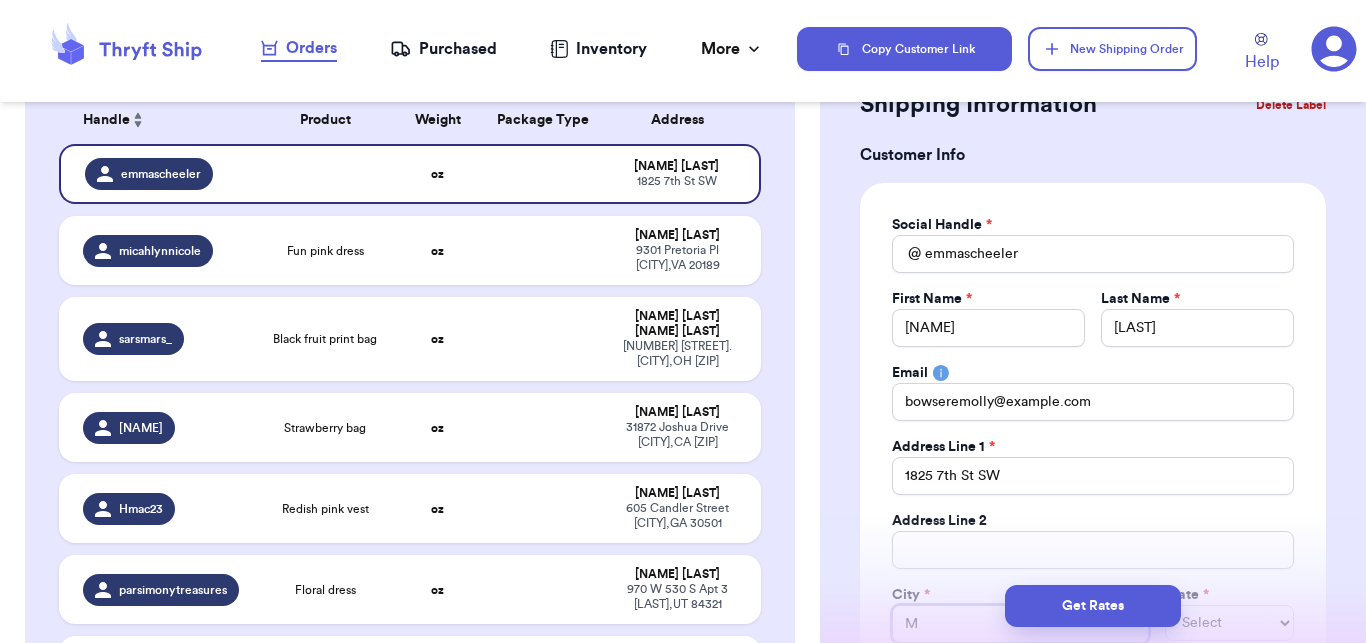 type 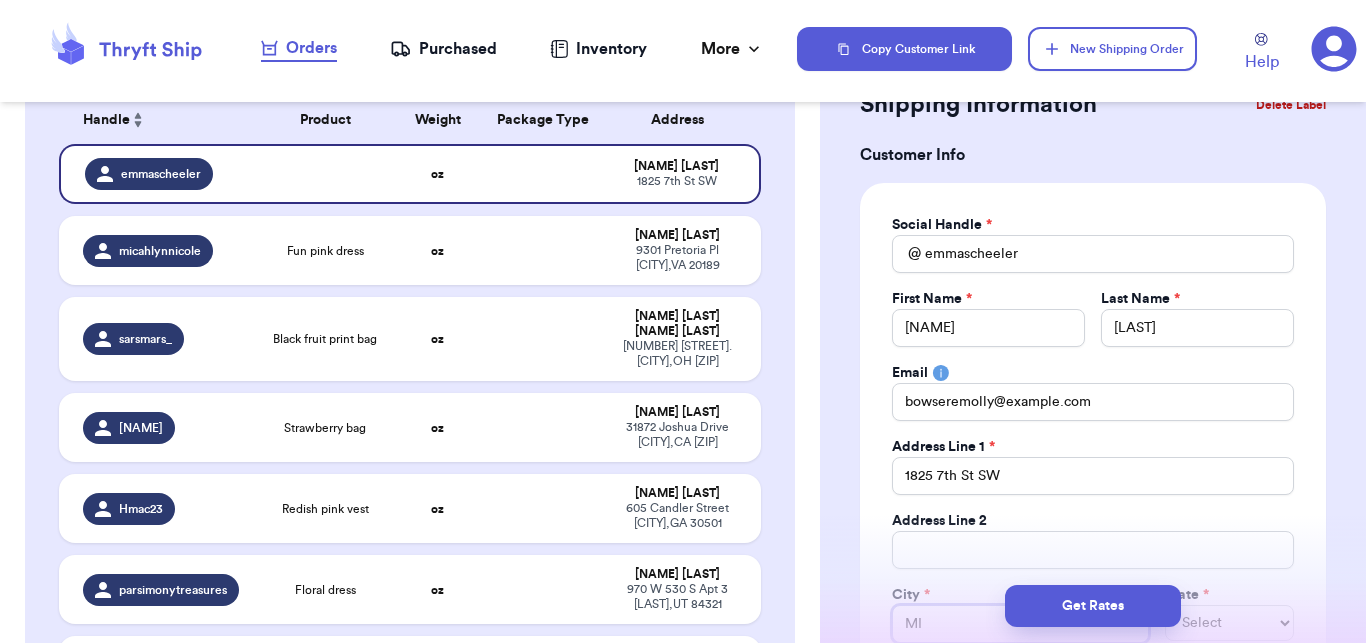 type on "[CITY]" 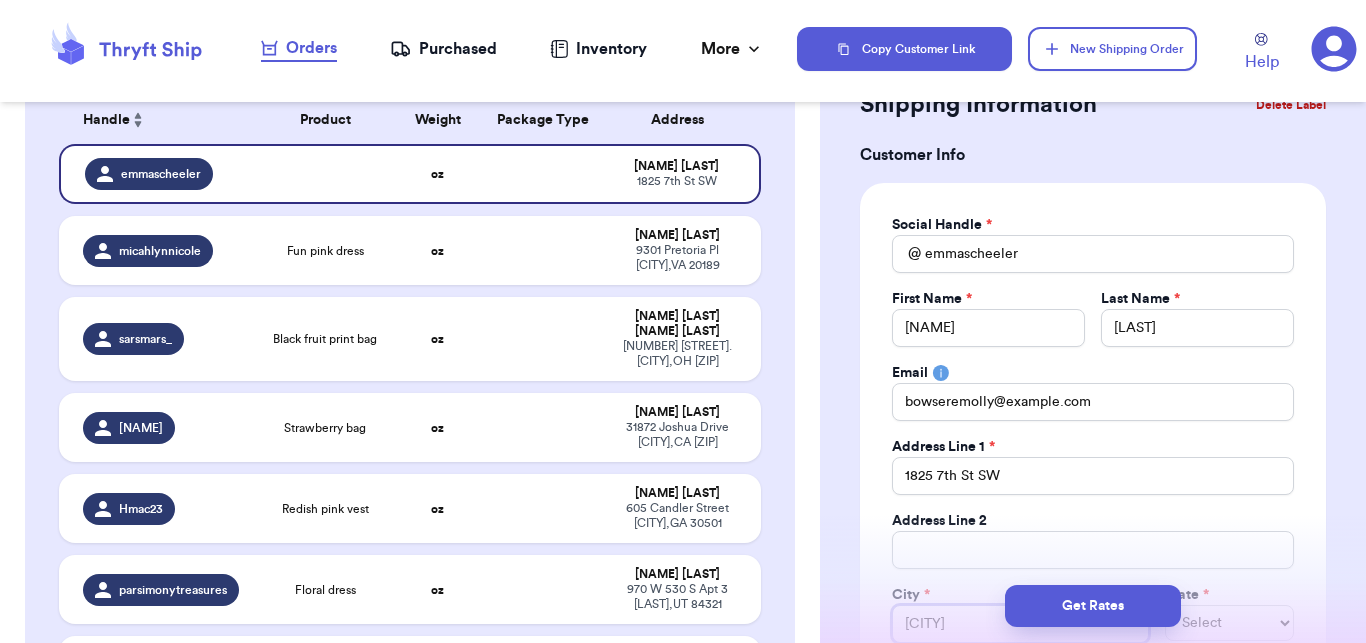 type on "MI" 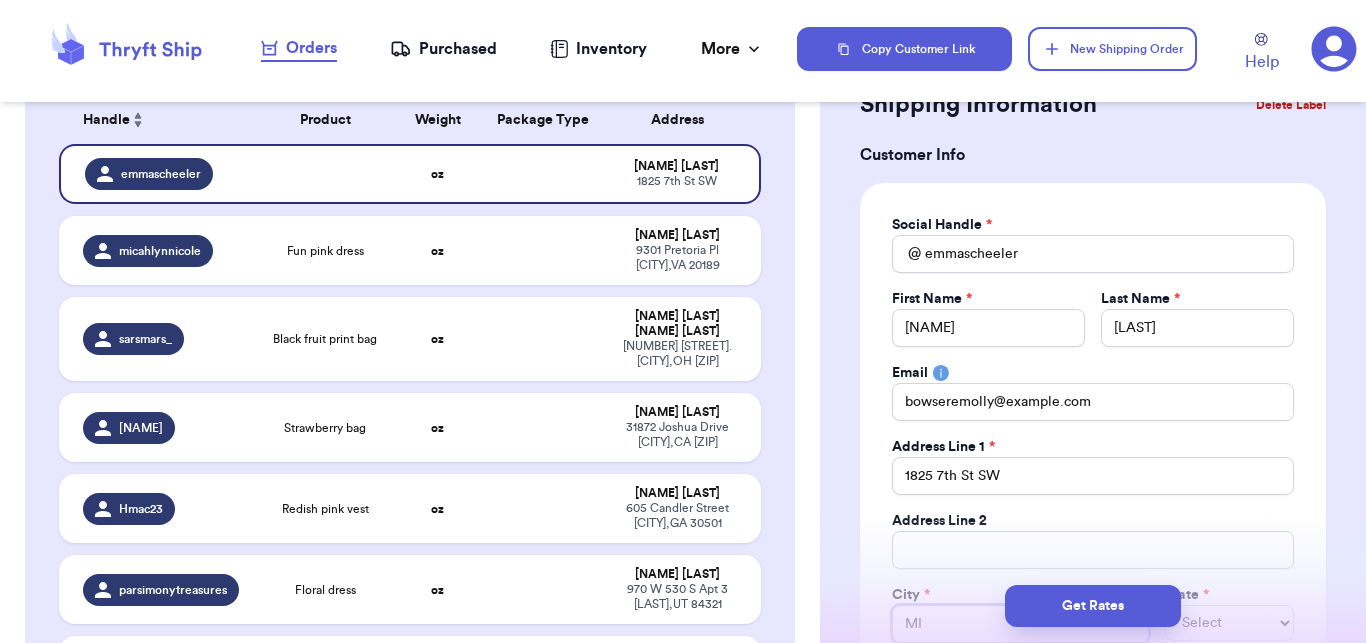 type 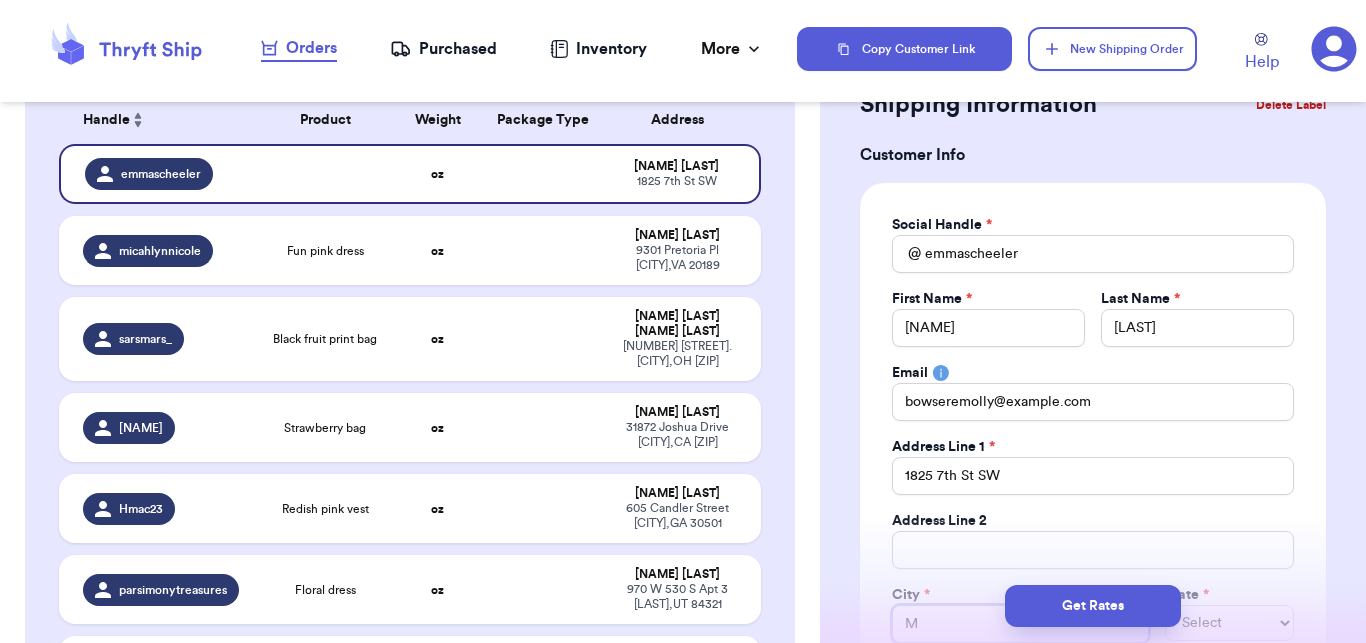 type 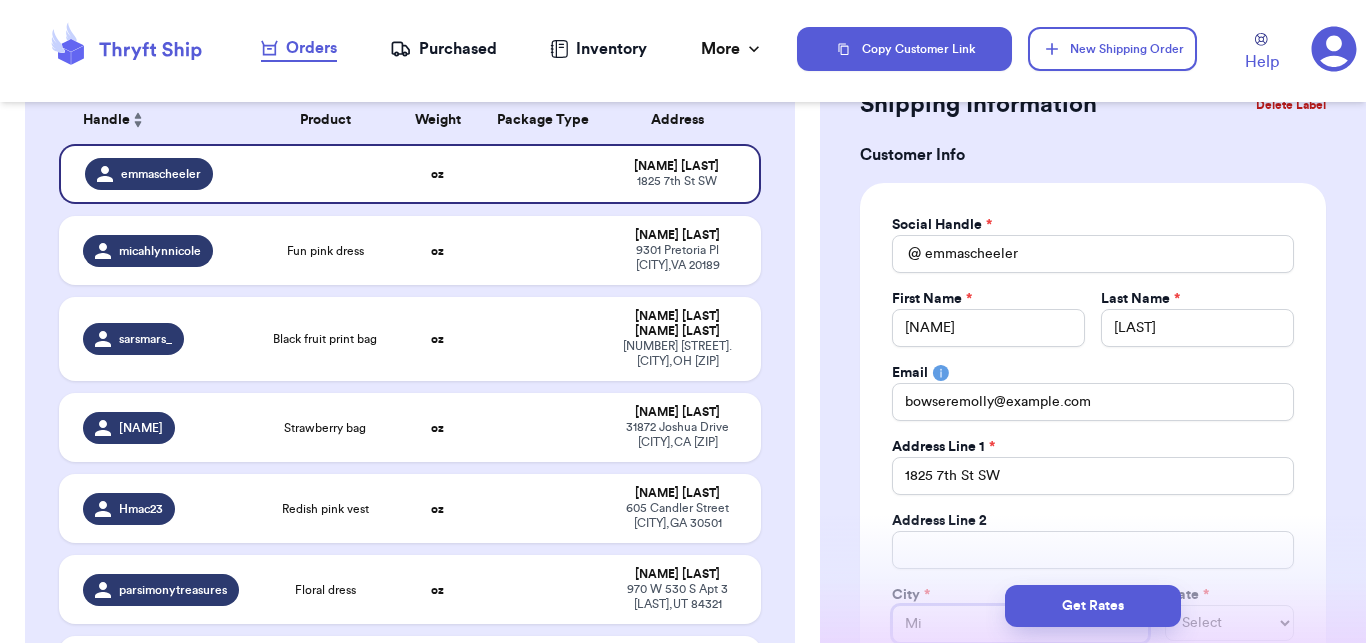 type on "[CITY]" 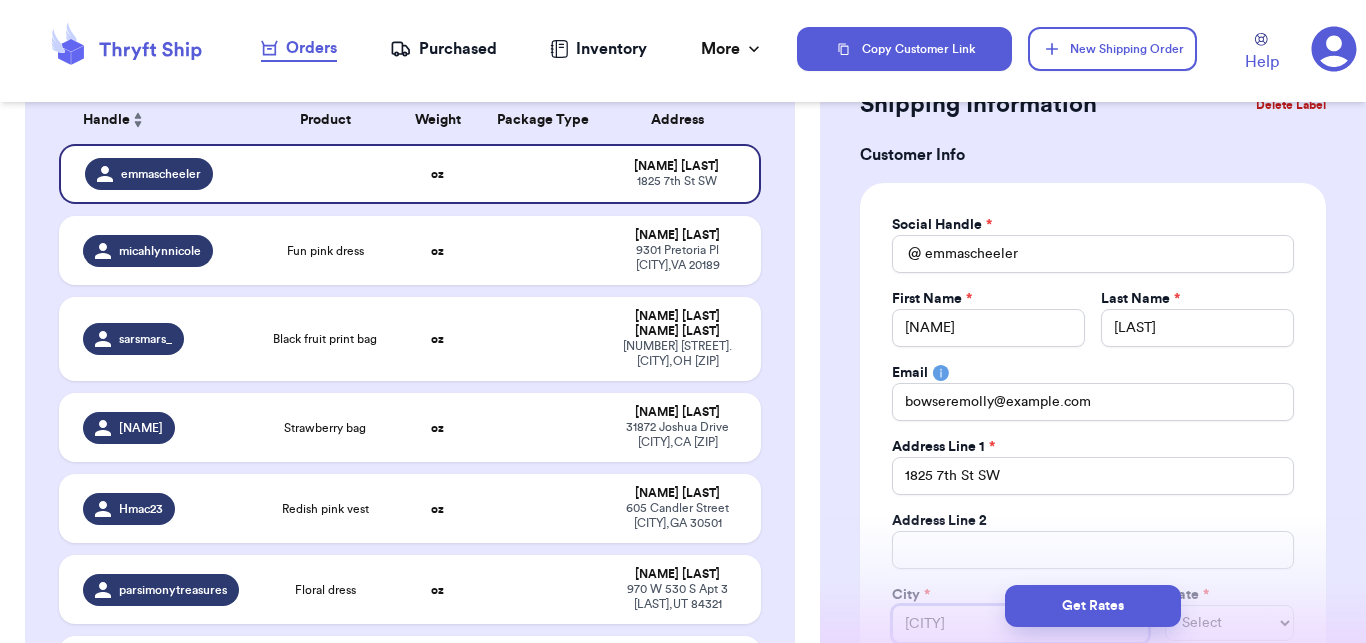 type on "[CITY]" 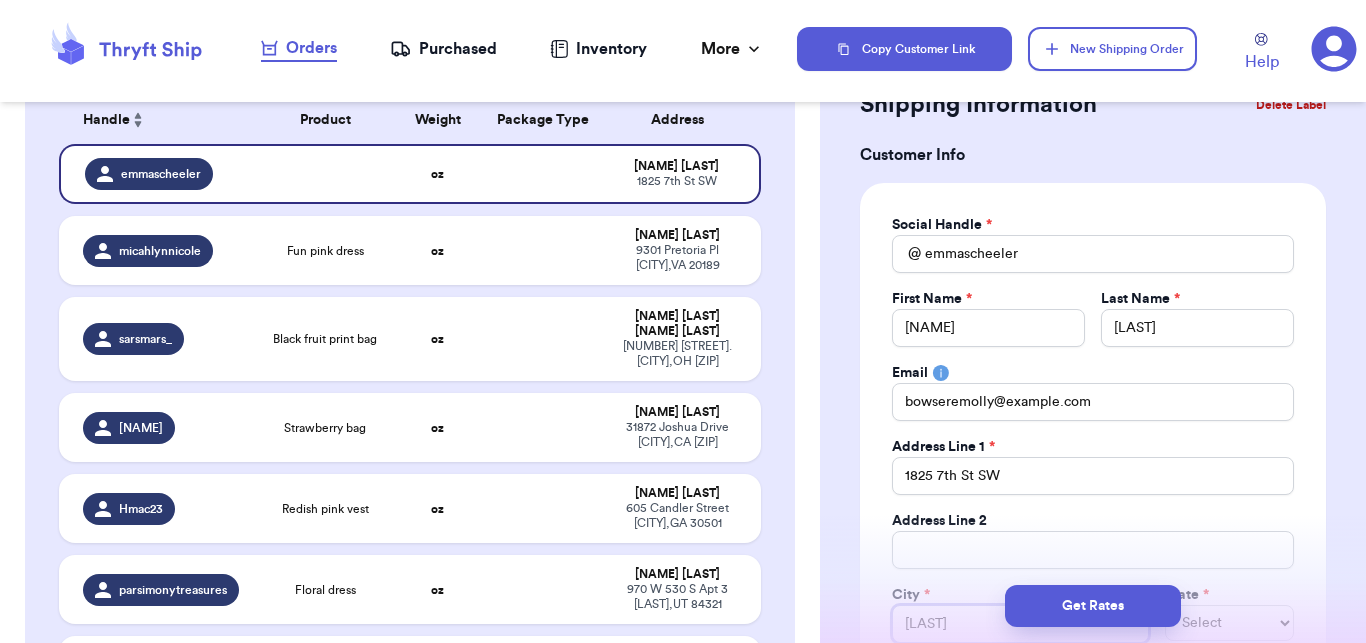 type on "[LAST]" 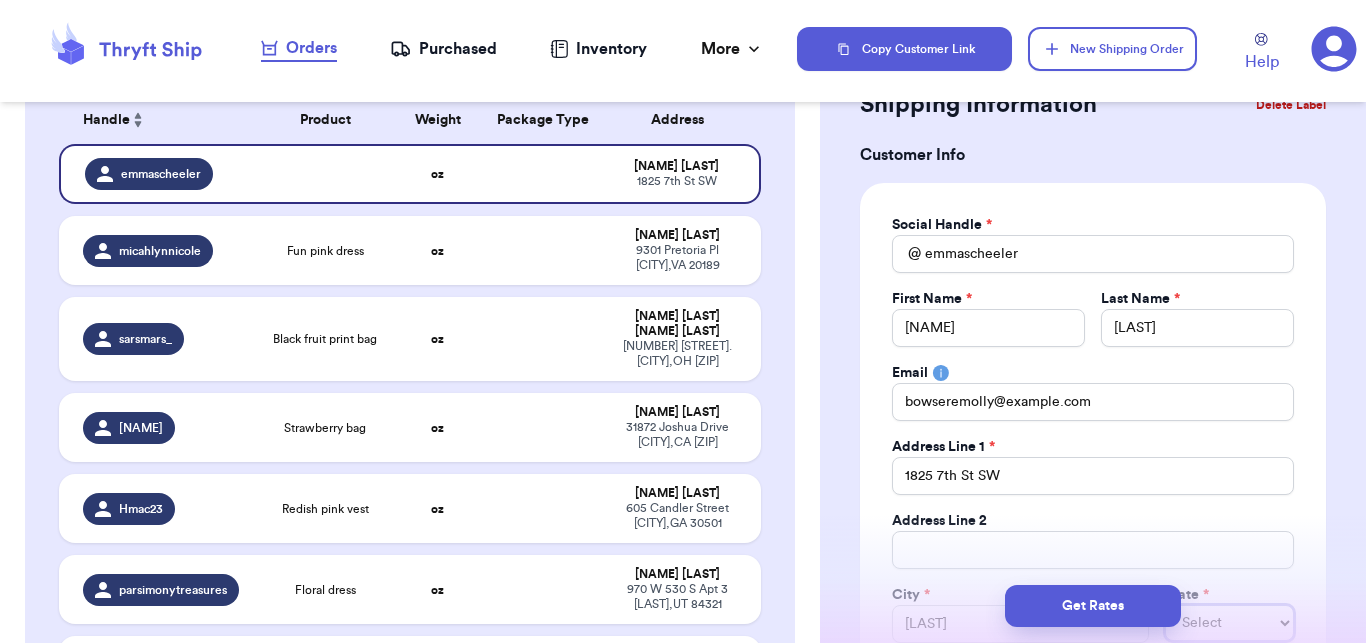 type 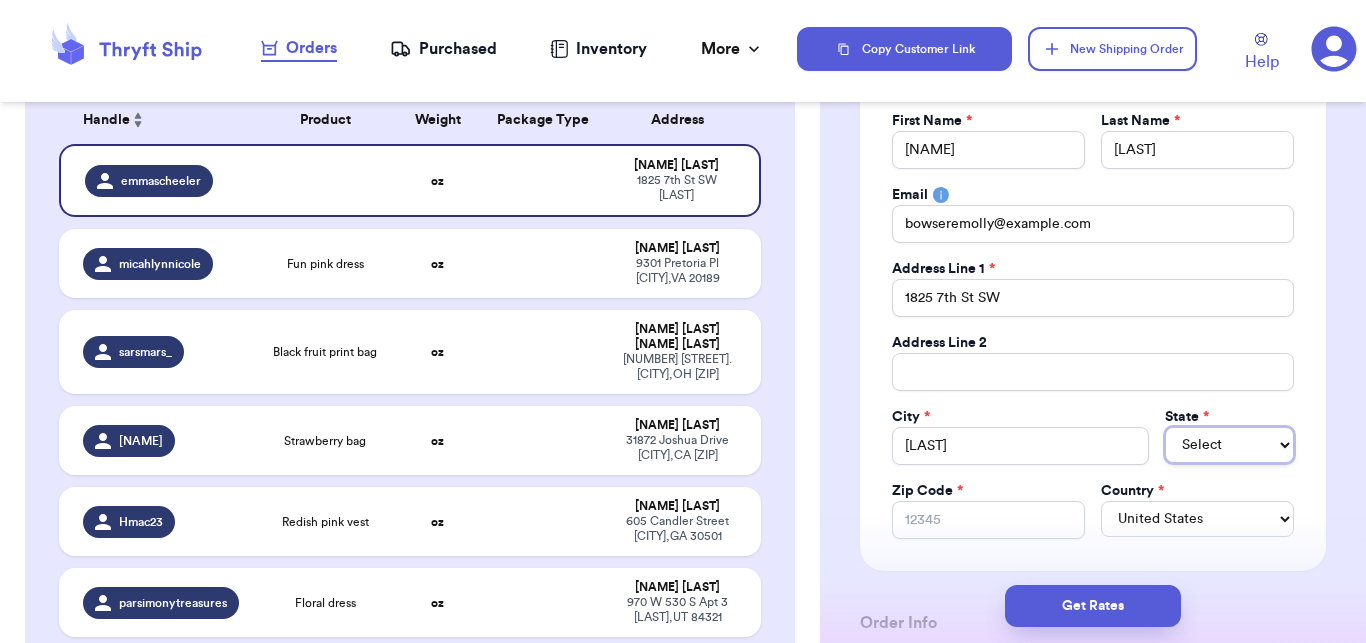 scroll, scrollTop: 268, scrollLeft: 0, axis: vertical 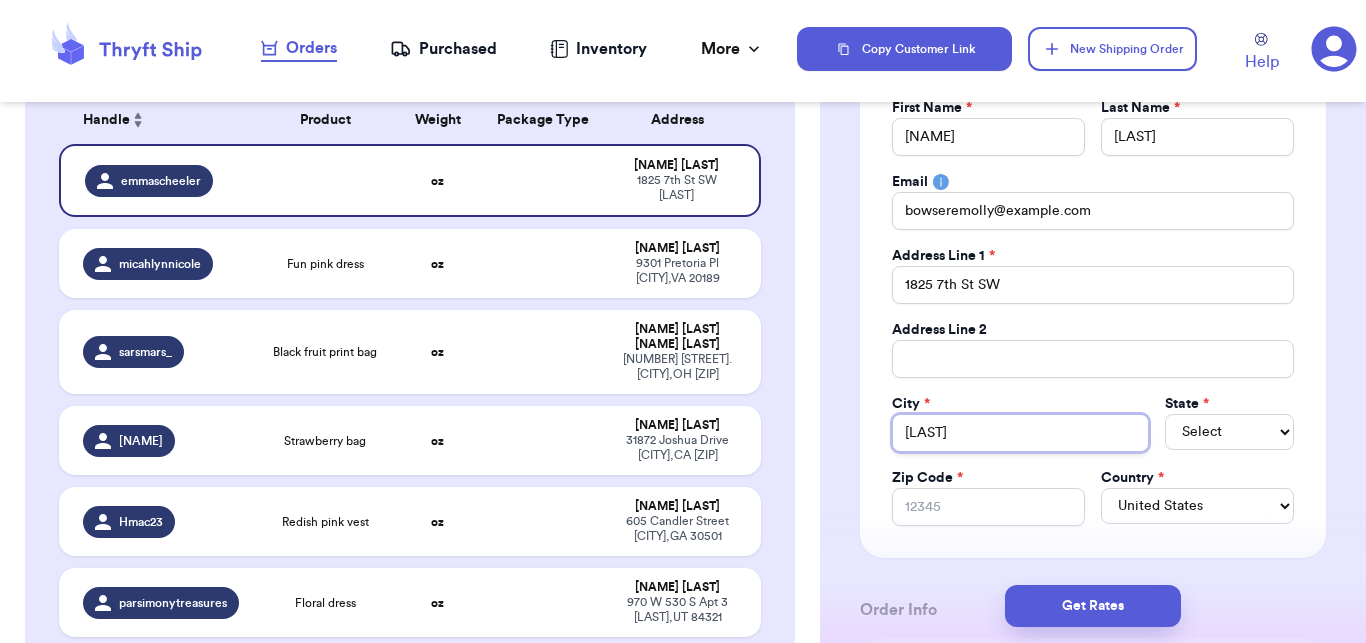 click on "[LAST]" at bounding box center [1021, 433] 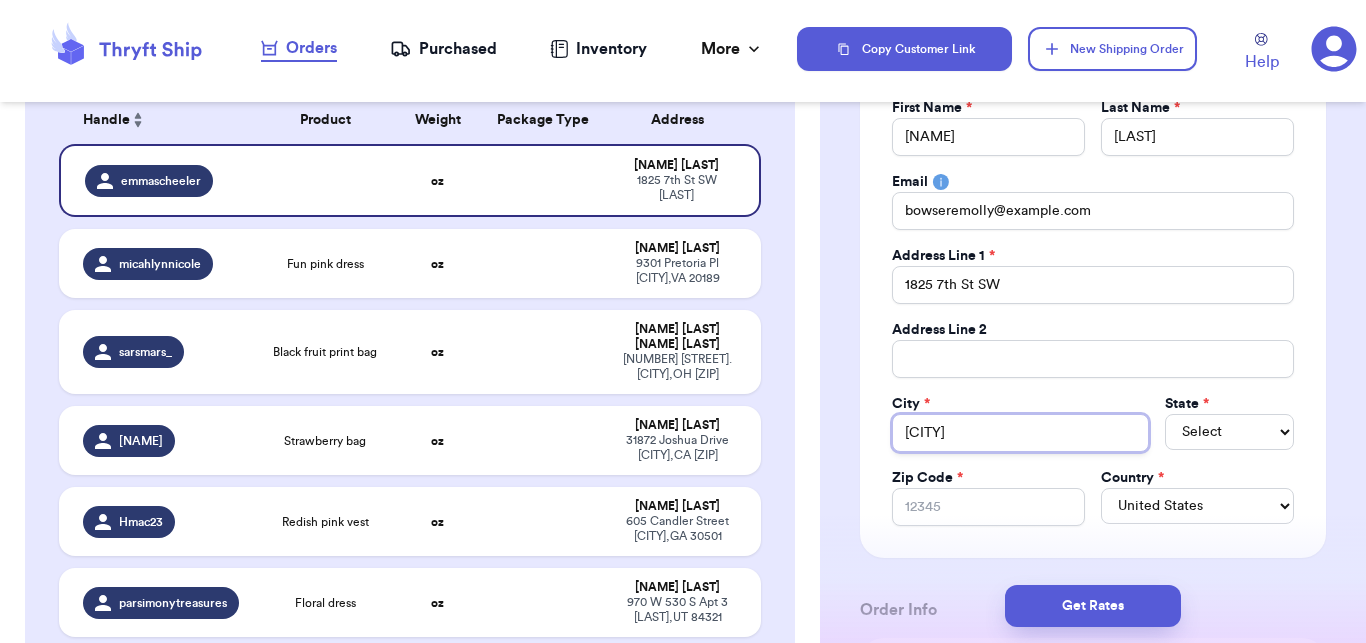 type on "[NAME]" 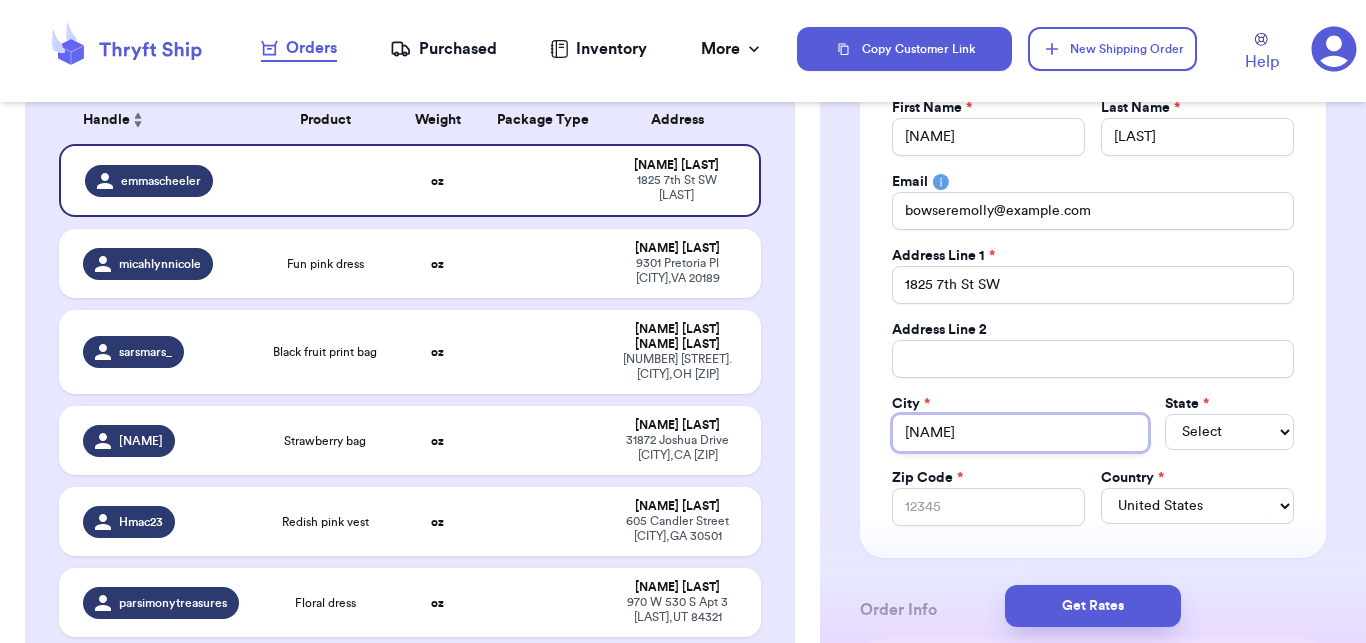type on "[CITY]" 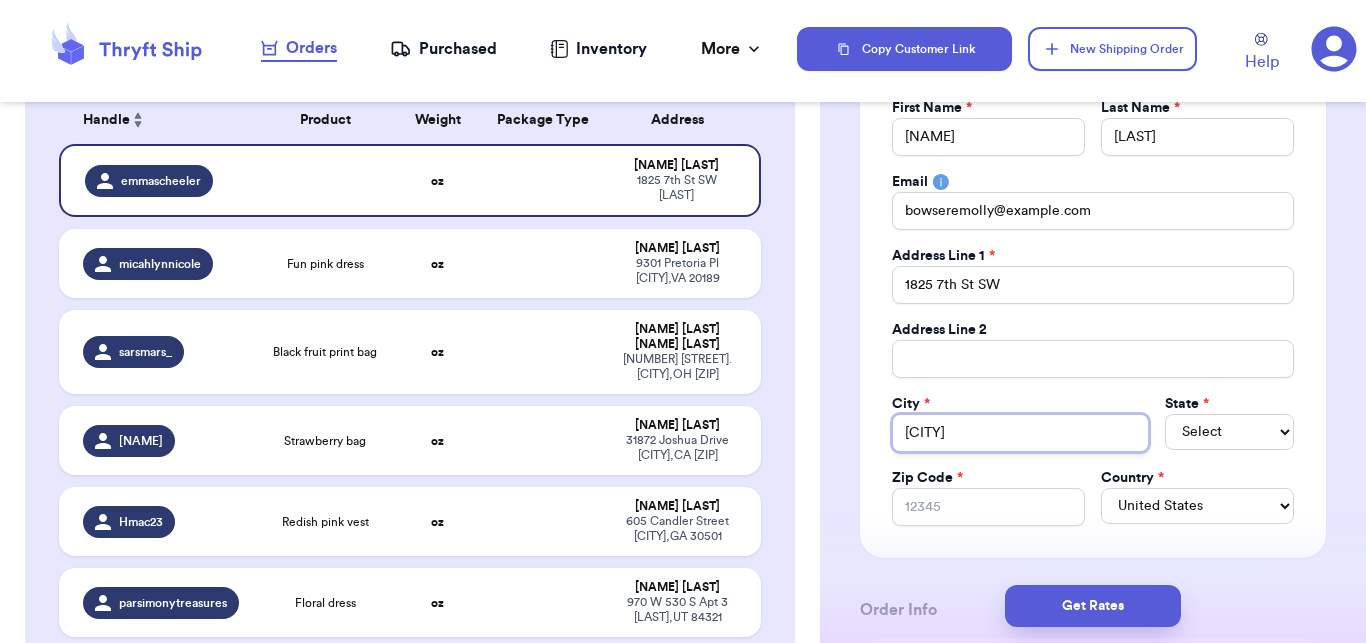 type 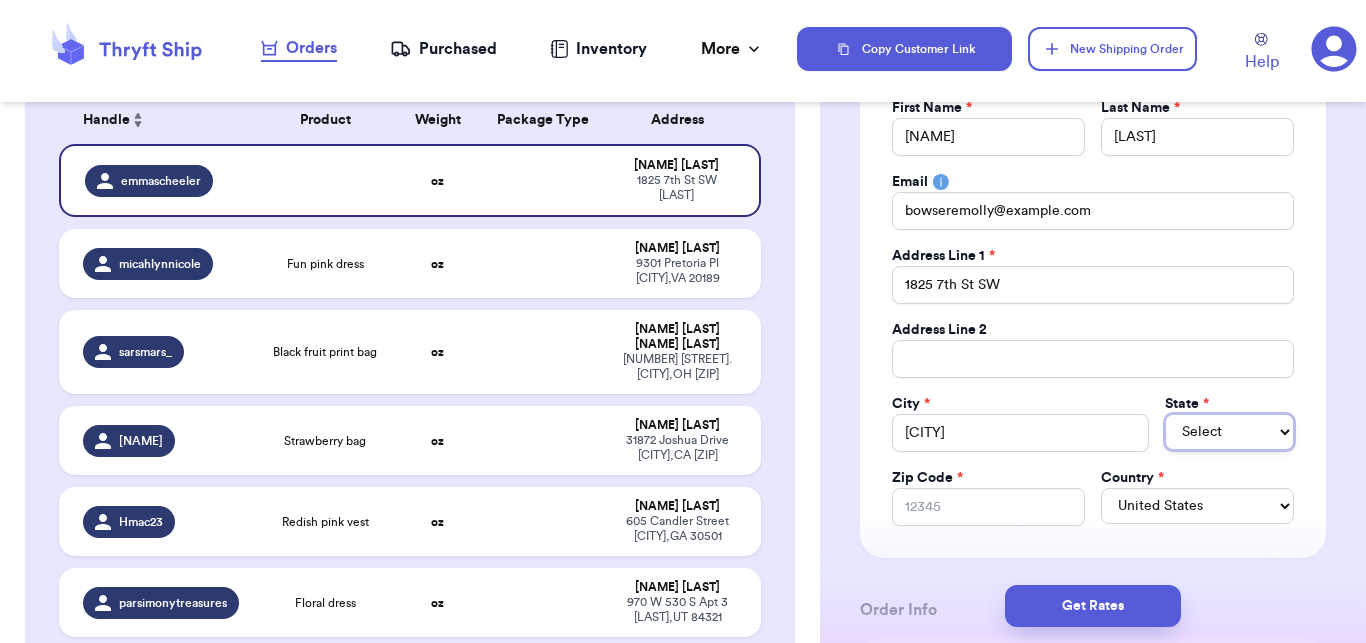 click on "Select AL AK AZ AR CA CO CT DE DC FL GA HI ID IL IN IA KS KY LA ME MD MA MI MN MS MO MT NE NV NH NJ NM NY NC ND OH OK OR PA RI SC SD TN TX UT VT VA WA WV WI WY AA AE AP AS GU MP PR VI" at bounding box center [1229, 432] 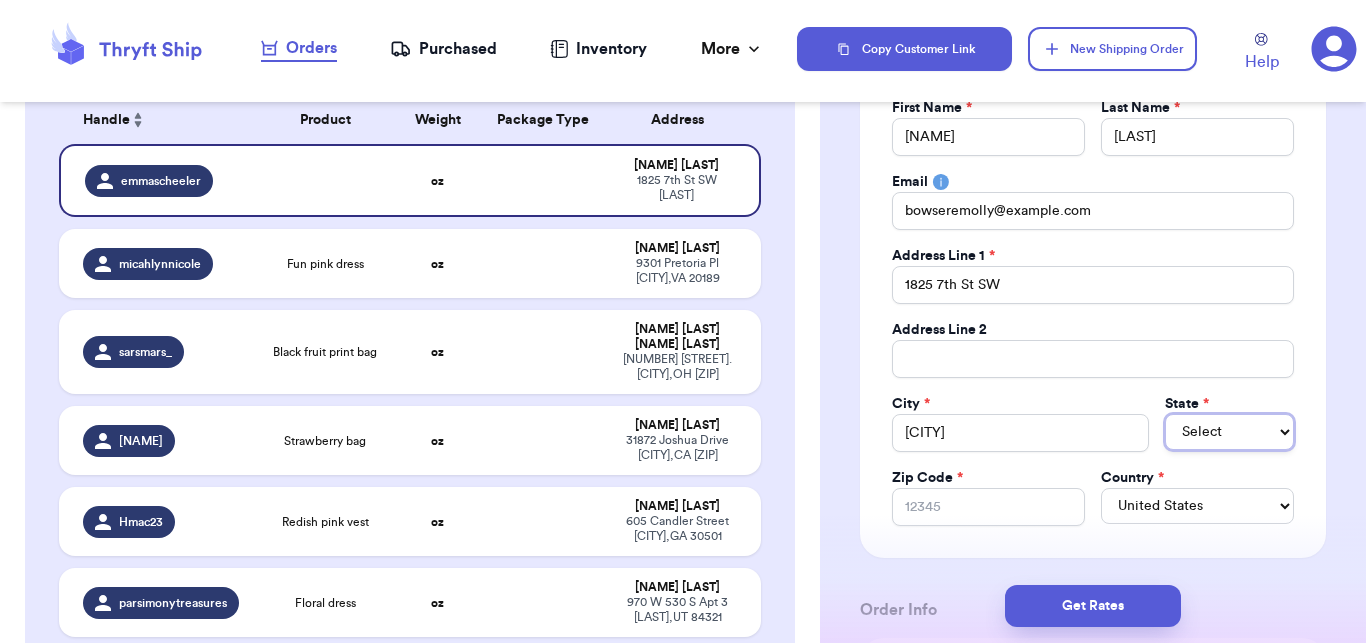 type 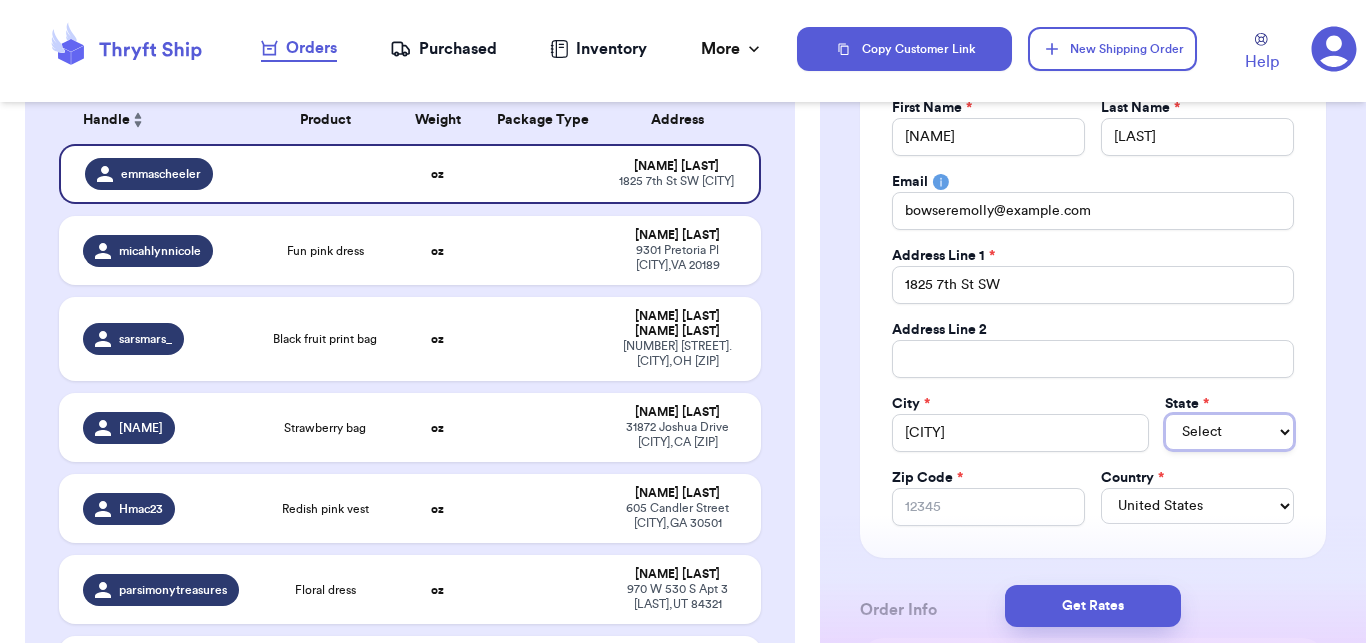 select on "ND" 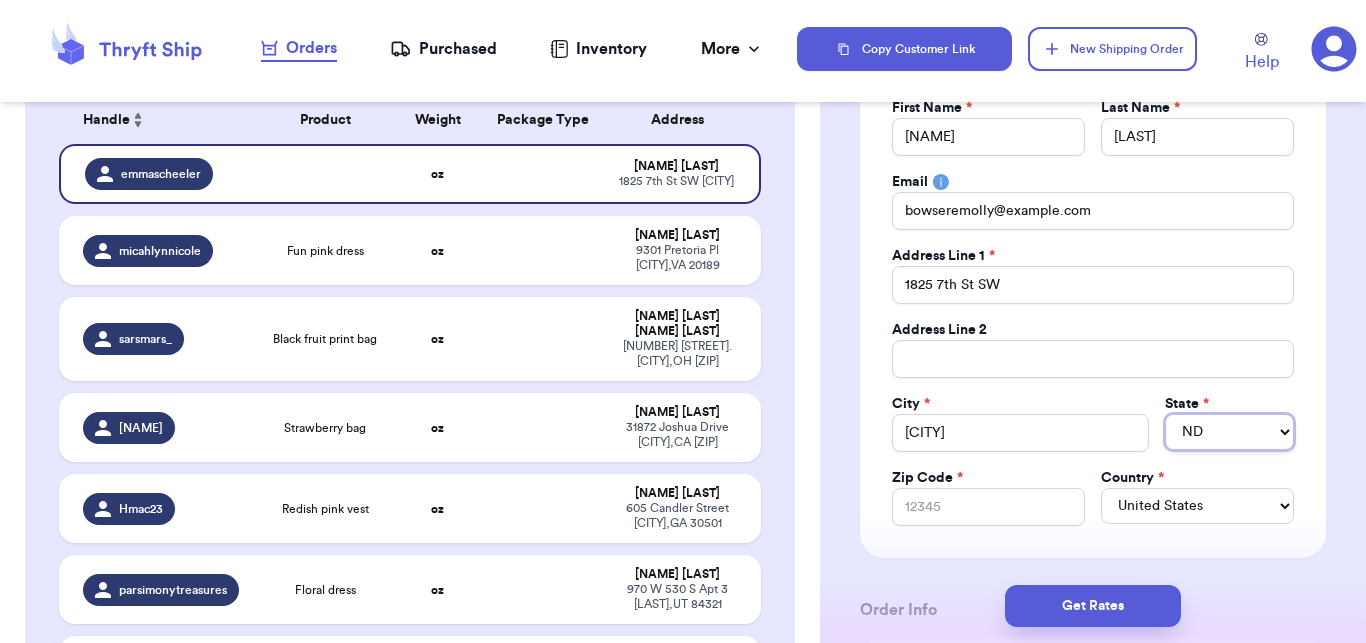 click on "ND" at bounding box center [0, 0] 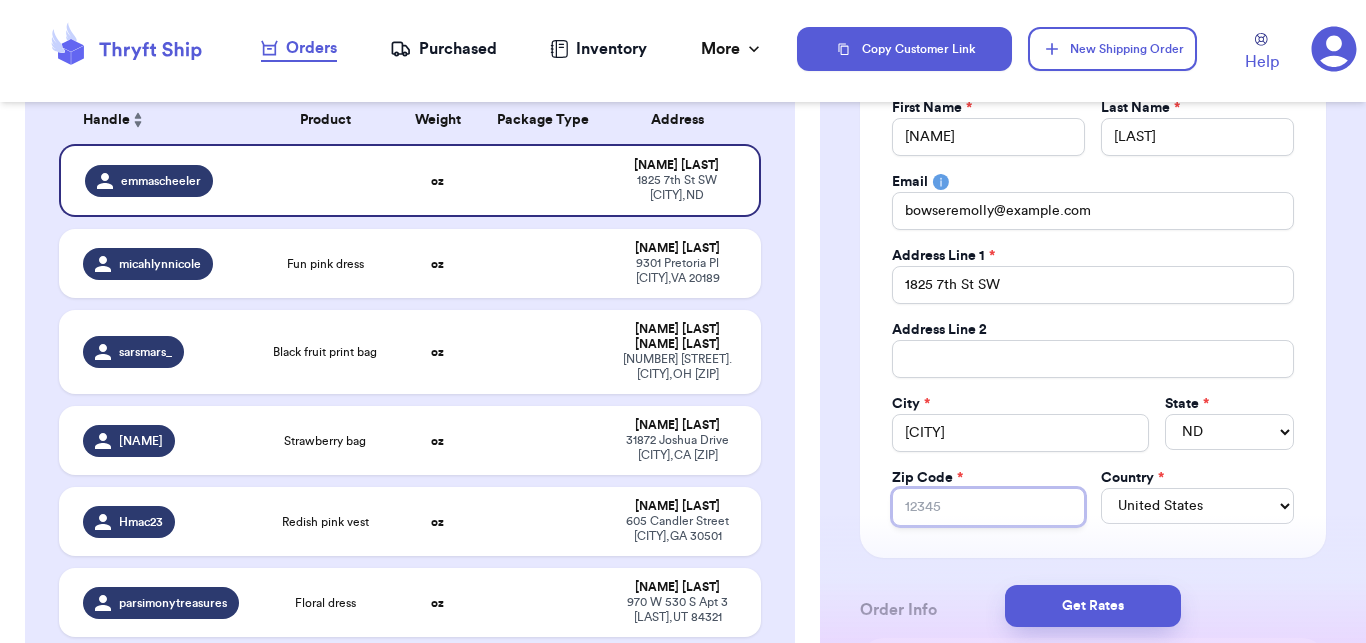 click on "Zip Code *" at bounding box center [988, 507] 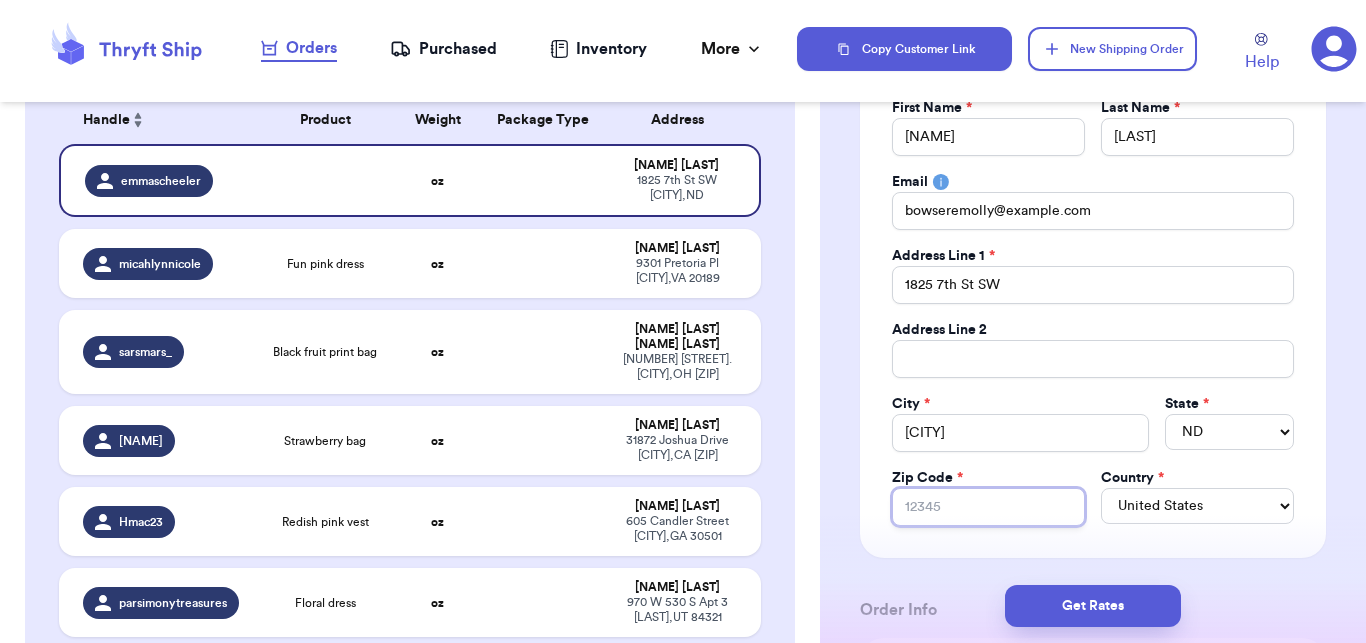 type on "5" 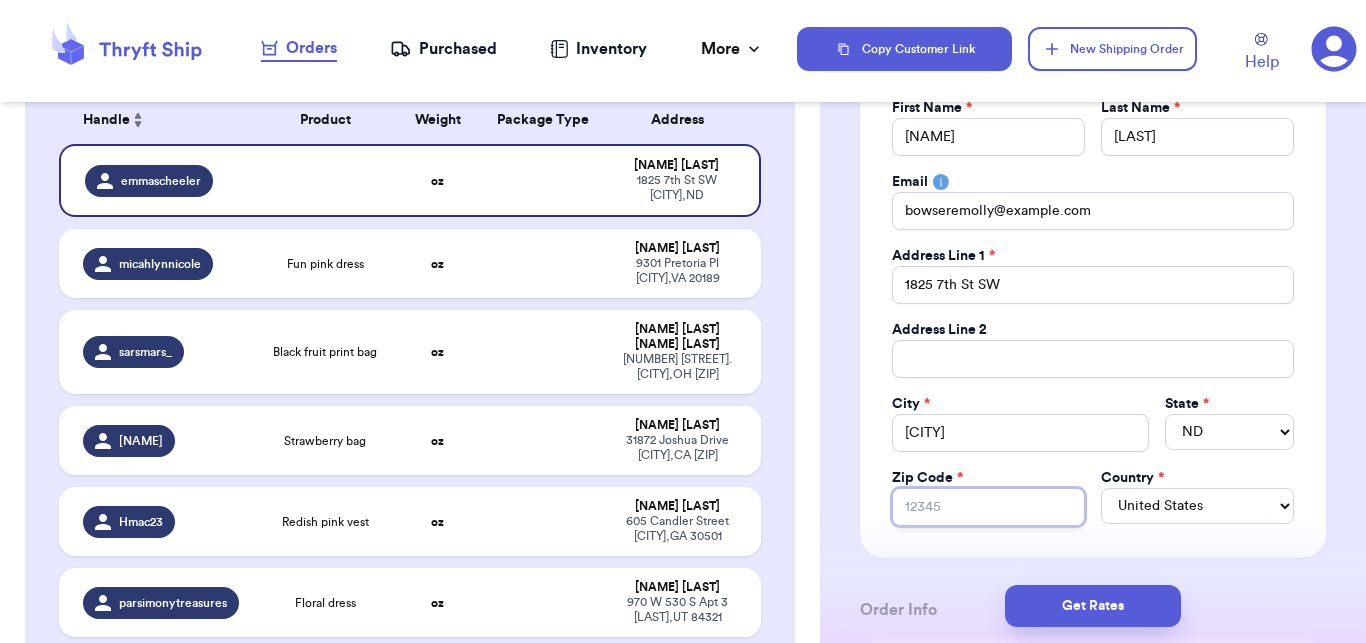 type 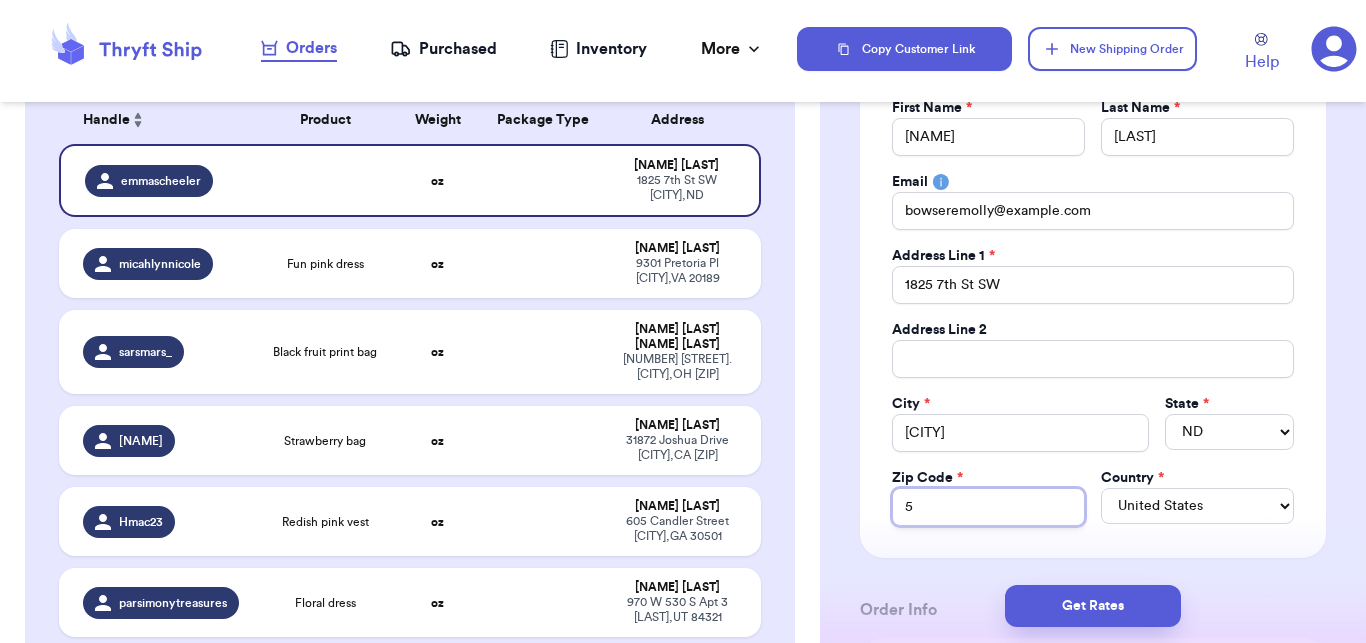 type on "58" 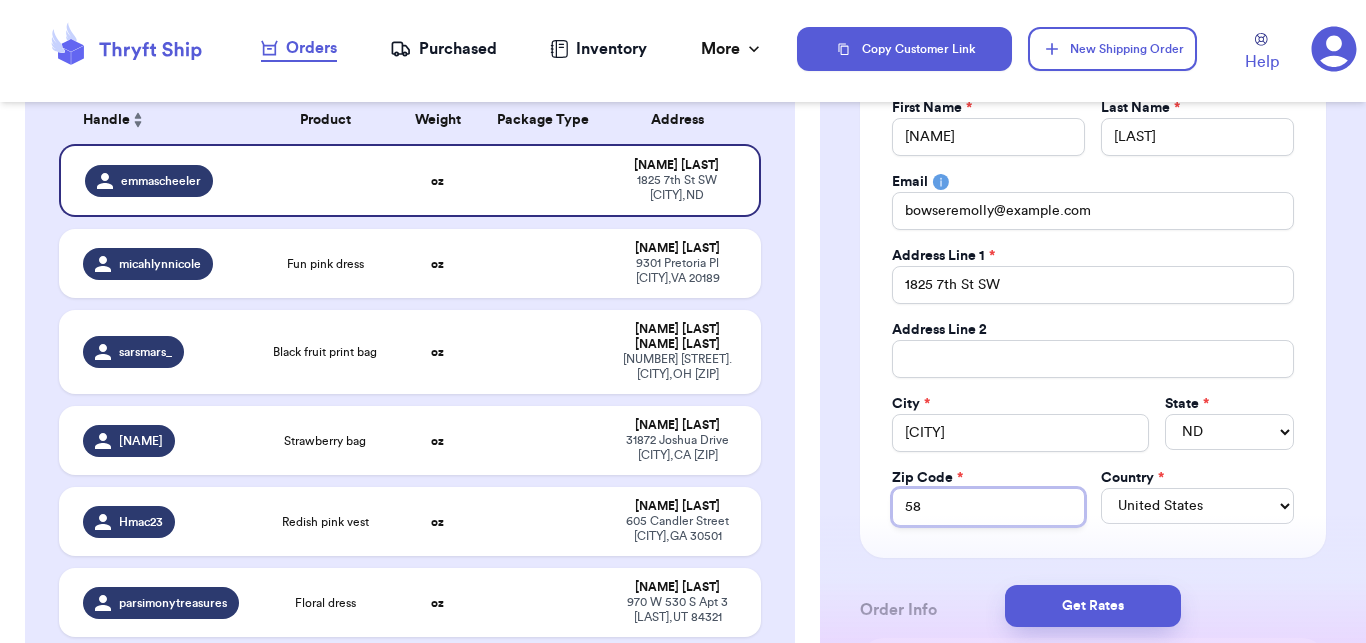 type on "587" 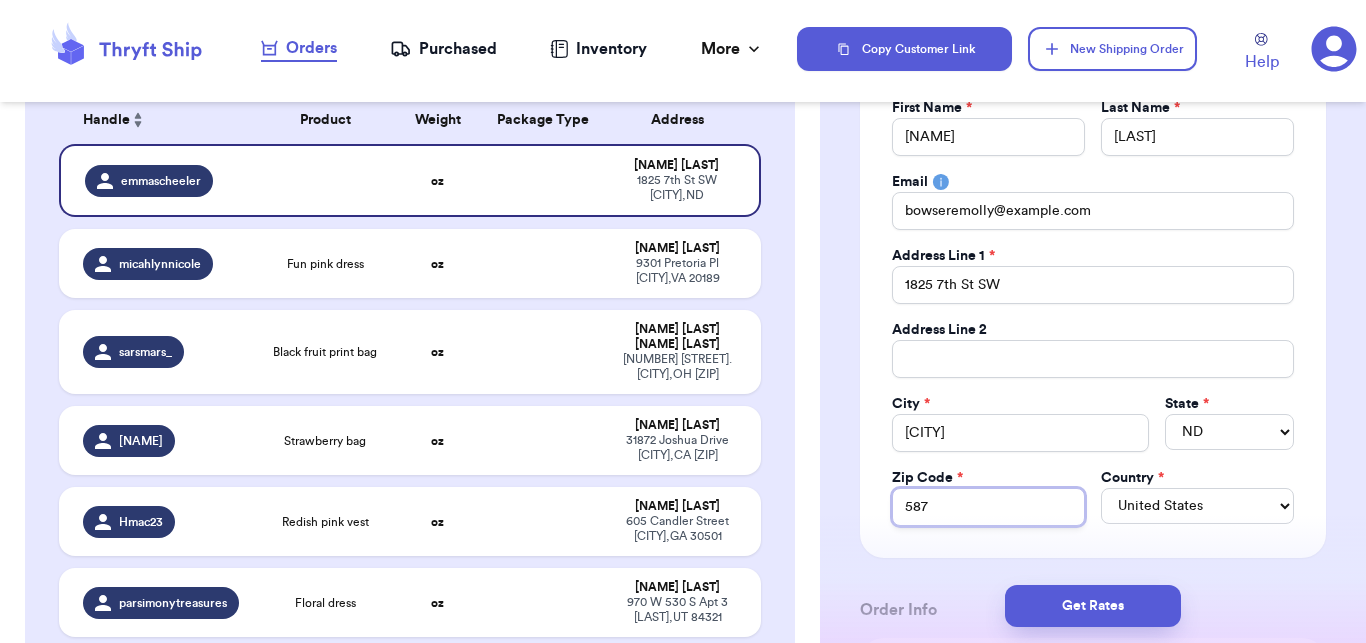 type on "5870" 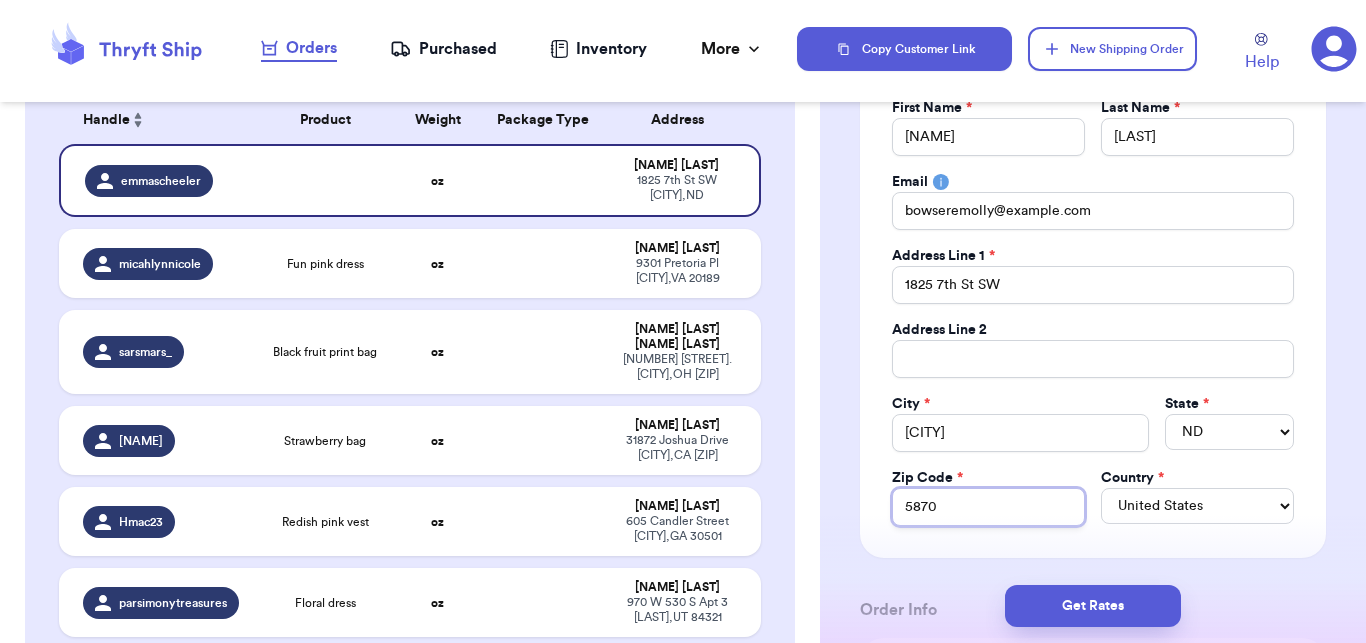 type on "[ZIP]" 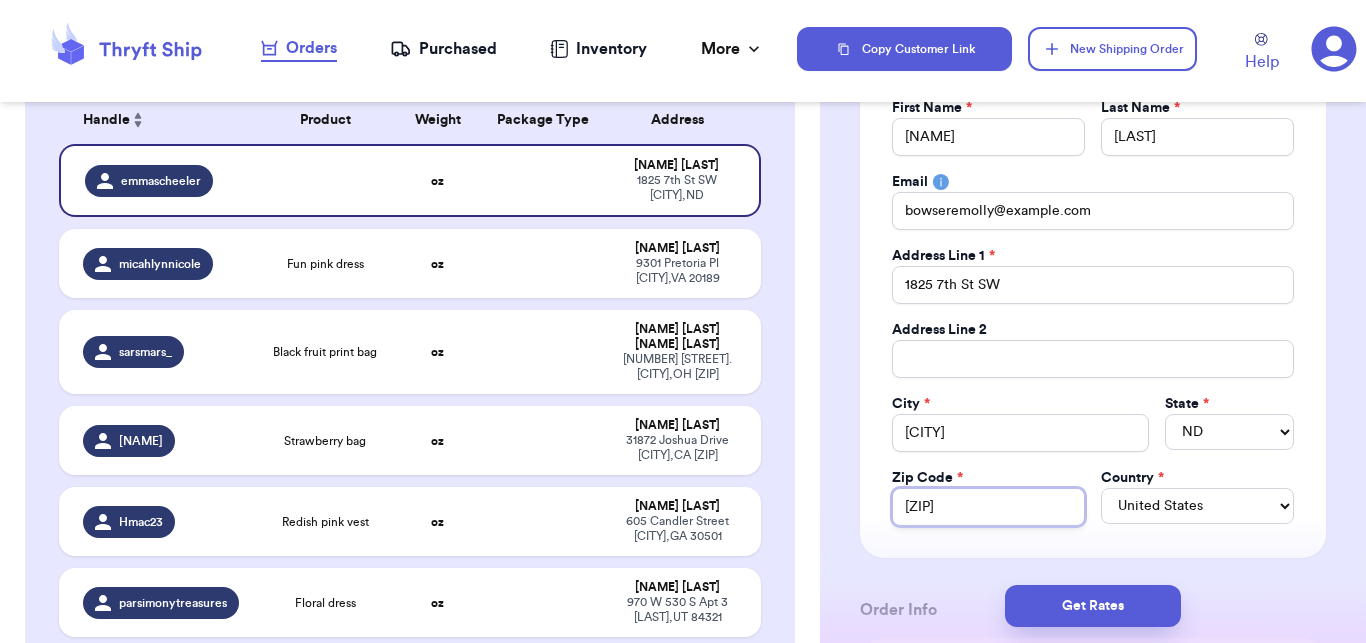 type on "58701-" 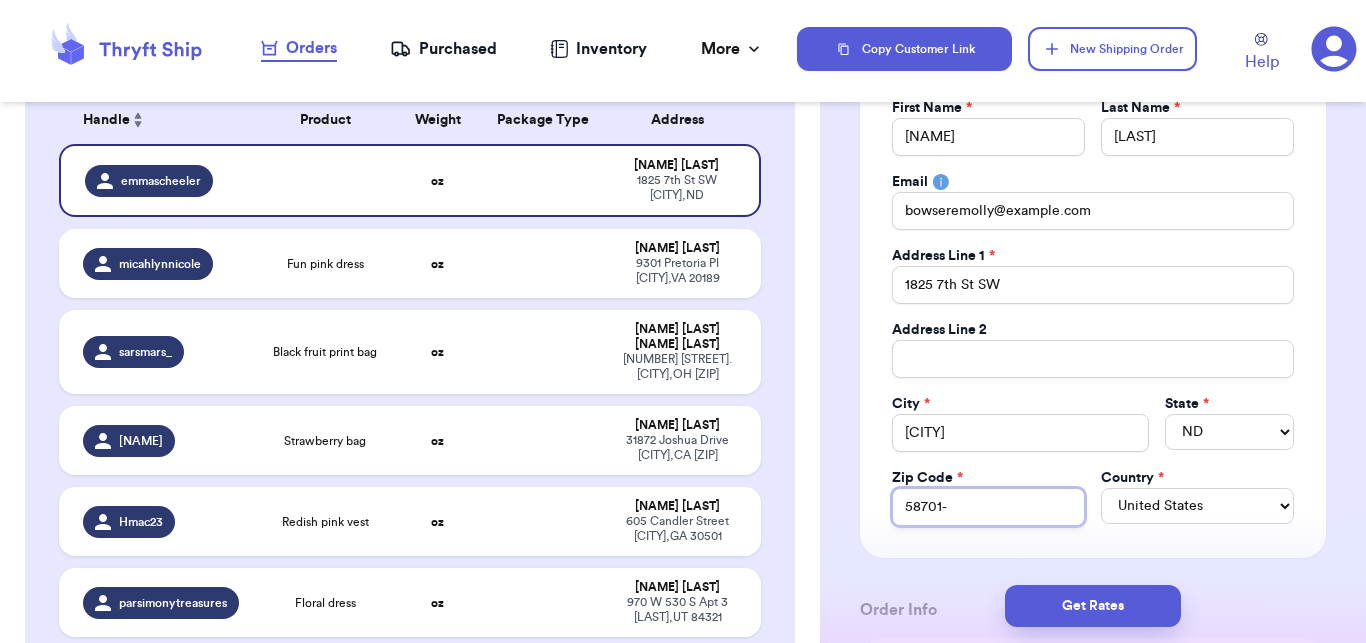 type on "[ZIP]" 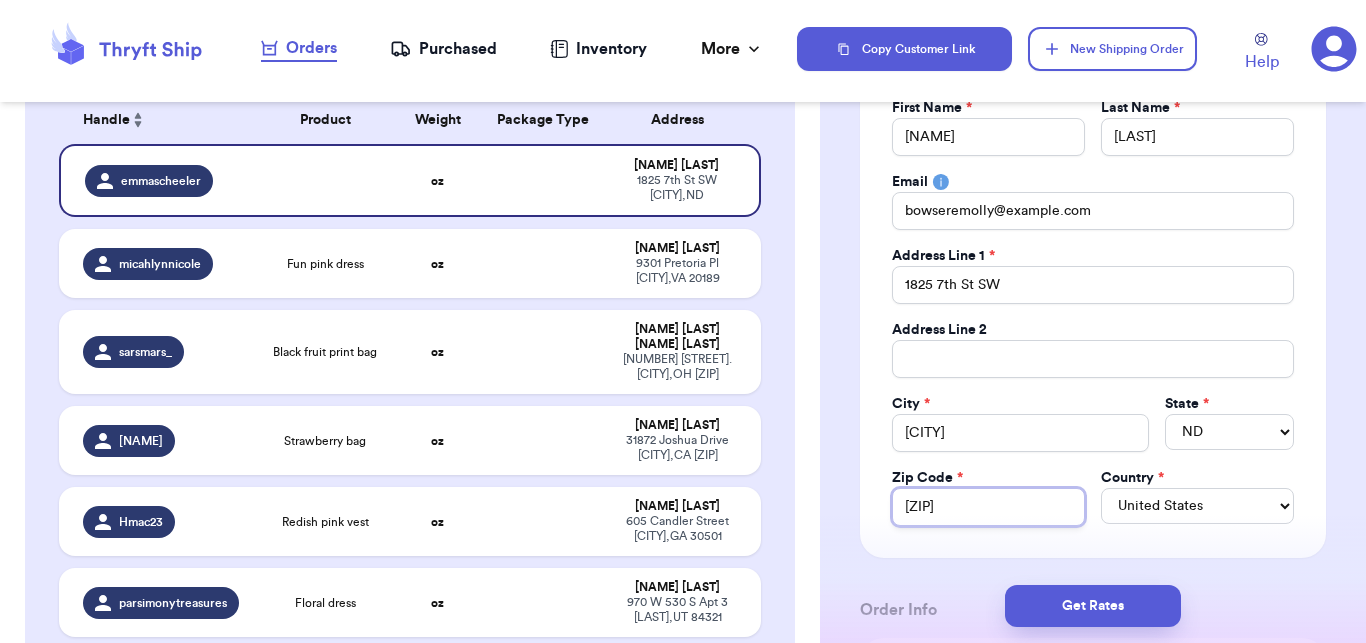 type on "[ZIP]" 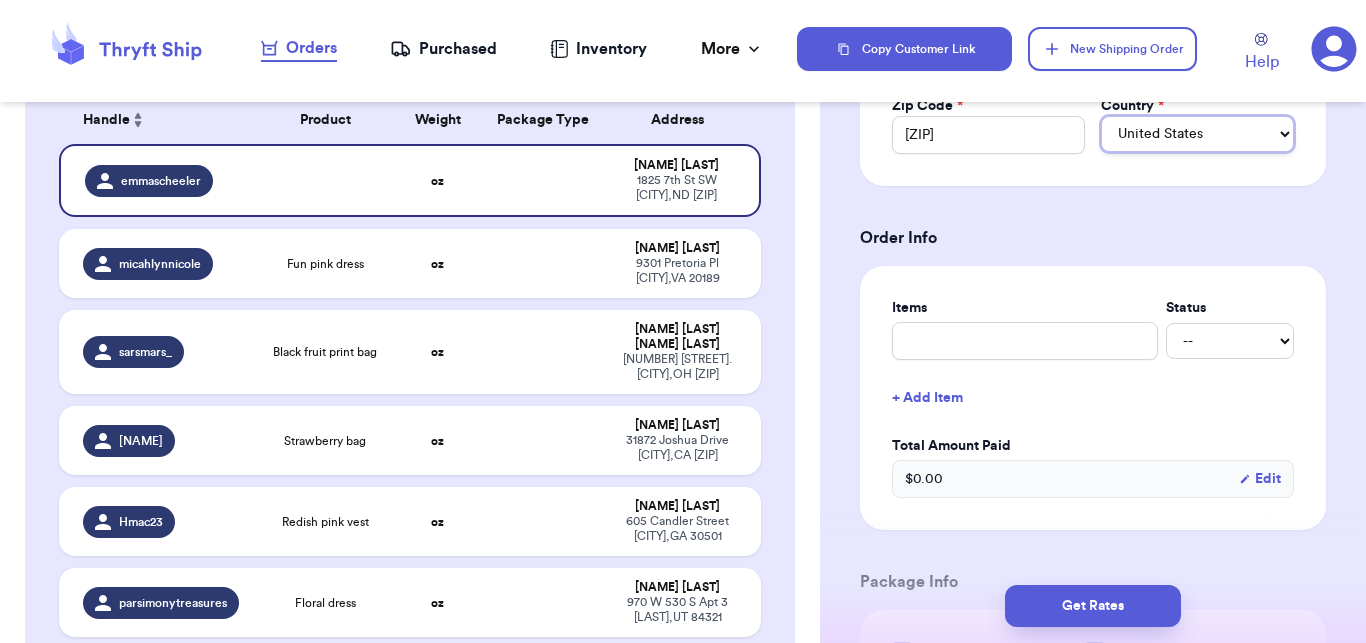 scroll, scrollTop: 691, scrollLeft: 0, axis: vertical 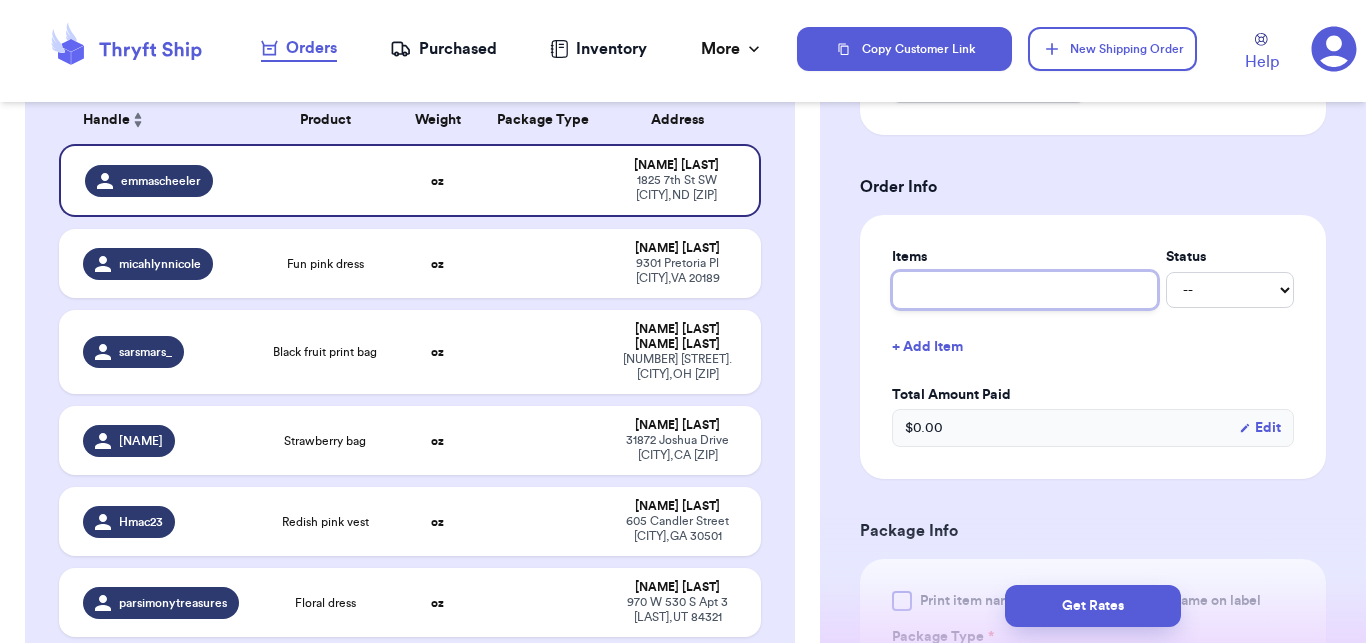 click at bounding box center (1025, 290) 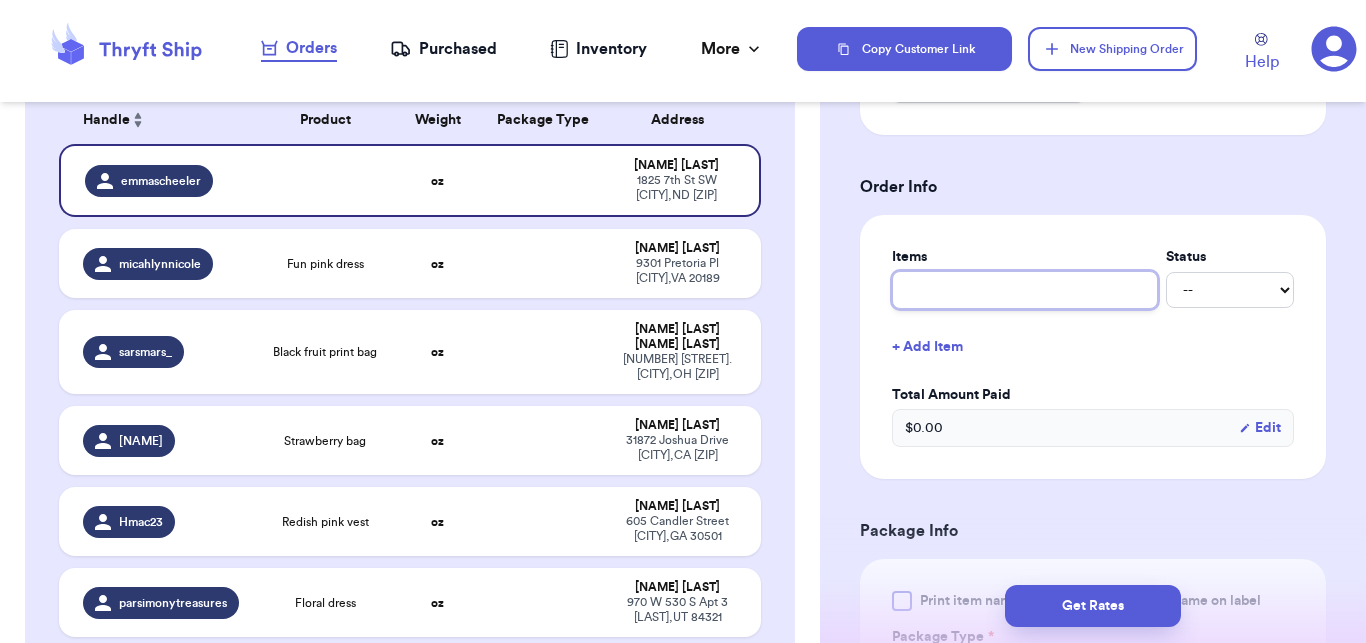 type 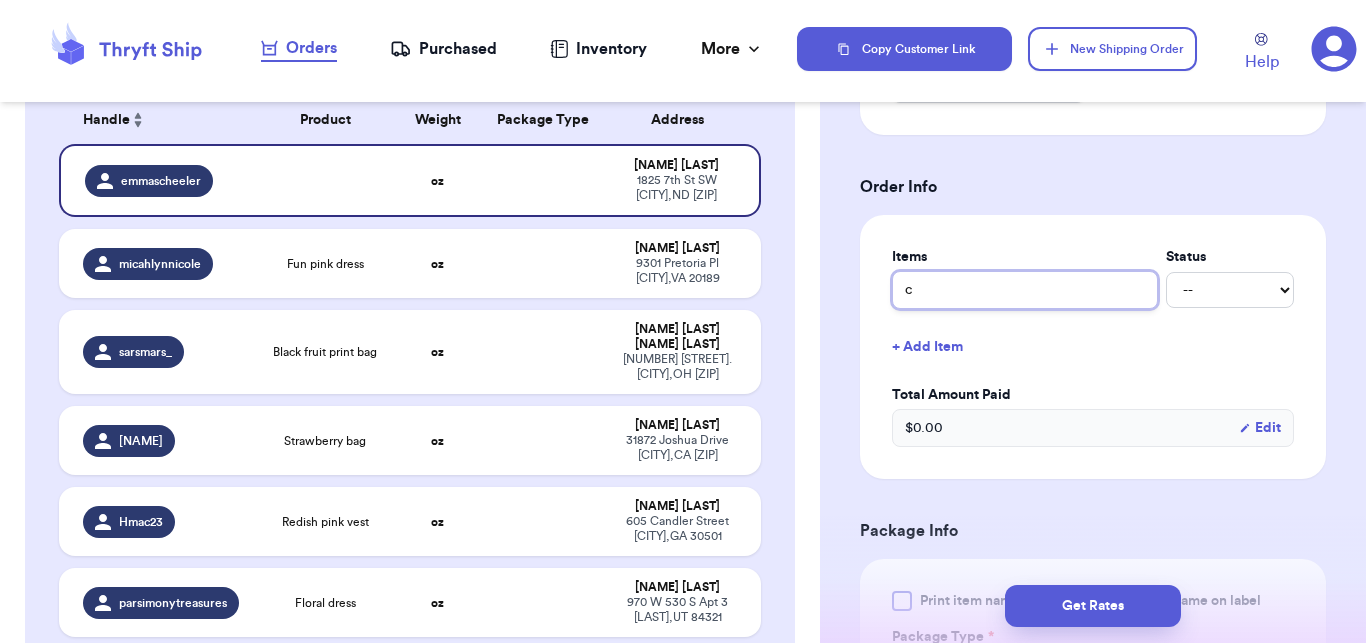type 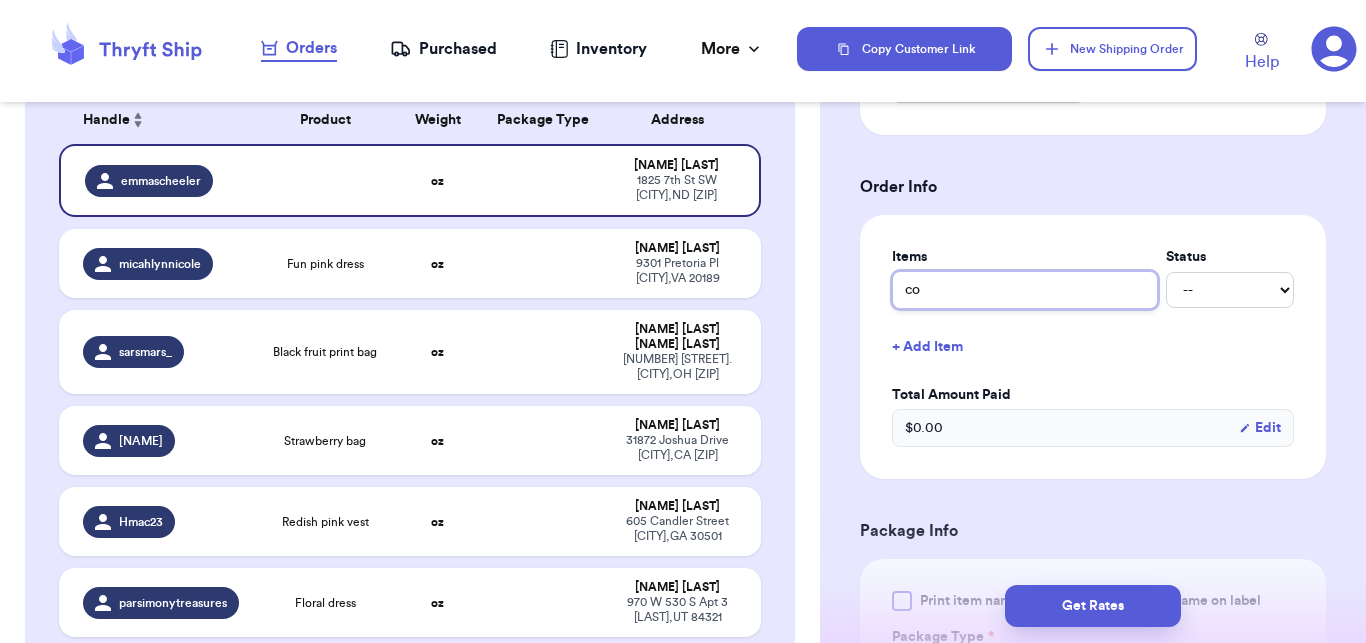 type 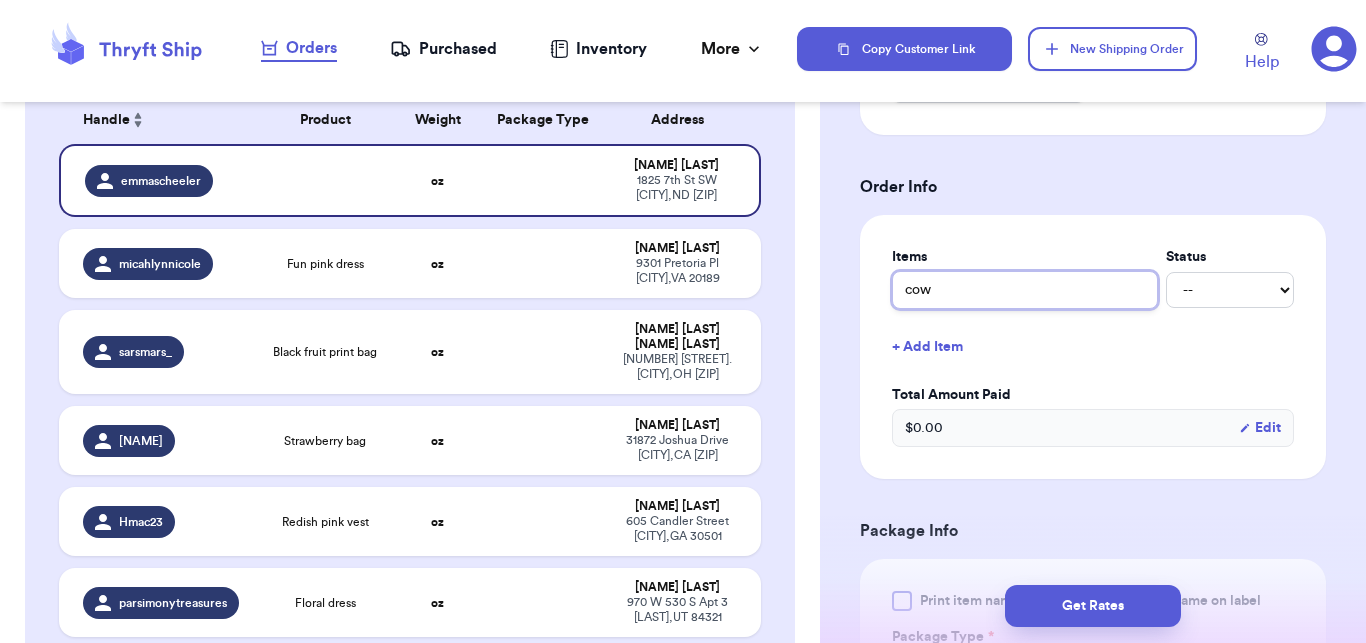 type 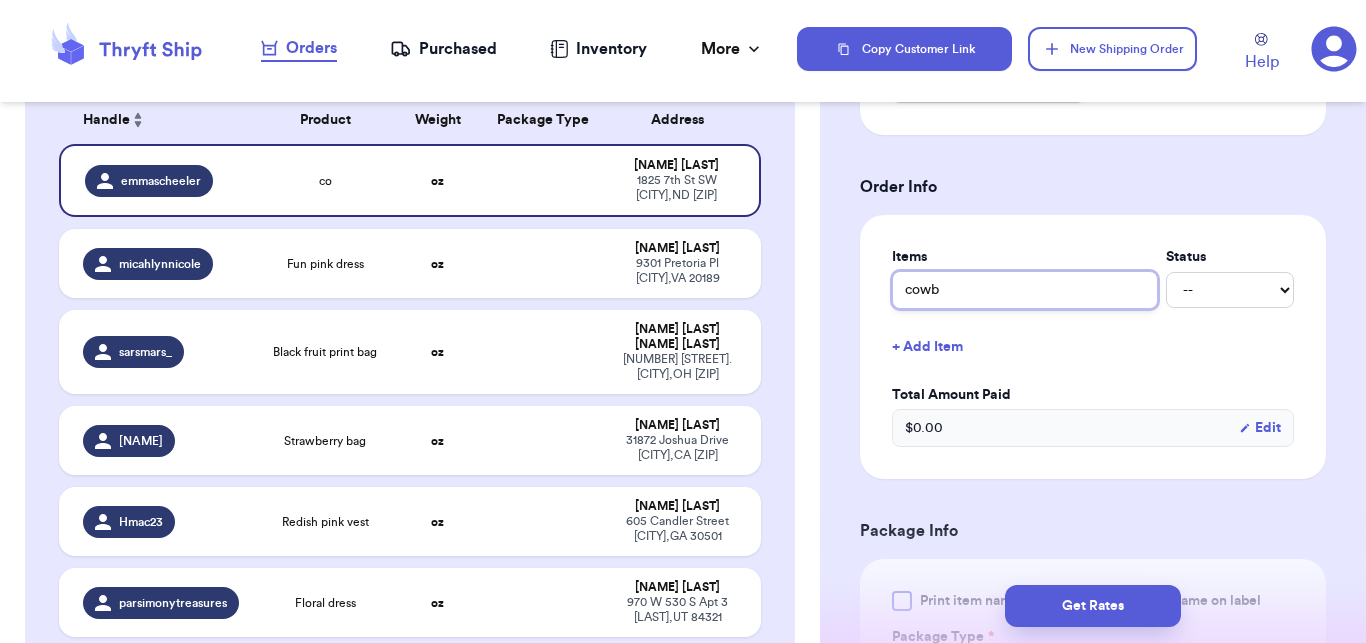 type 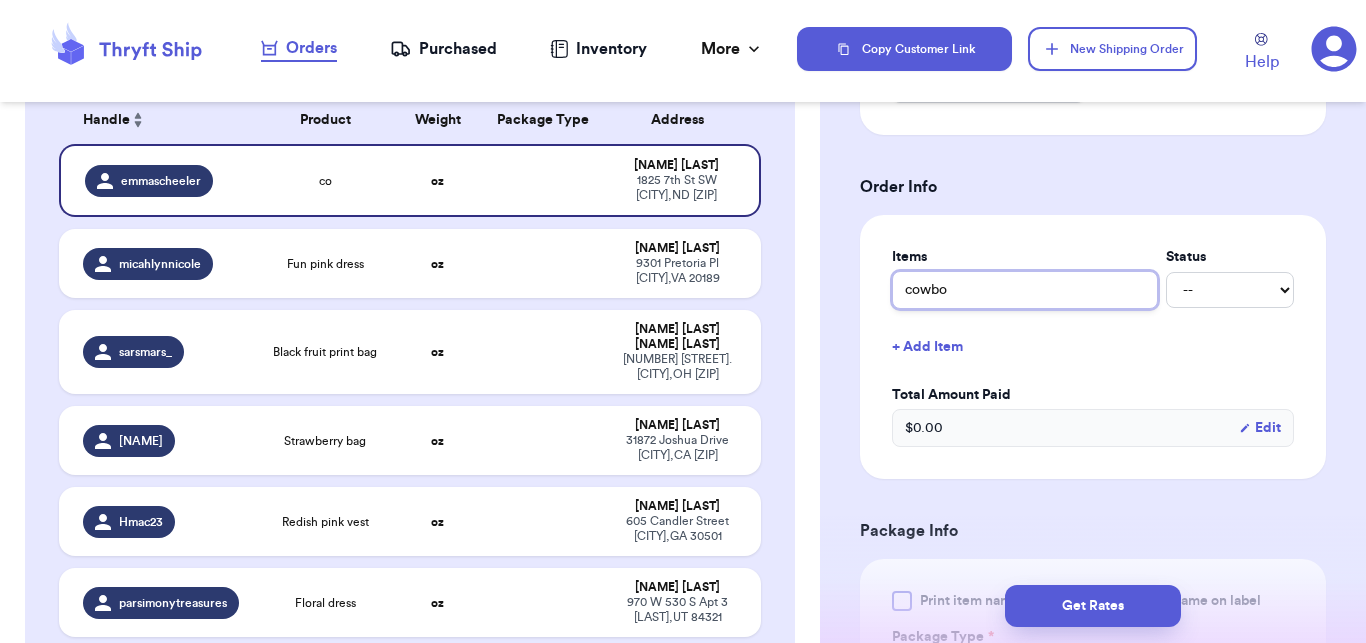 type 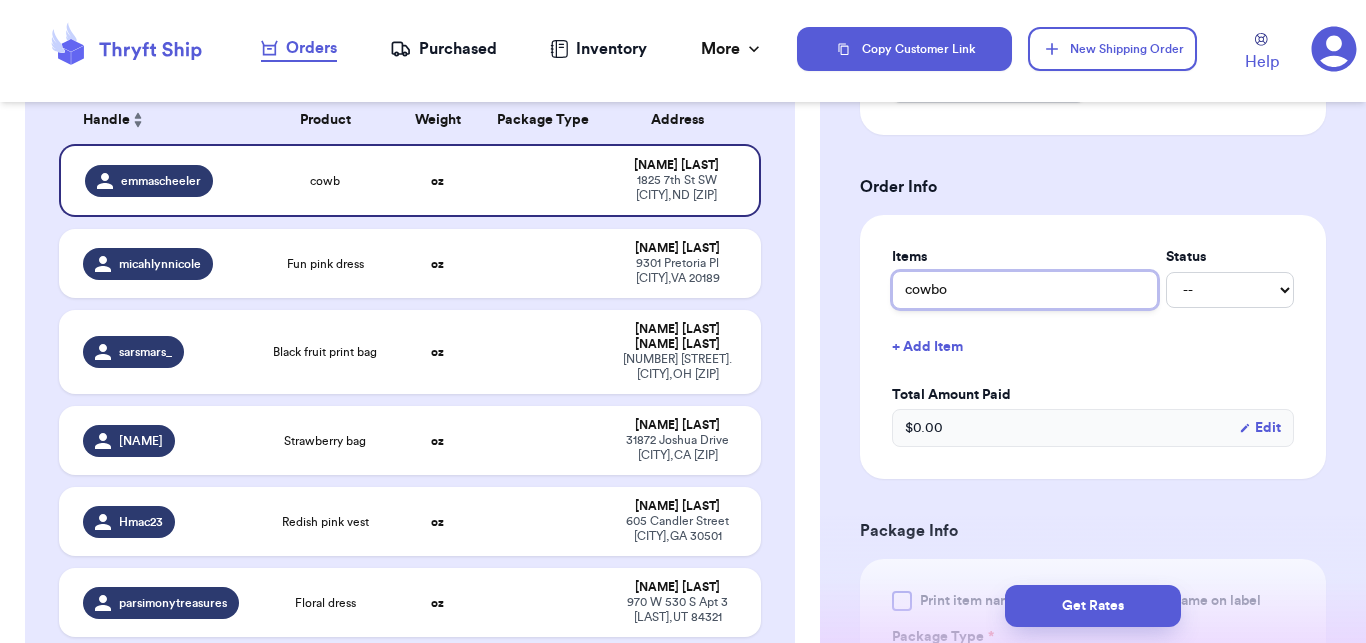 type on "cowbod" 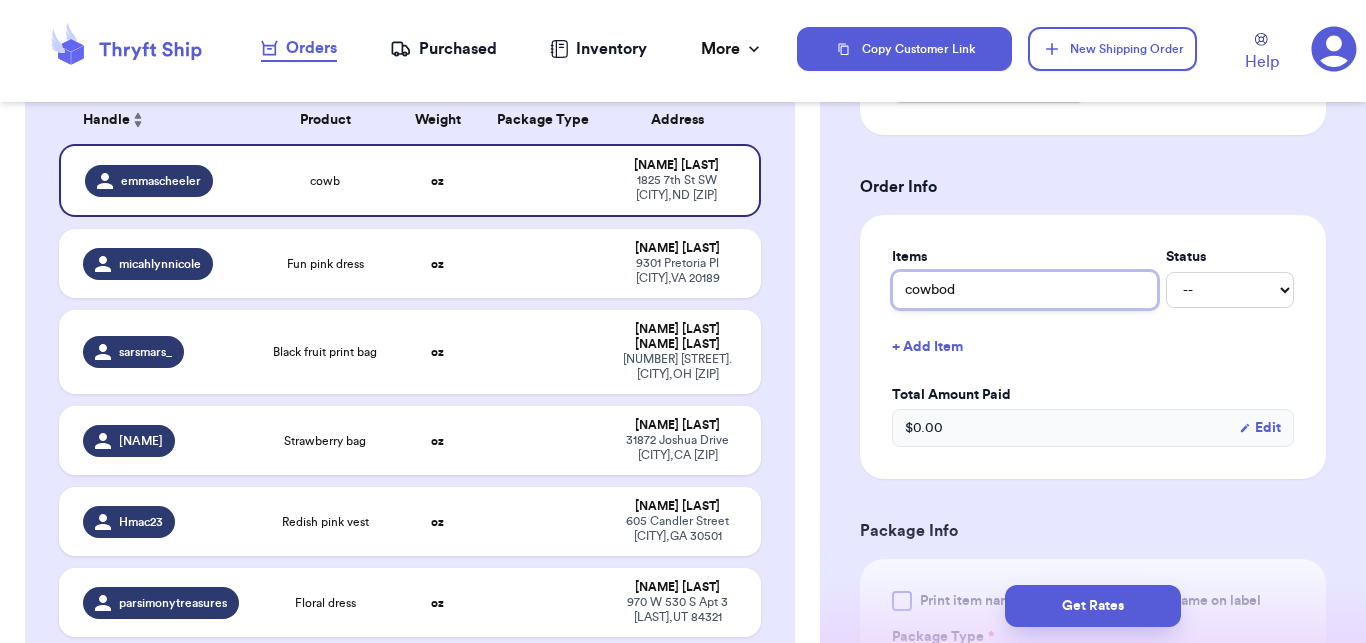 type 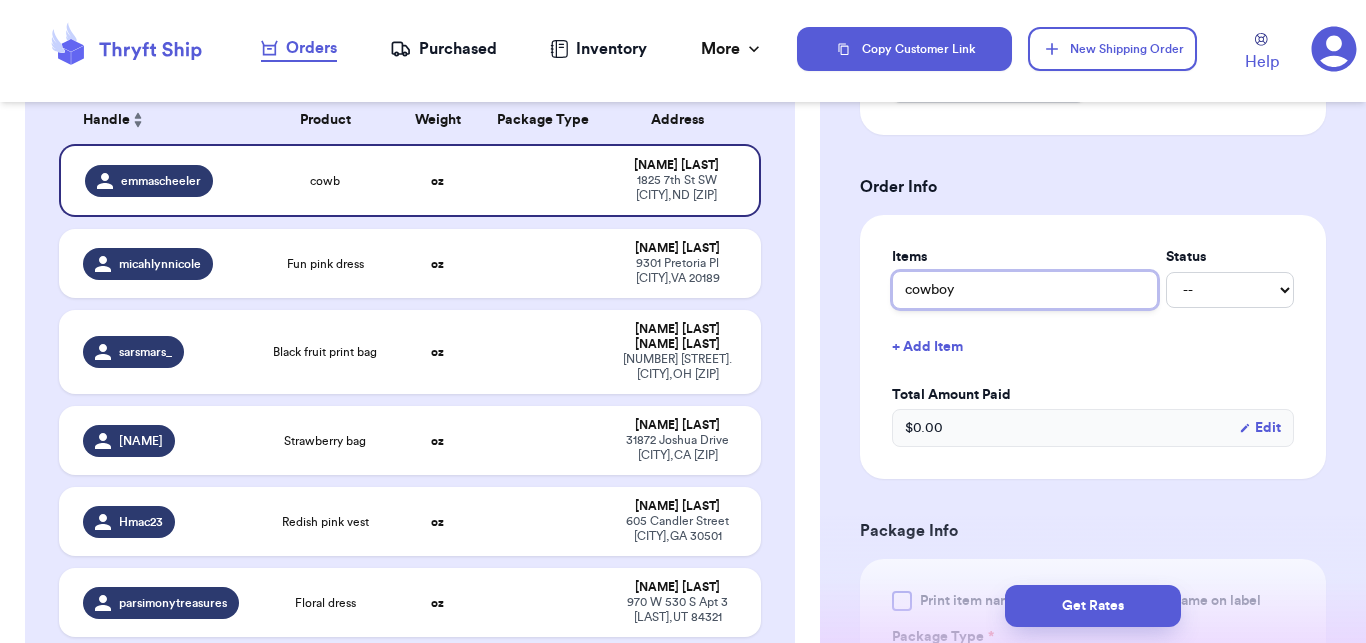 type 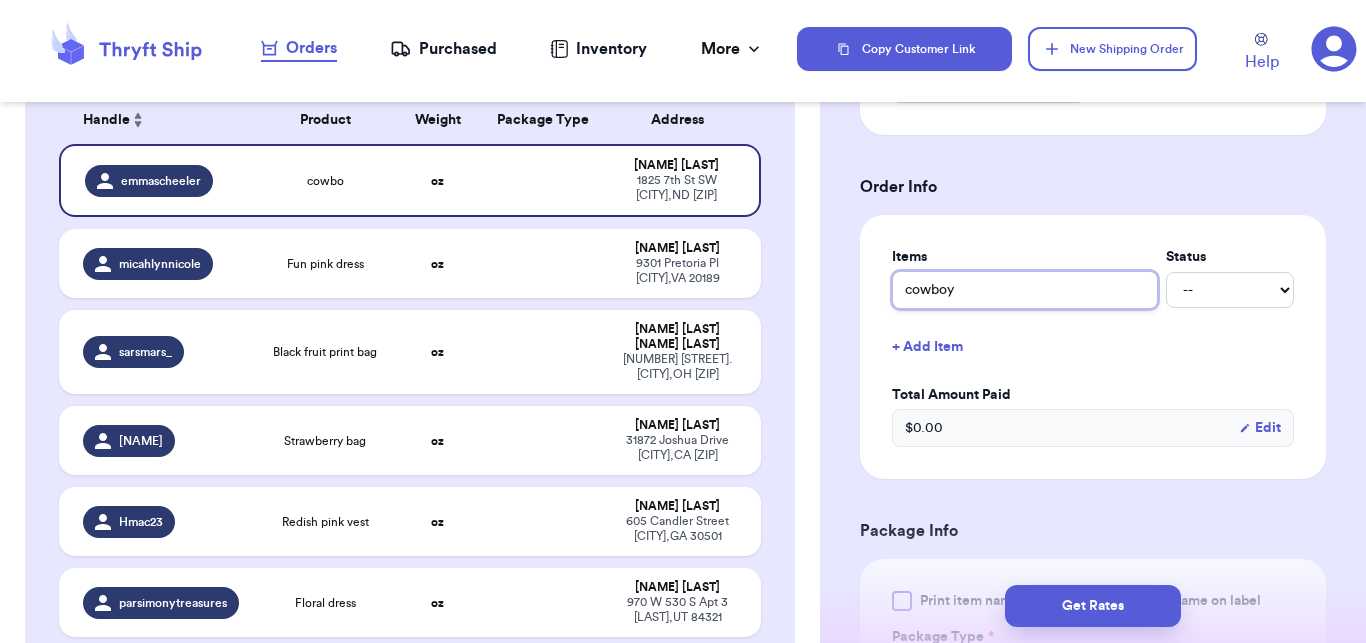 type on "cowboy" 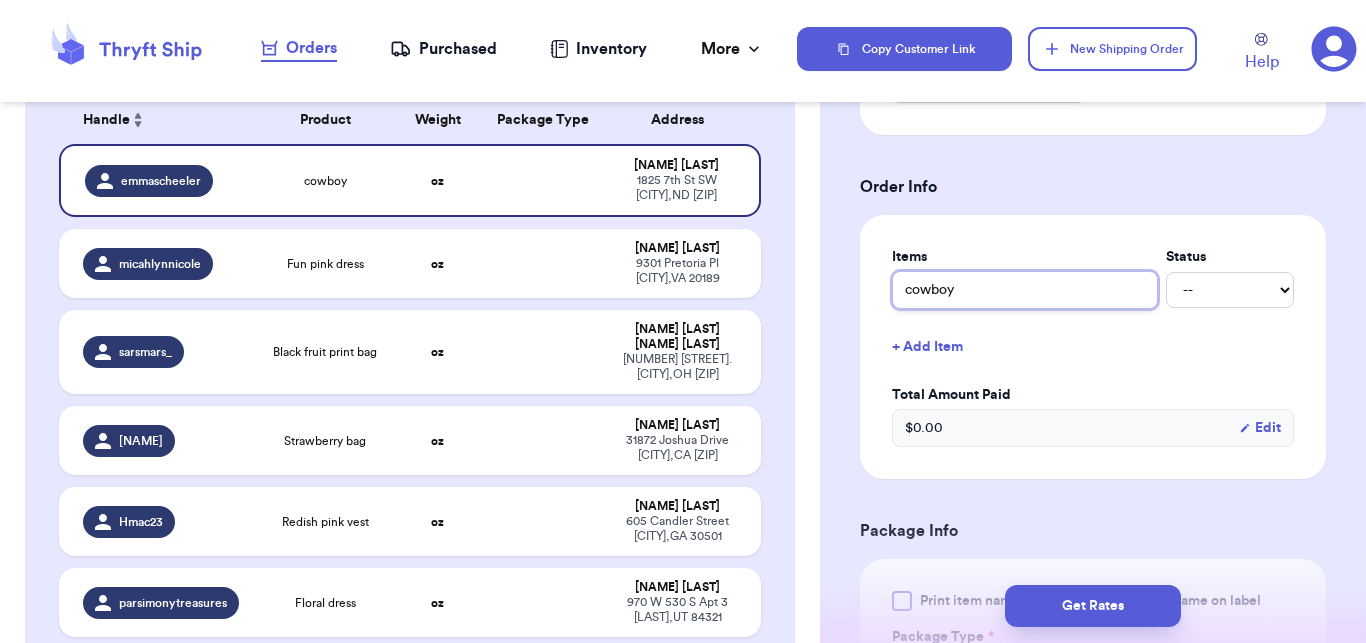 type on "cowboy" 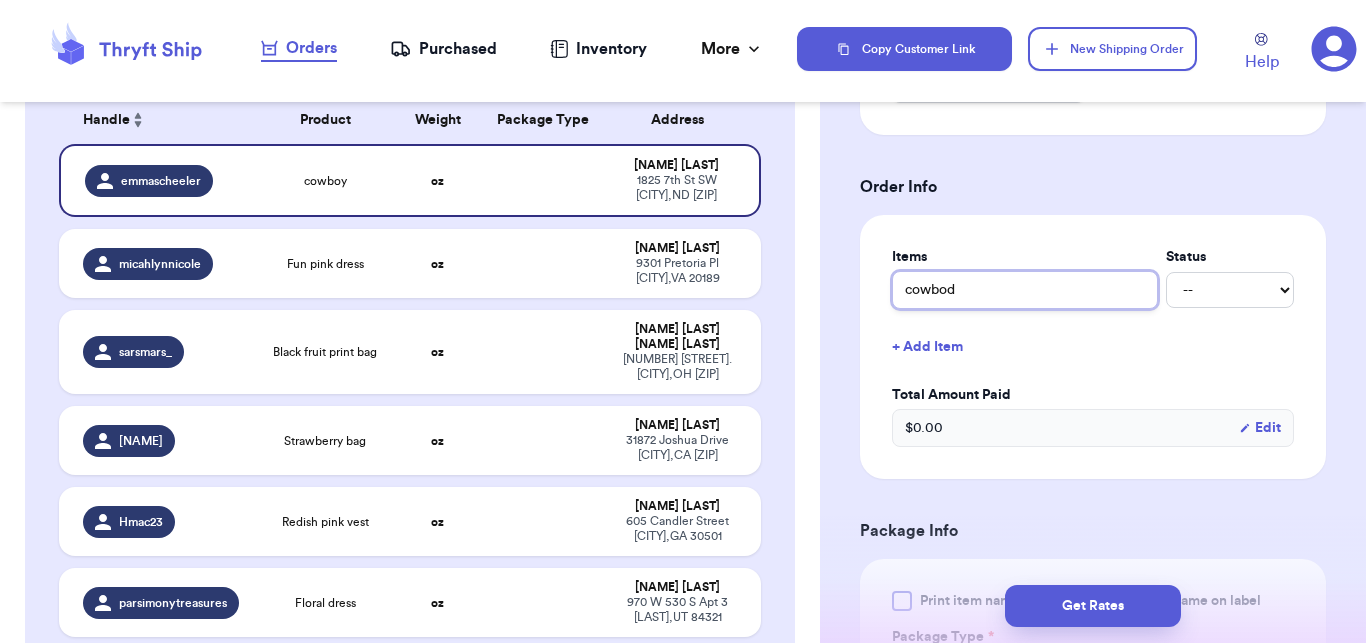 type 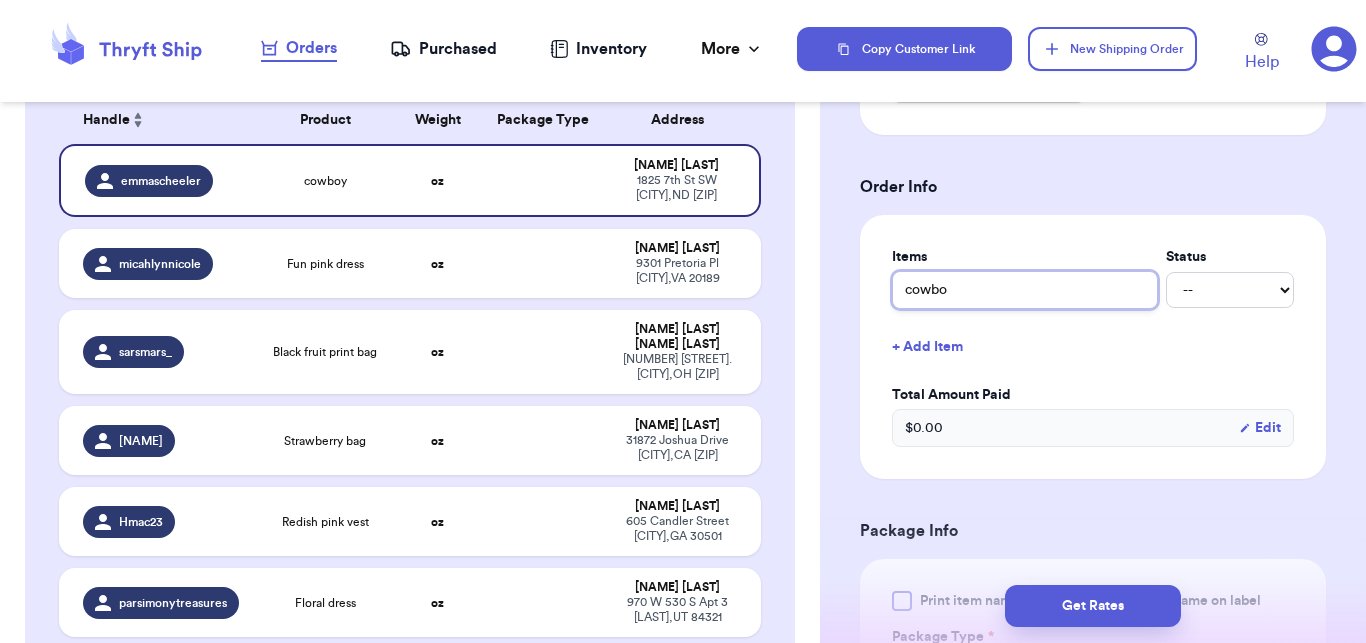 type 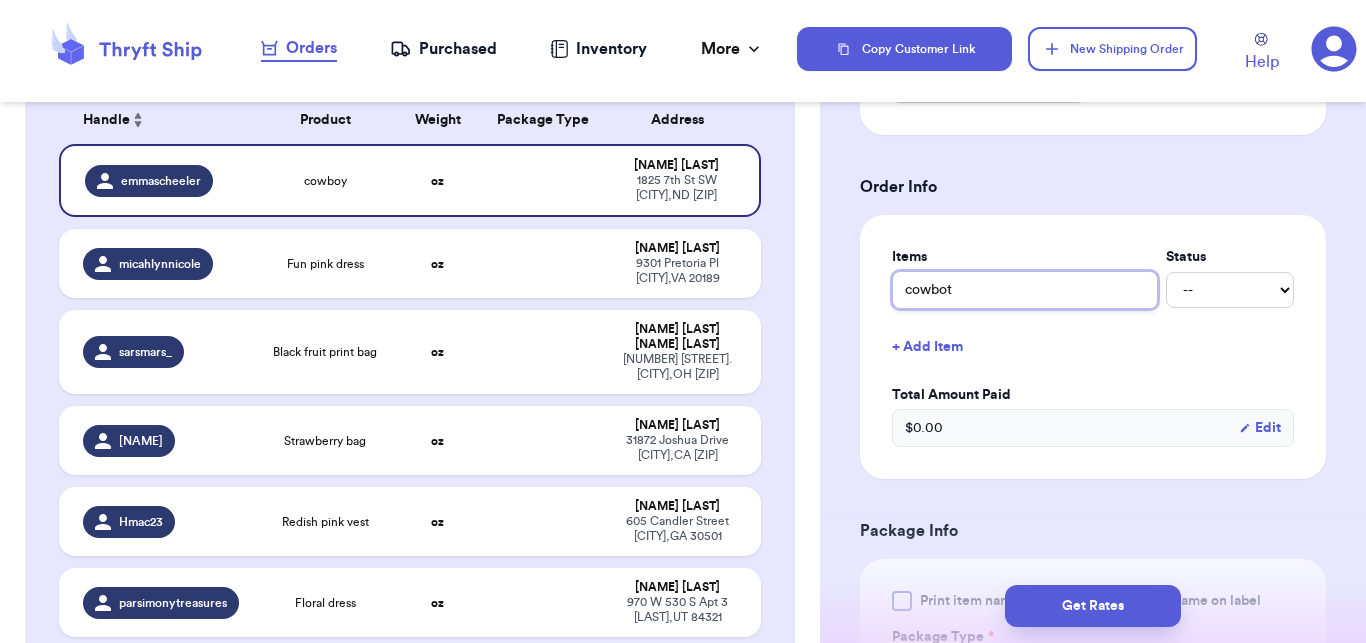 type 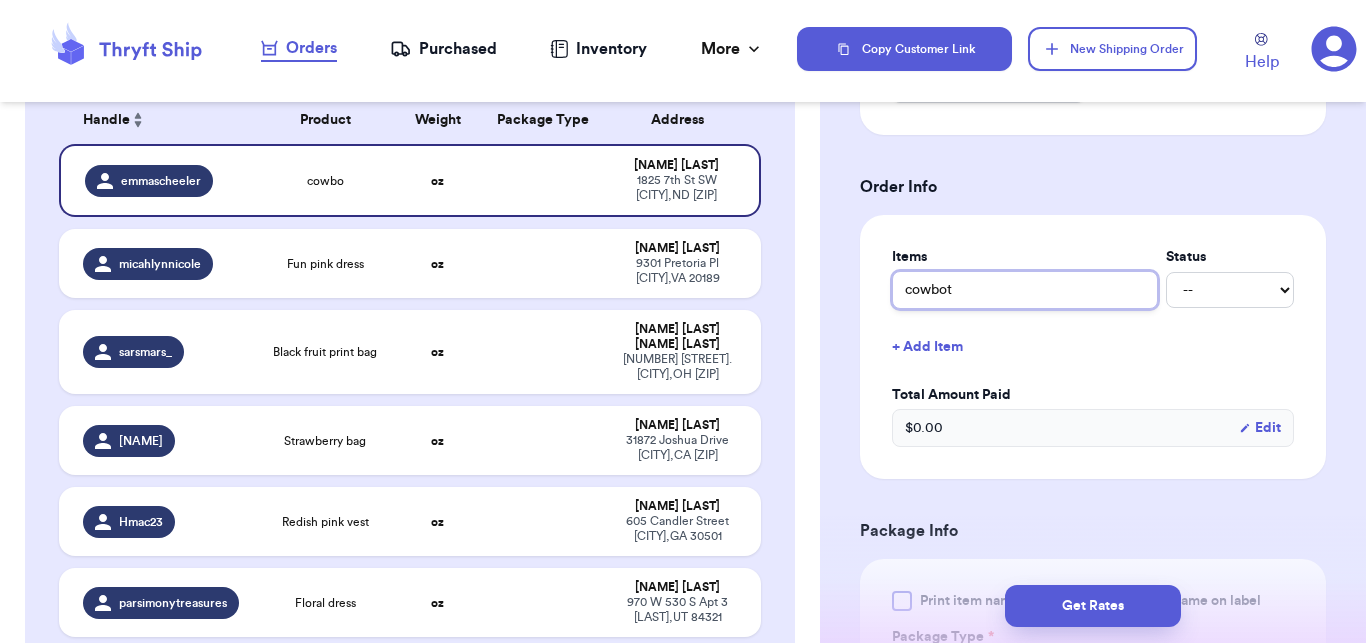 type 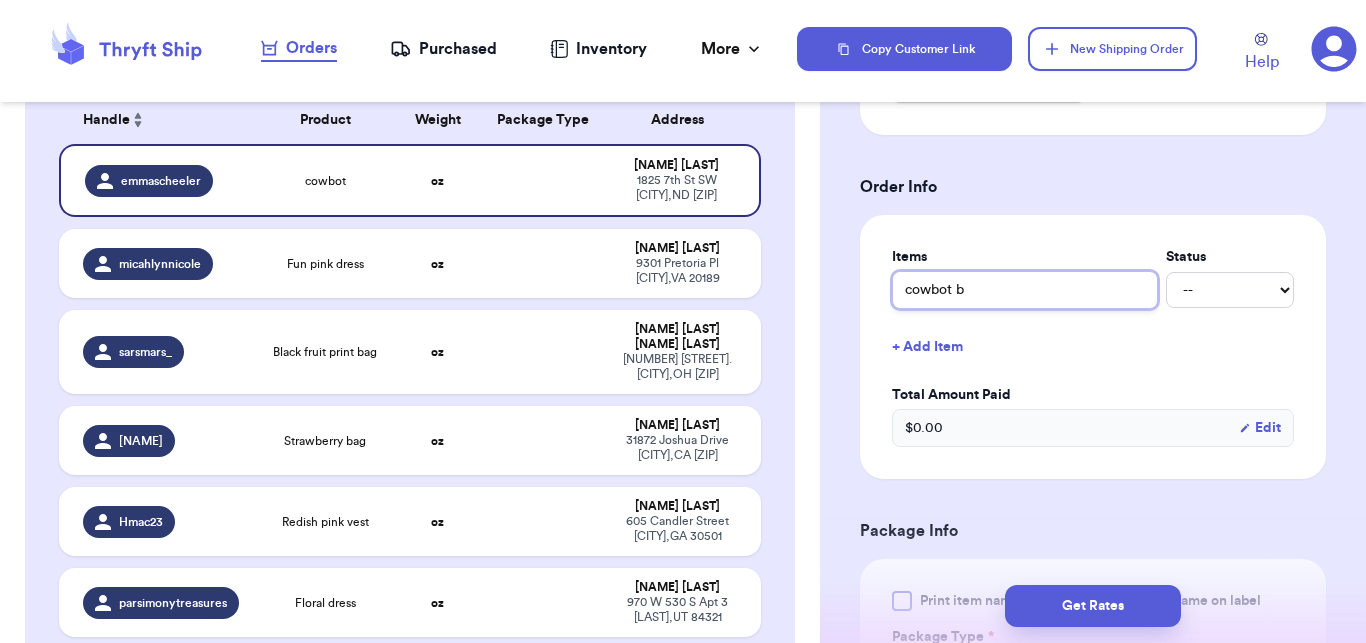 type 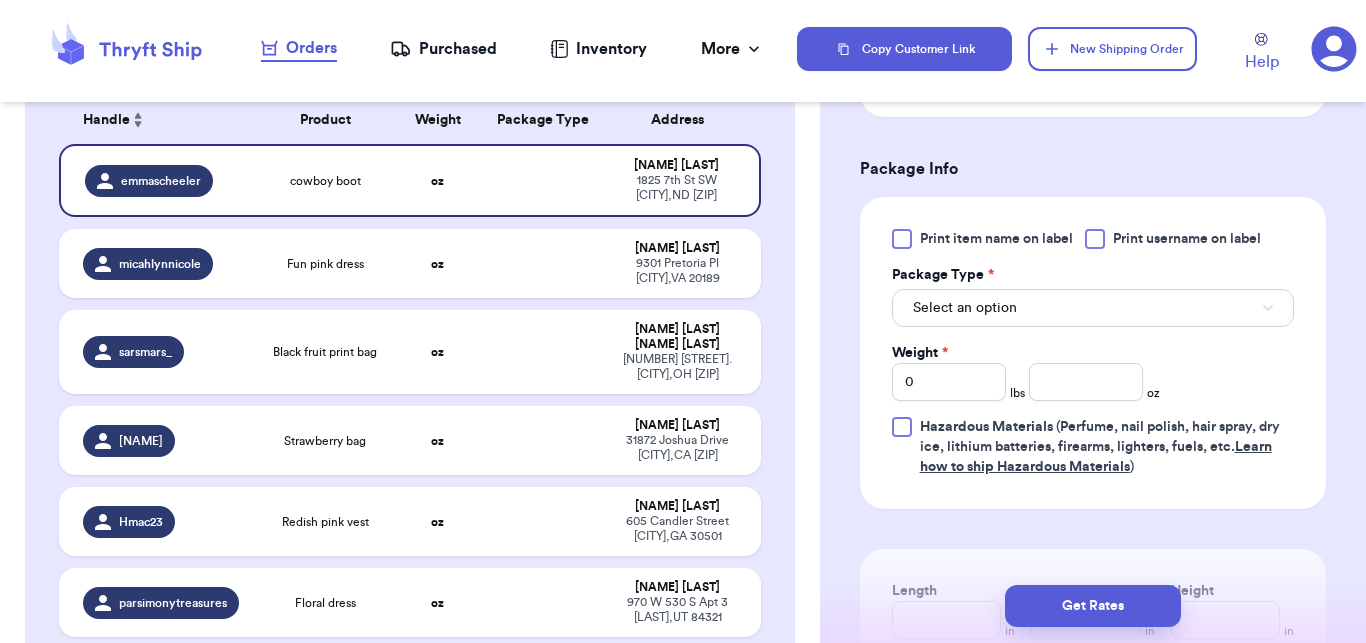 scroll, scrollTop: 1157, scrollLeft: 0, axis: vertical 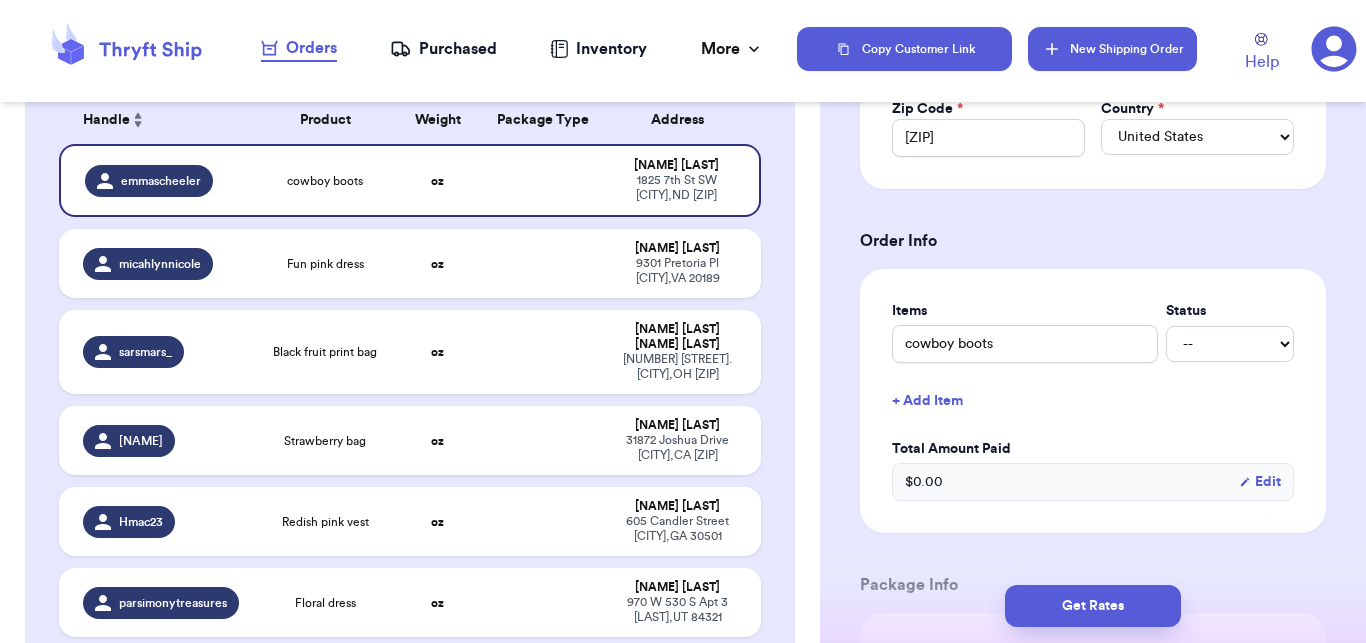 click on "New Shipping Order" at bounding box center [1112, 49] 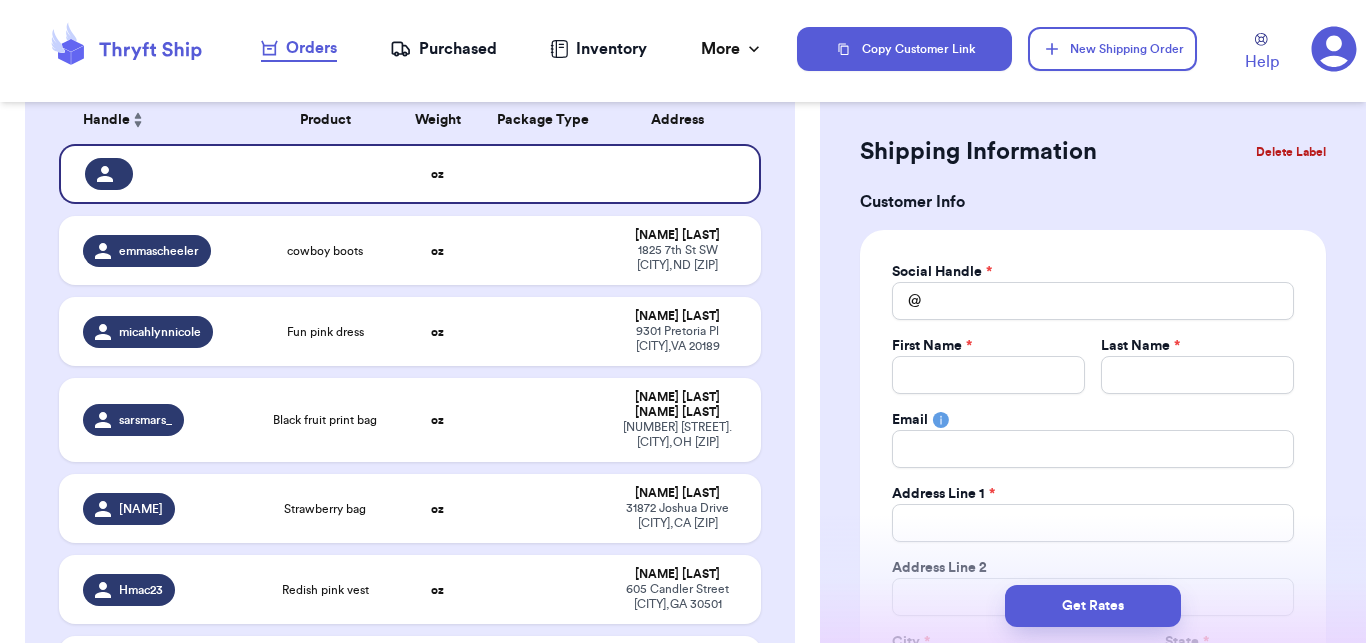scroll, scrollTop: 7, scrollLeft: 0, axis: vertical 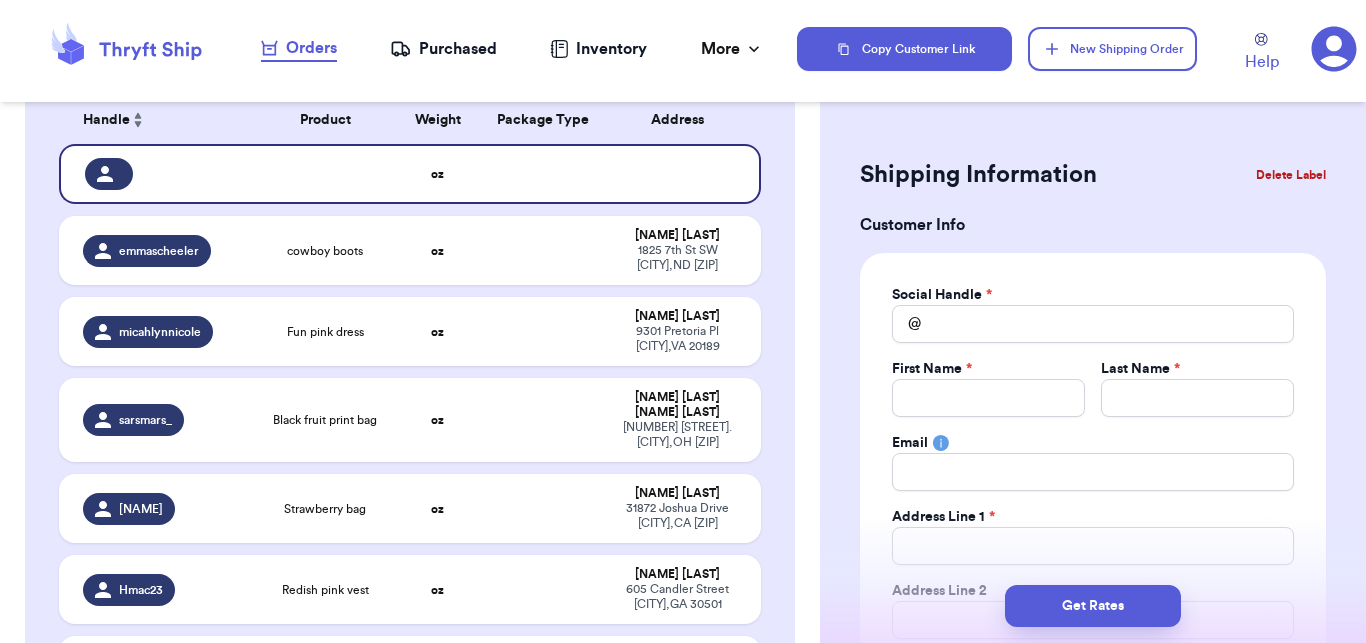 click on "Social Handle *" at bounding box center [1093, 295] 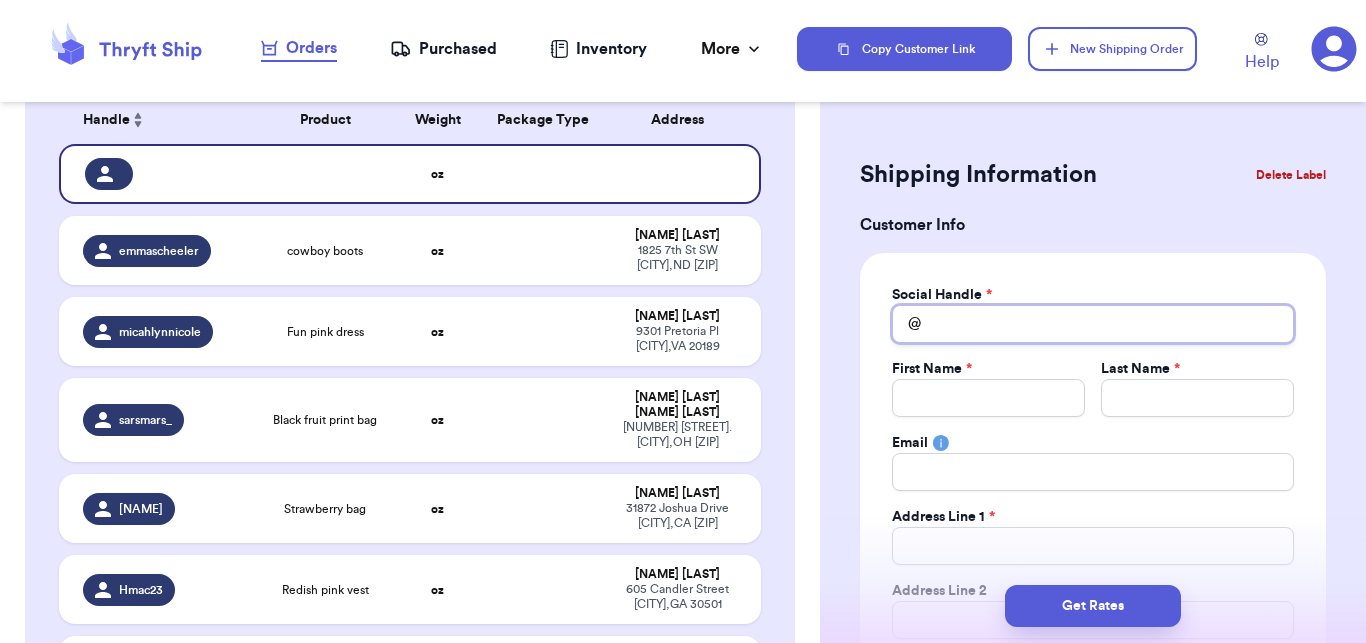 click on "Total Amount Paid" at bounding box center (1093, 324) 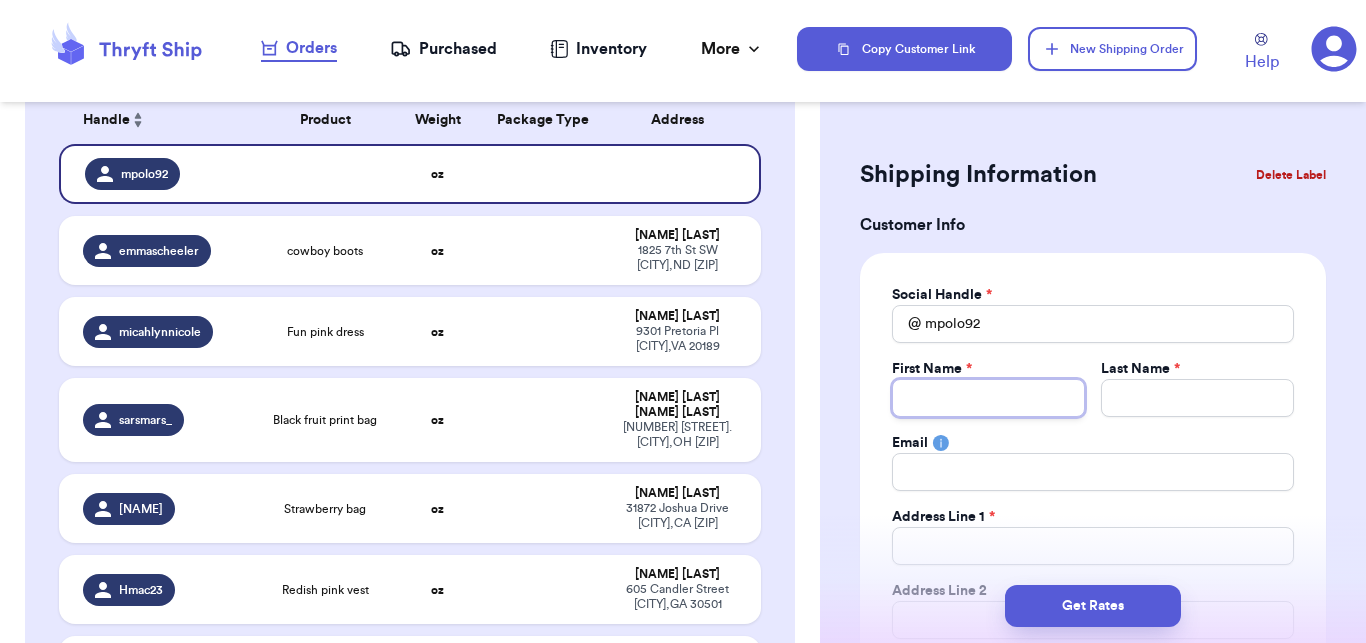 click on "Total Amount Paid" at bounding box center (988, 398) 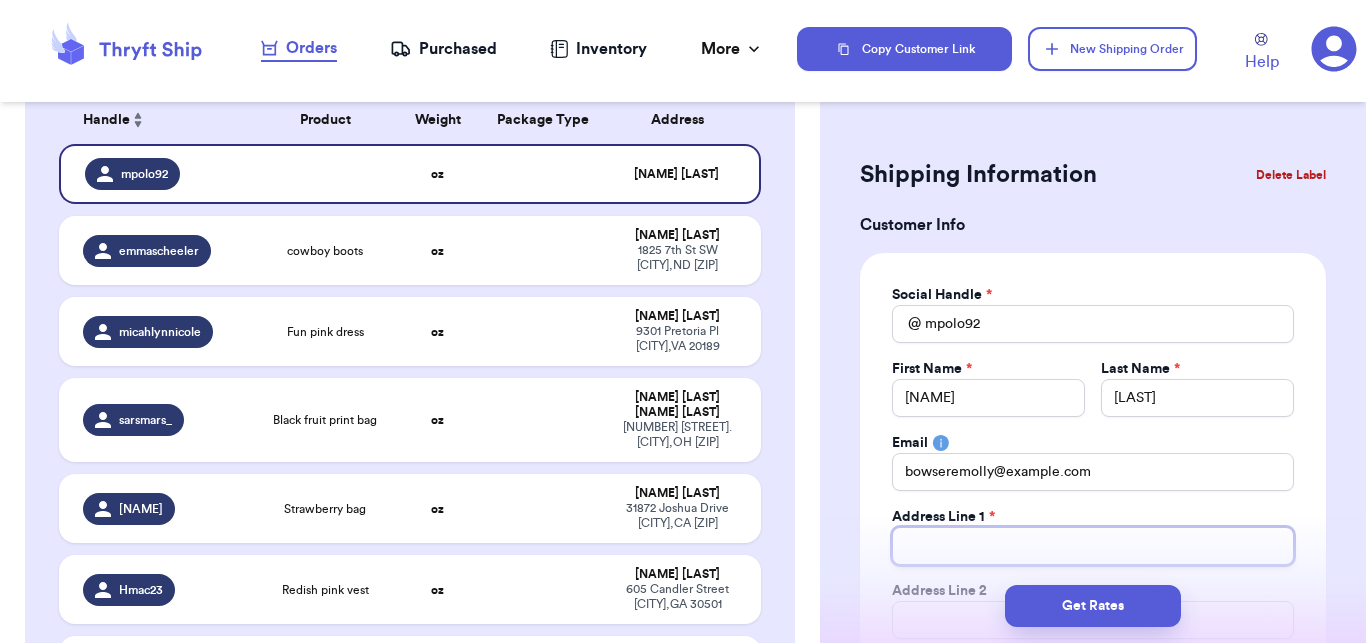 click on "Total Amount Paid" at bounding box center [1093, 546] 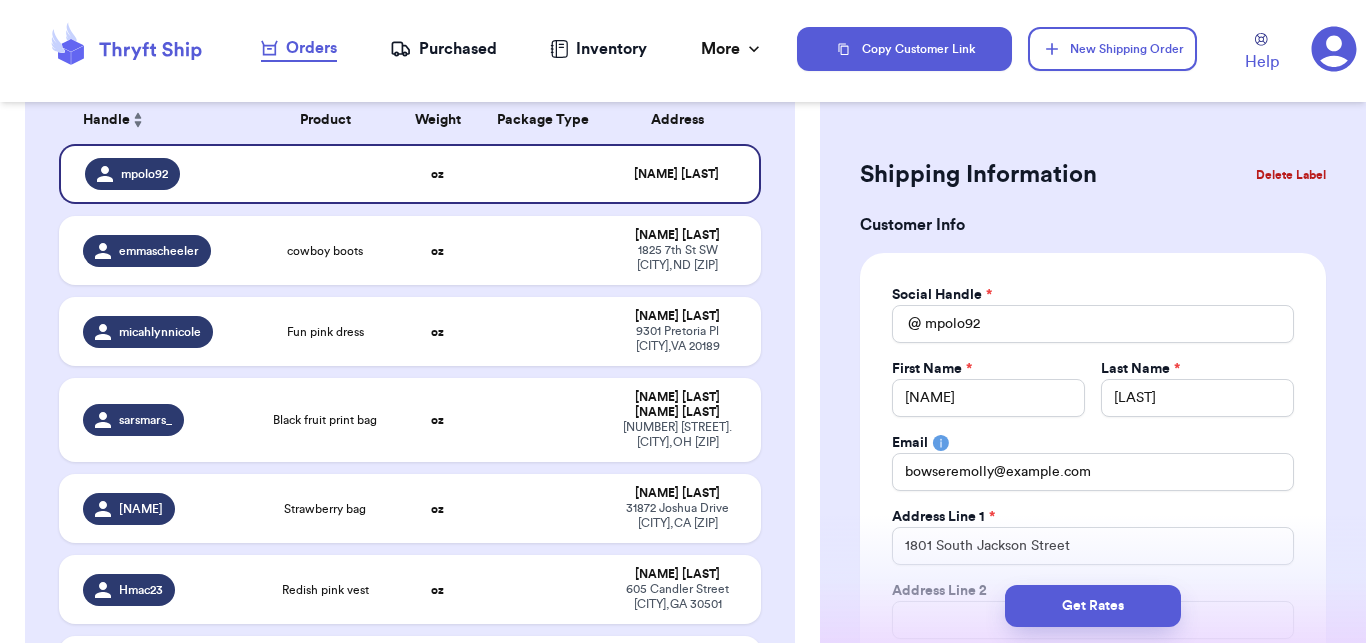 scroll, scrollTop: 77, scrollLeft: 0, axis: vertical 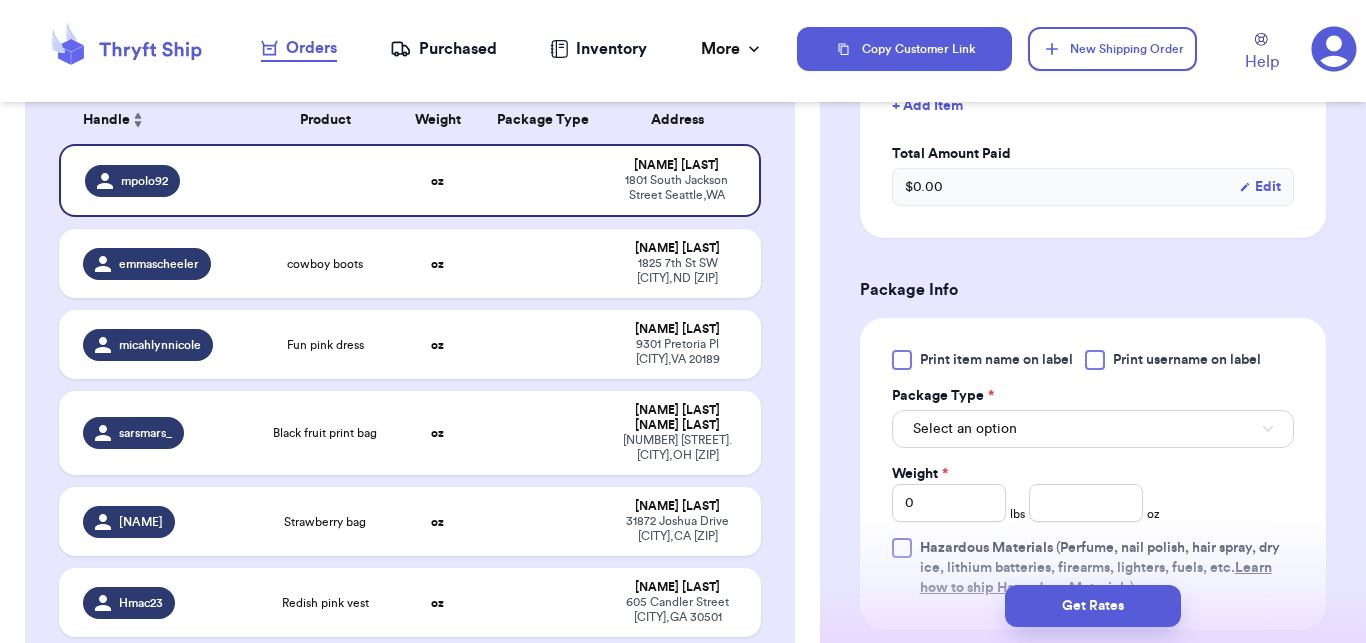 click on "Shipping Information Delete Label Customer Info Social Handle * @ mpolo92 First Name * Marco Last Name * Vertucci Email bowseremolly@example.com Address Line 1 * 1801 South Jackson Street Address Line 2 City * Seattle State * AL AK AZ AR CA CO CT DE DC FL GA HI ID IL IN IA KS KY LA ME MD MA MI MN MS MO MT NE NV NH NJ NM NY NC ND OH OK OR PA RI SC SD TN TX UT VT VA WA WV WI WY AA AE AP AS GU MP PR VI Zip Code * [ZIP] Country * United States Canada Australia Order Info Items Status -- Paid Owes + Add Item Total Amount Paid $ 0.00 Edit Package Info Print item name on label Print username on label Package Type * Select an option Weight * 0 lbs oz Hazardous Materials (Perfume, nail polish, hair spray, dry ice, lithium batteries, firearms, lighters, fuels, etc. Learn how to ship Hazardous Materials ) Length in Width in Height in Dimensions are not required unless package measures greater than one cubic foot (1728 inches). Calculate dimensions by L x W x H. Additional Features (Media Mail) Get Rates ✕ $ 0.00 $ 0" at bounding box center (1093, 172) 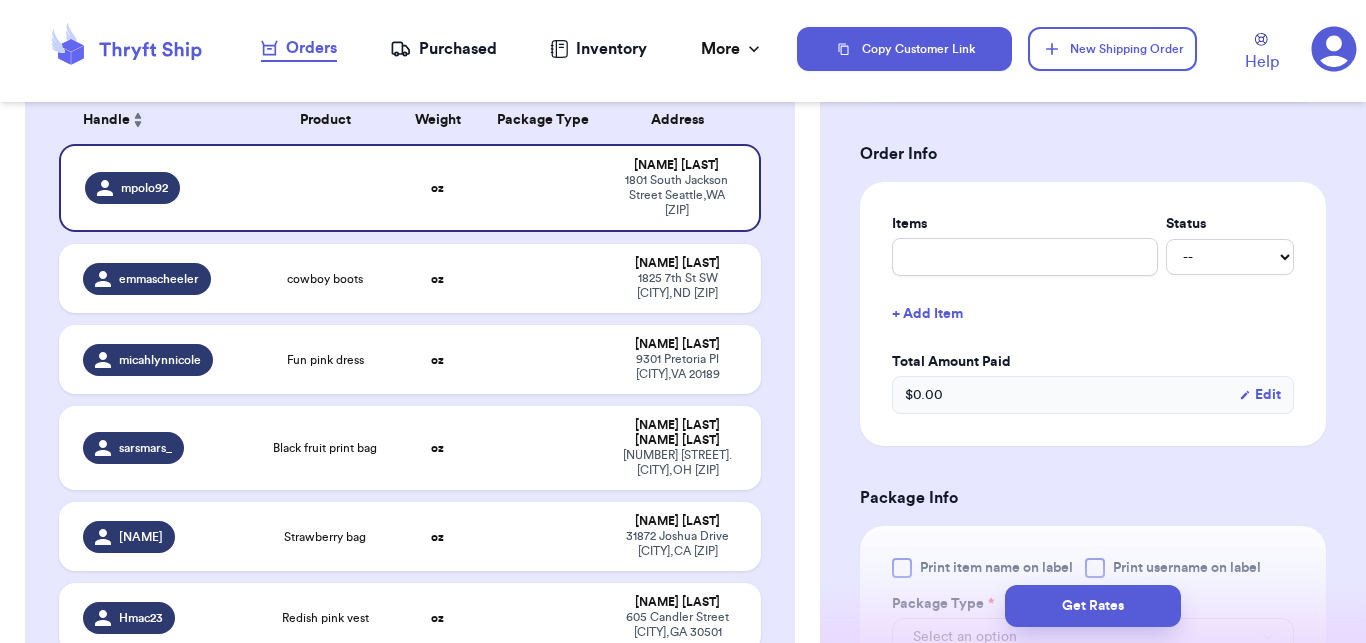 scroll, scrollTop: 711, scrollLeft: 0, axis: vertical 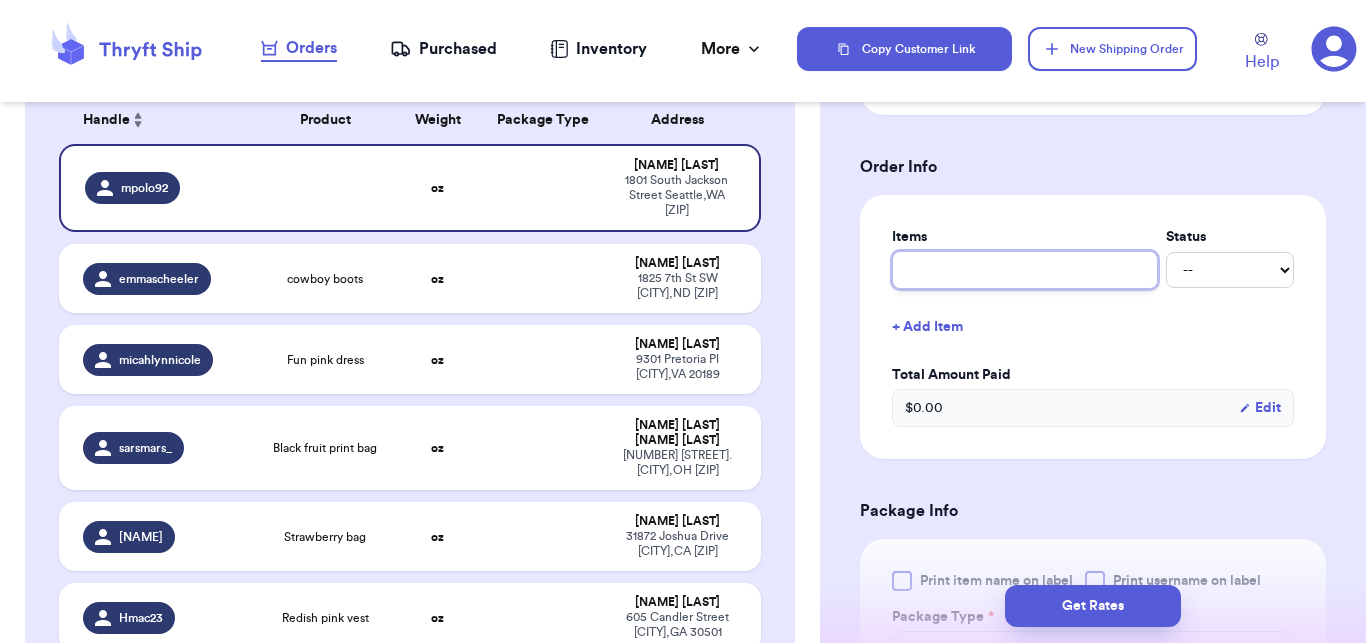 click at bounding box center [1025, 270] 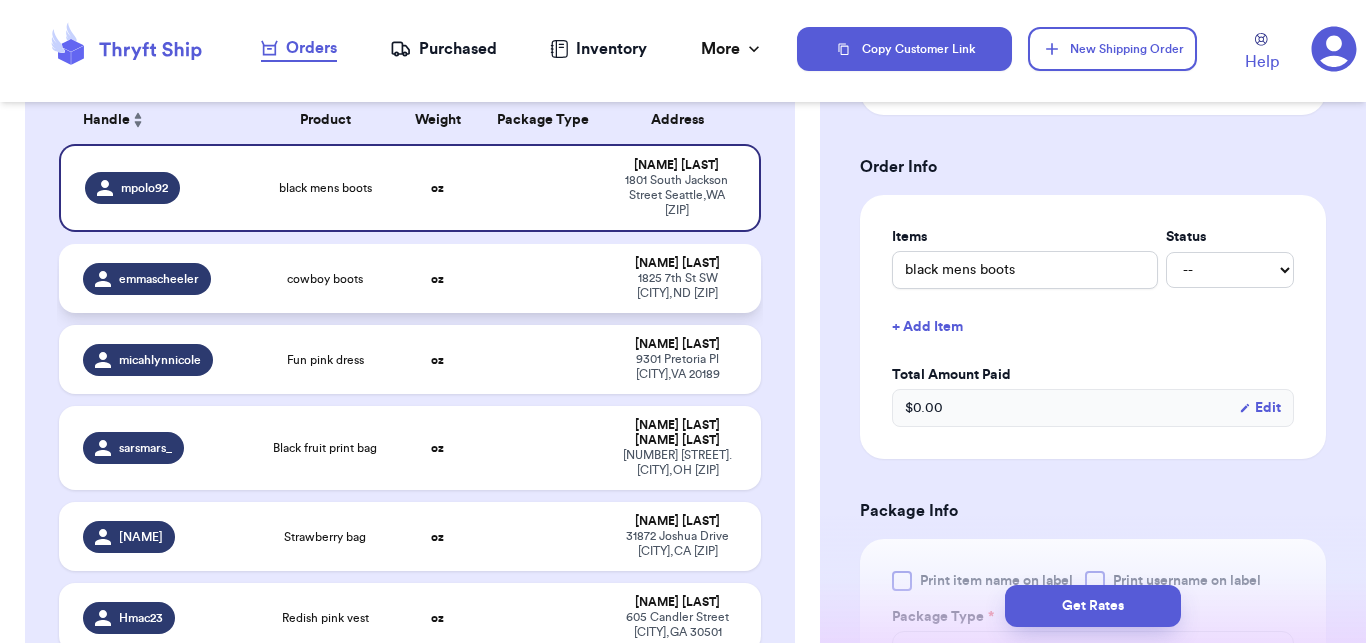 click at bounding box center (543, 278) 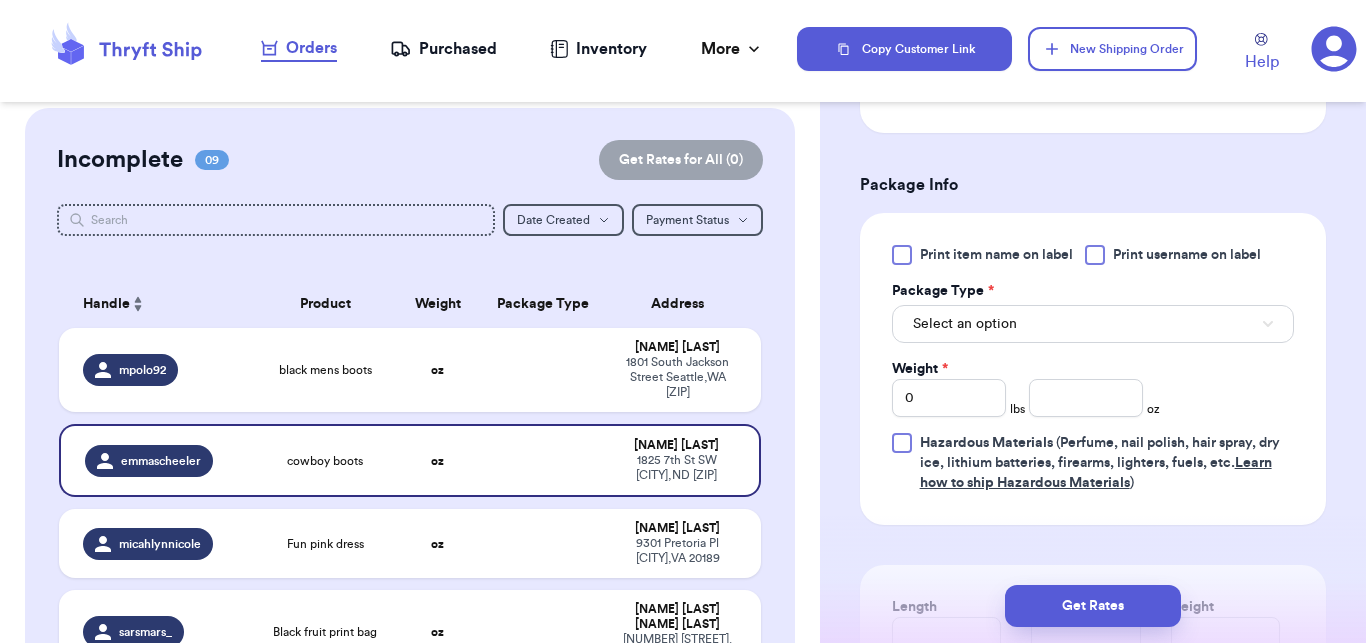scroll, scrollTop: 0, scrollLeft: 0, axis: both 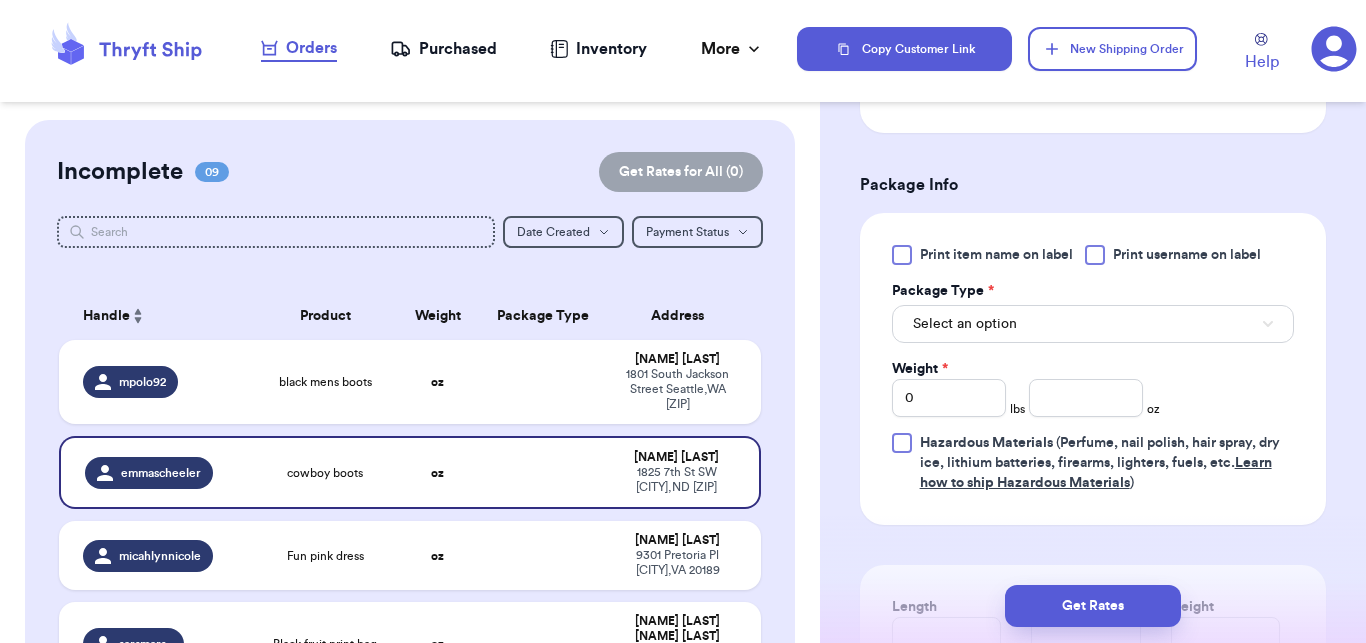 drag, startPoint x: 806, startPoint y: 138, endPoint x: 826, endPoint y: 124, distance: 24.41311 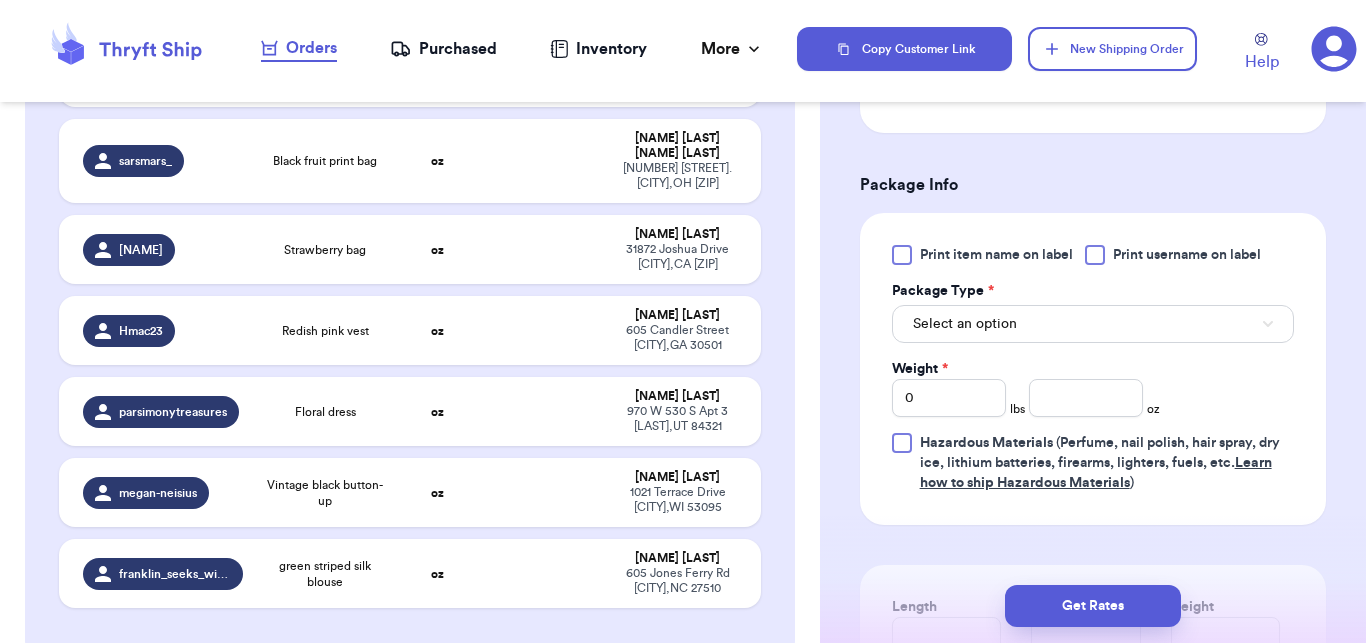 scroll, scrollTop: 0, scrollLeft: 0, axis: both 